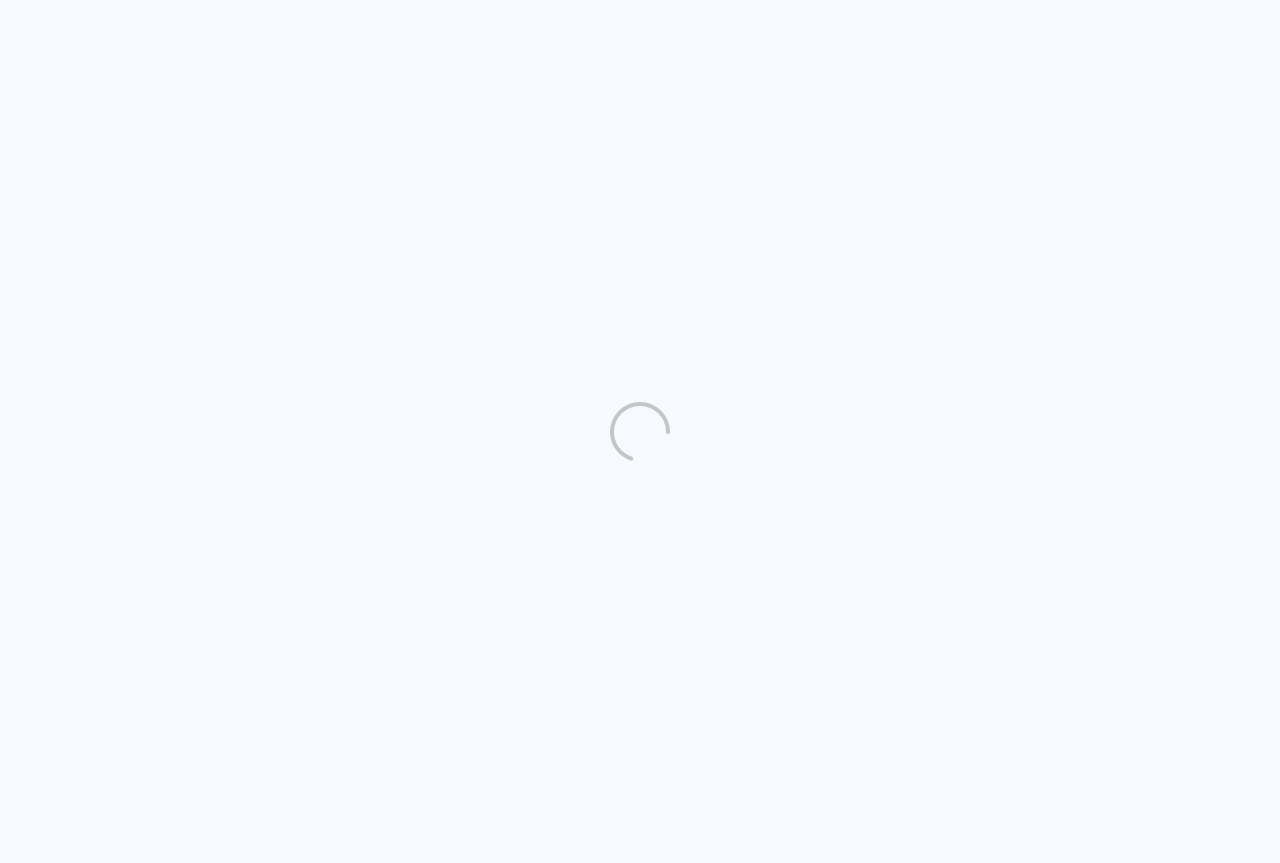 scroll, scrollTop: 0, scrollLeft: 0, axis: both 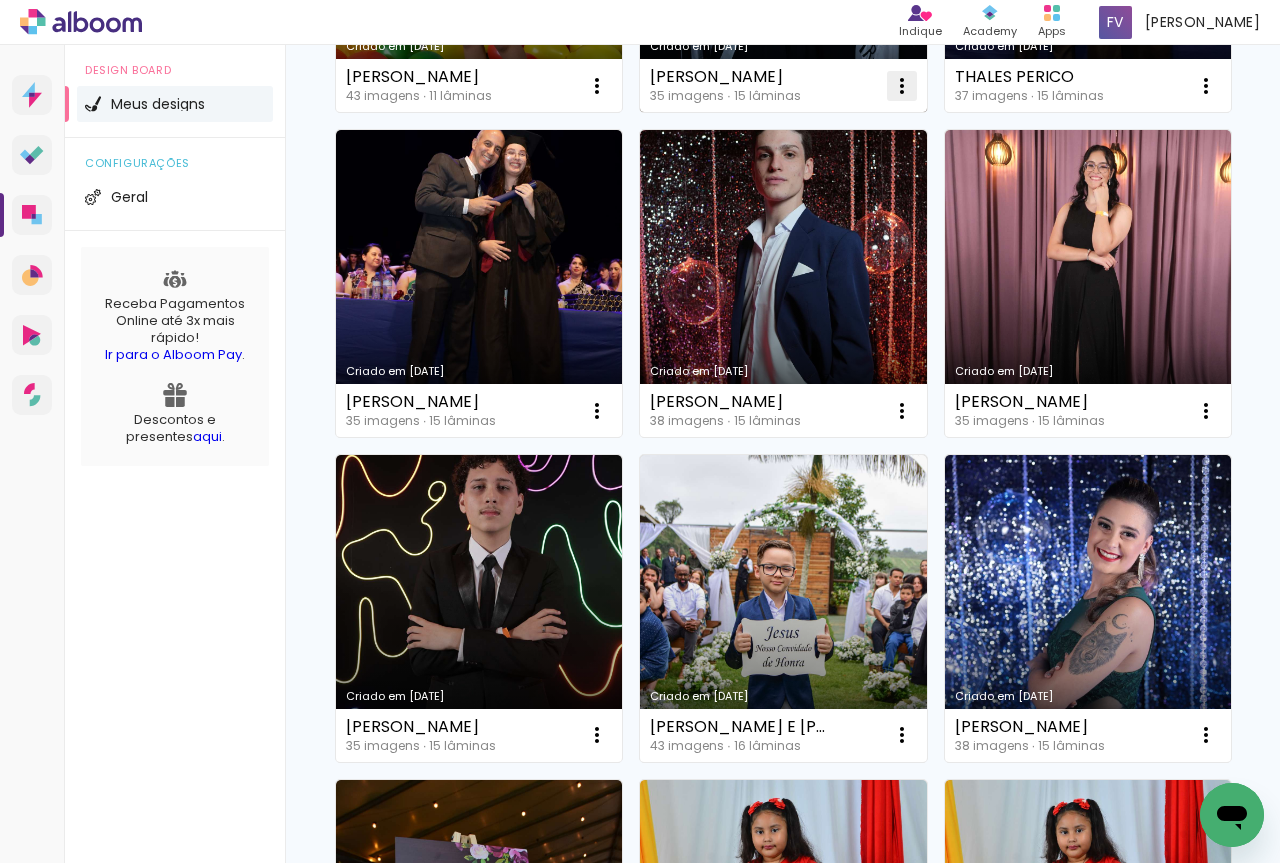 click at bounding box center (597, -564) 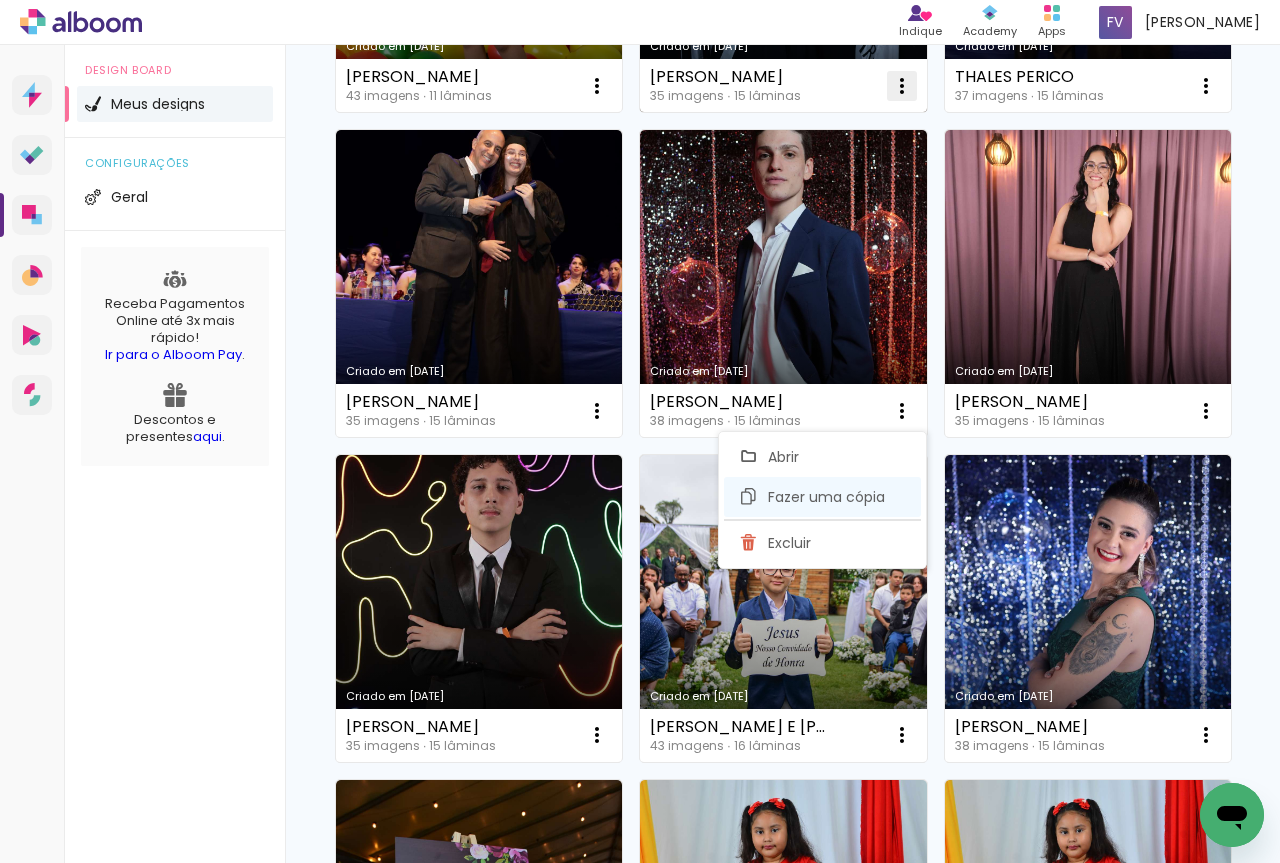 click on "Fazer uma cópia" 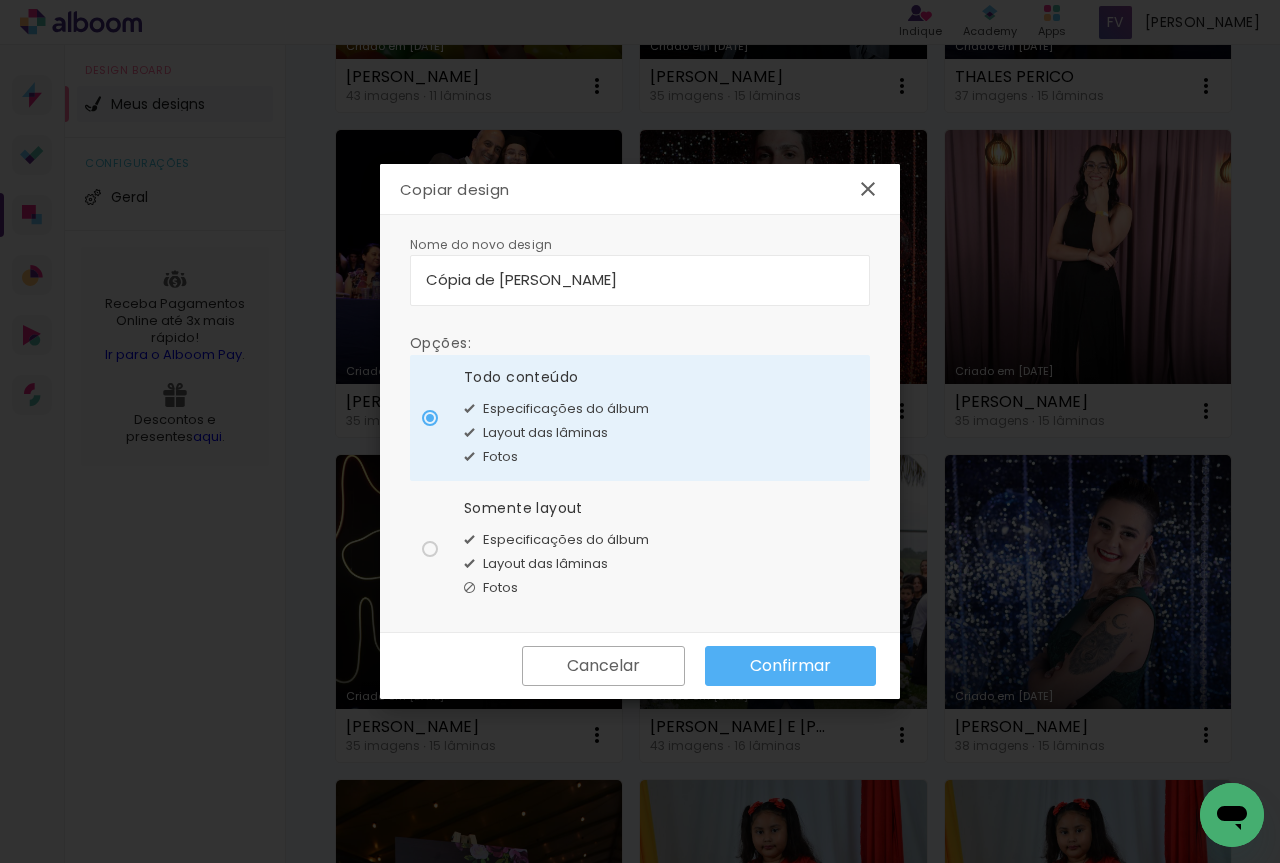 click on "Especificações do álbum" 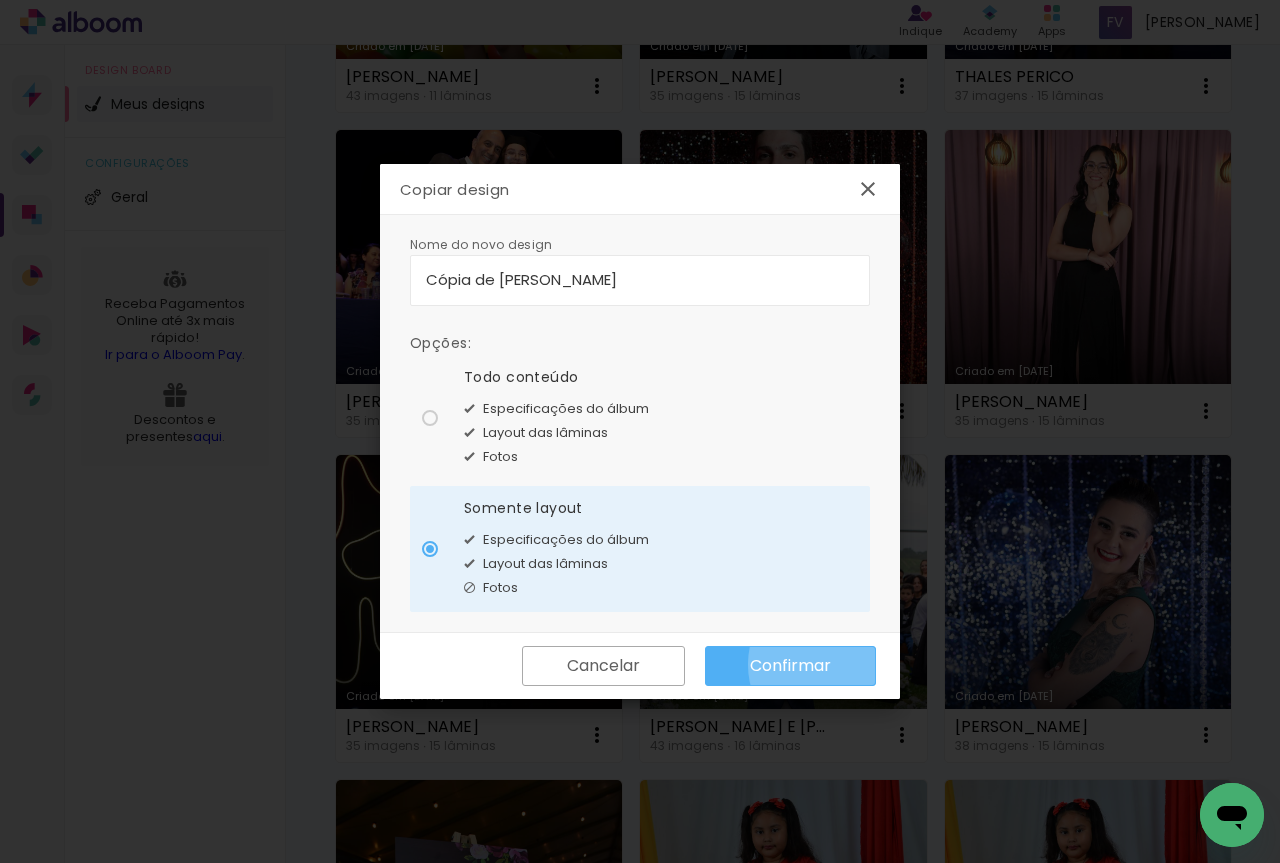 click on "Confirmar" at bounding box center (790, 666) 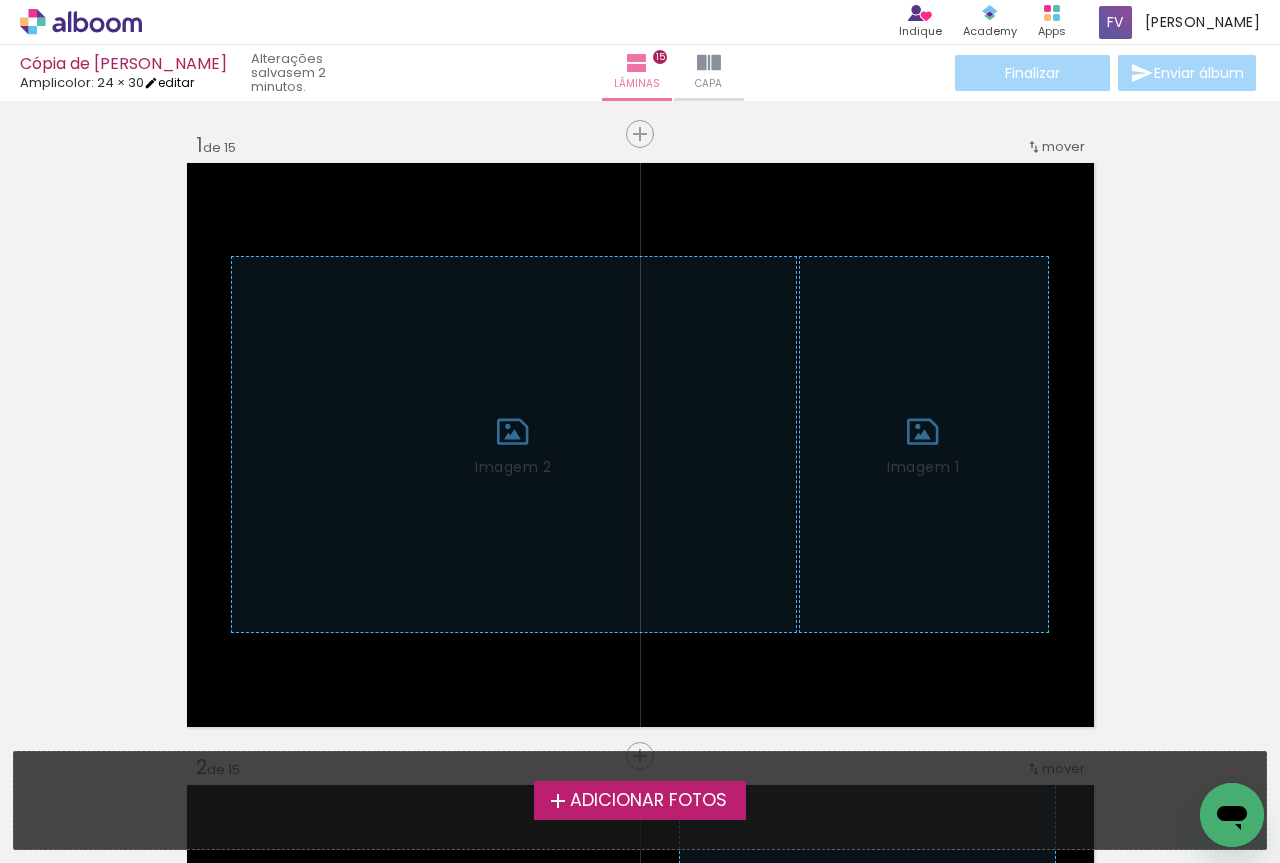 click at bounding box center (151, 83) 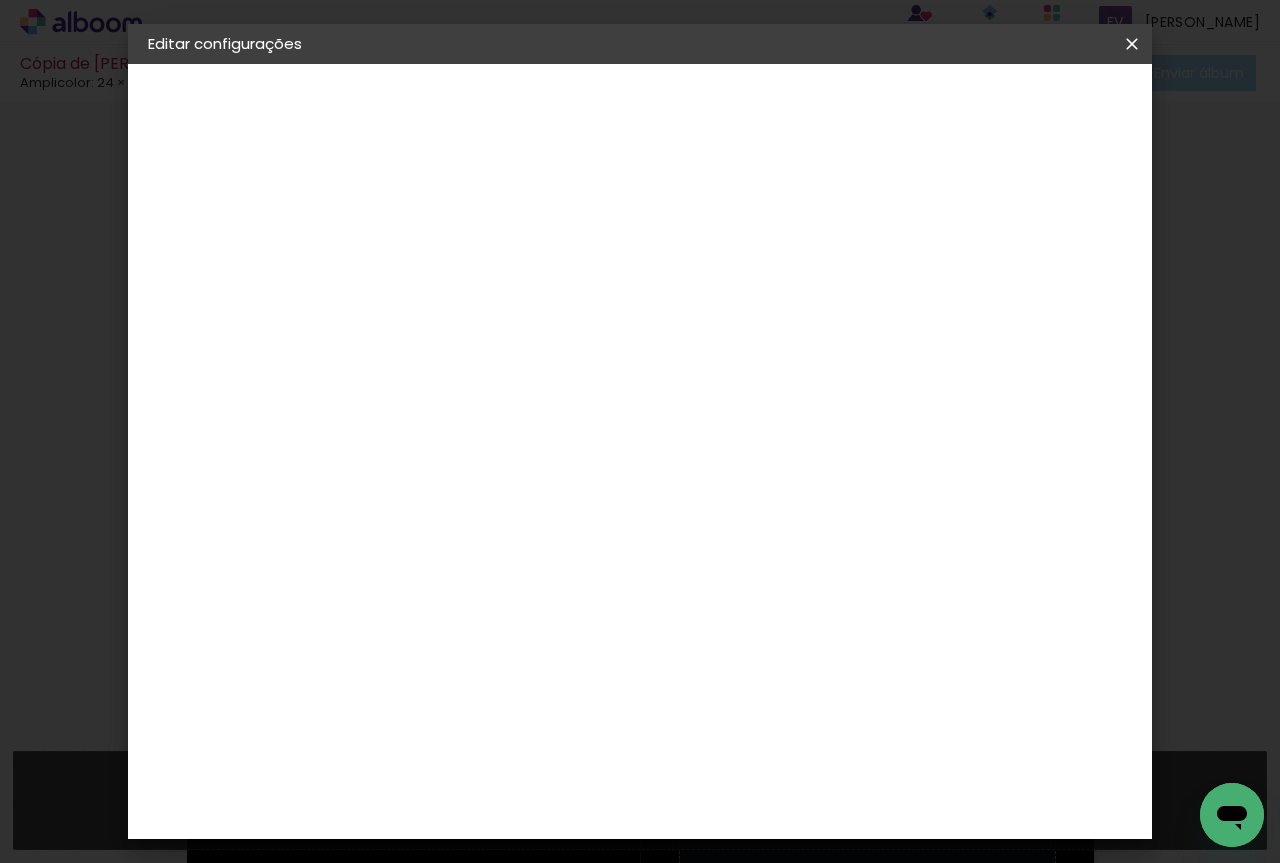 click on "Cópia de [PERSON_NAME]" at bounding box center (0, 0) 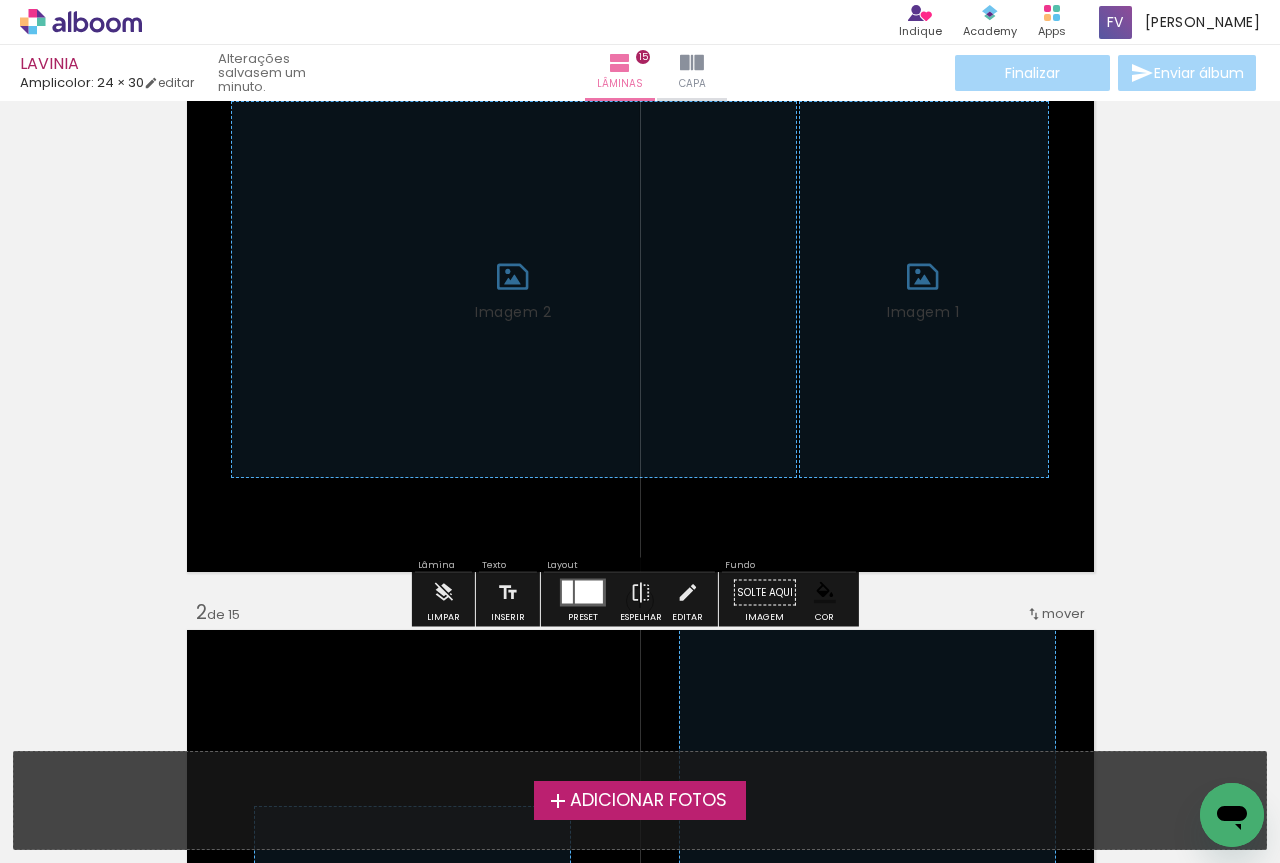 scroll, scrollTop: 0, scrollLeft: 0, axis: both 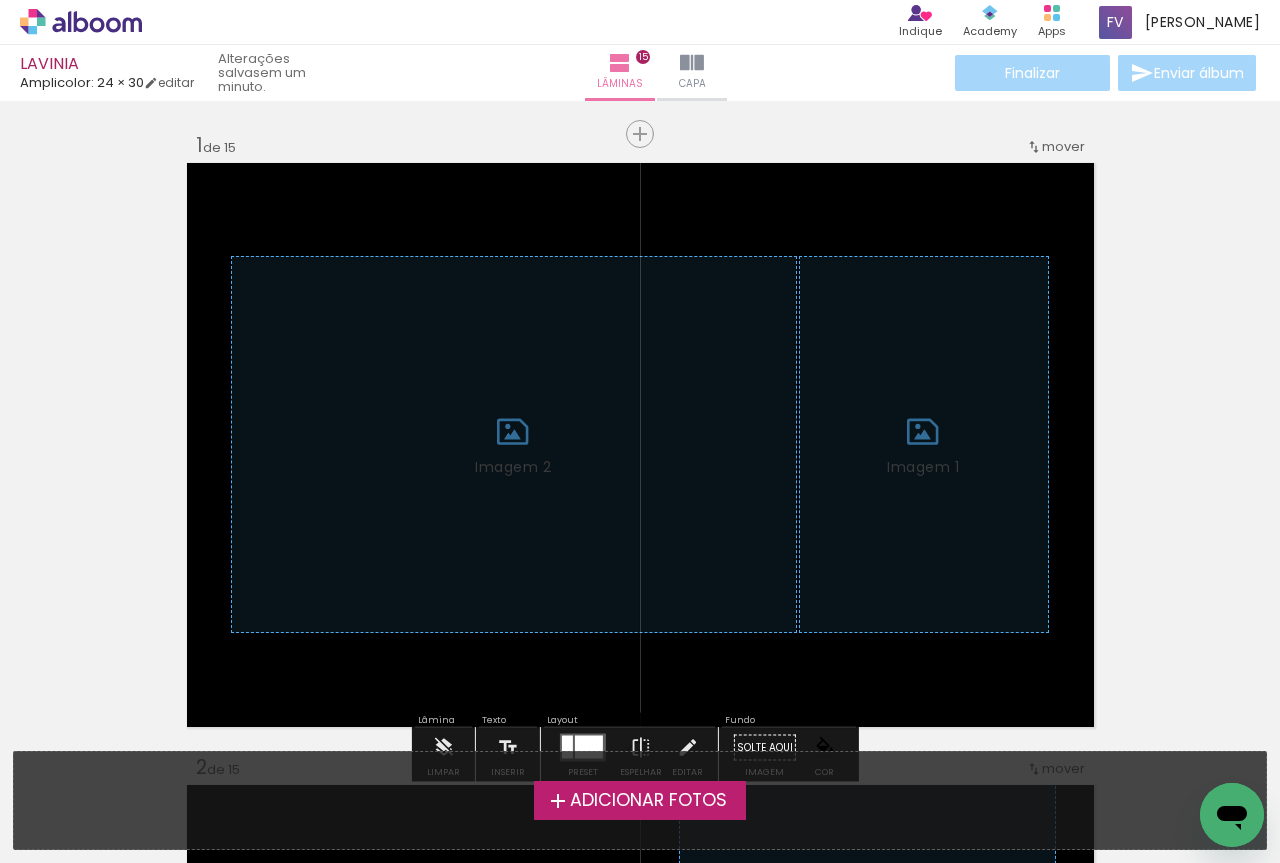 click on "Adicionar Fotos" at bounding box center (648, 801) 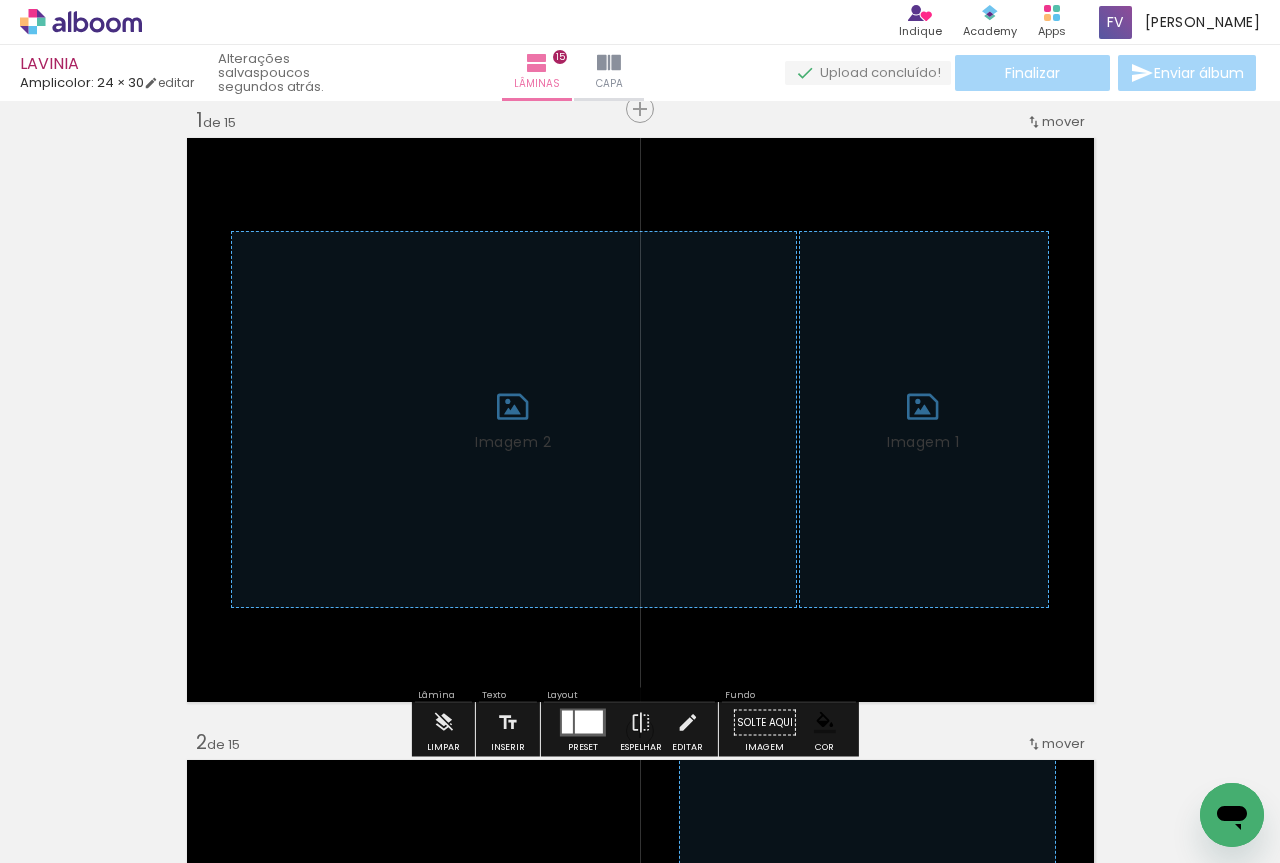 scroll, scrollTop: 26, scrollLeft: 0, axis: vertical 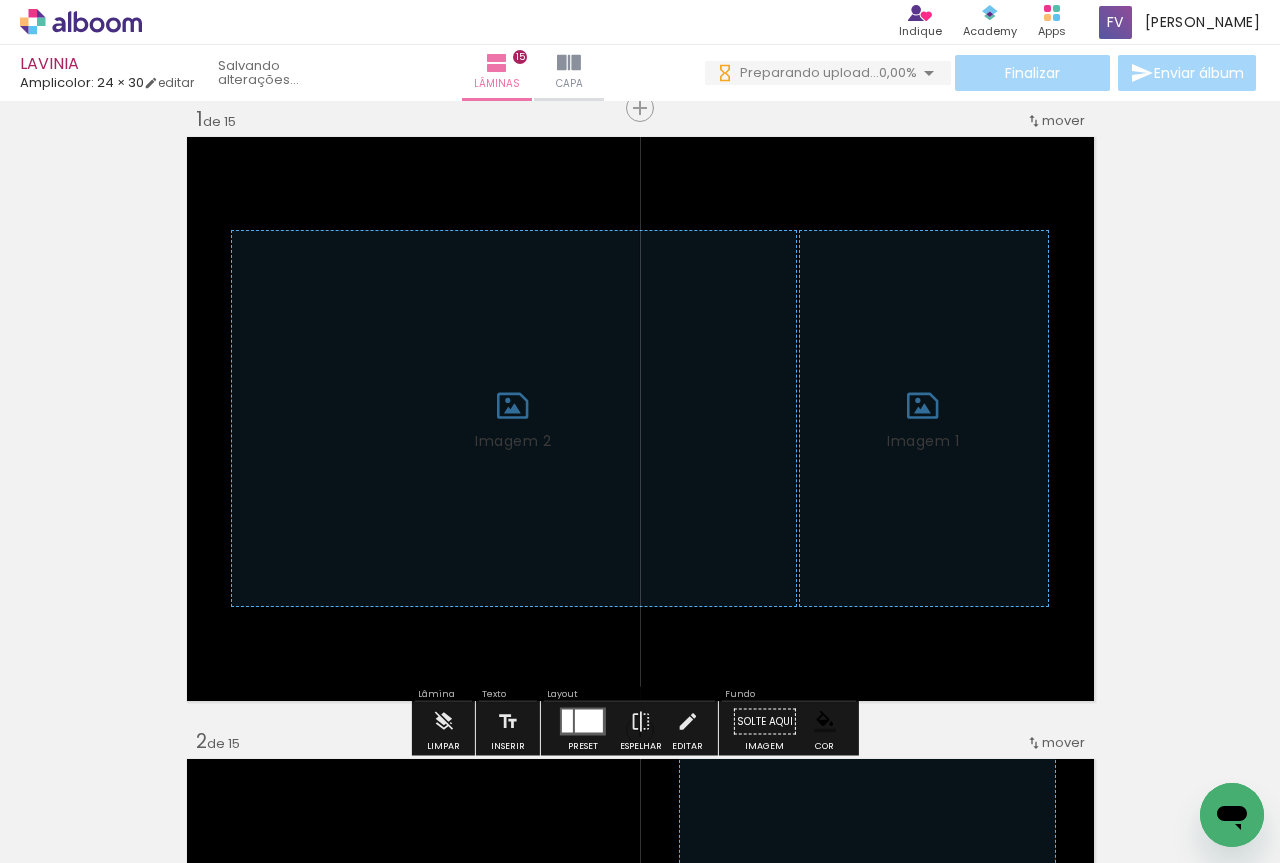 click on "Adicionar
Fotos" at bounding box center (71, 836) 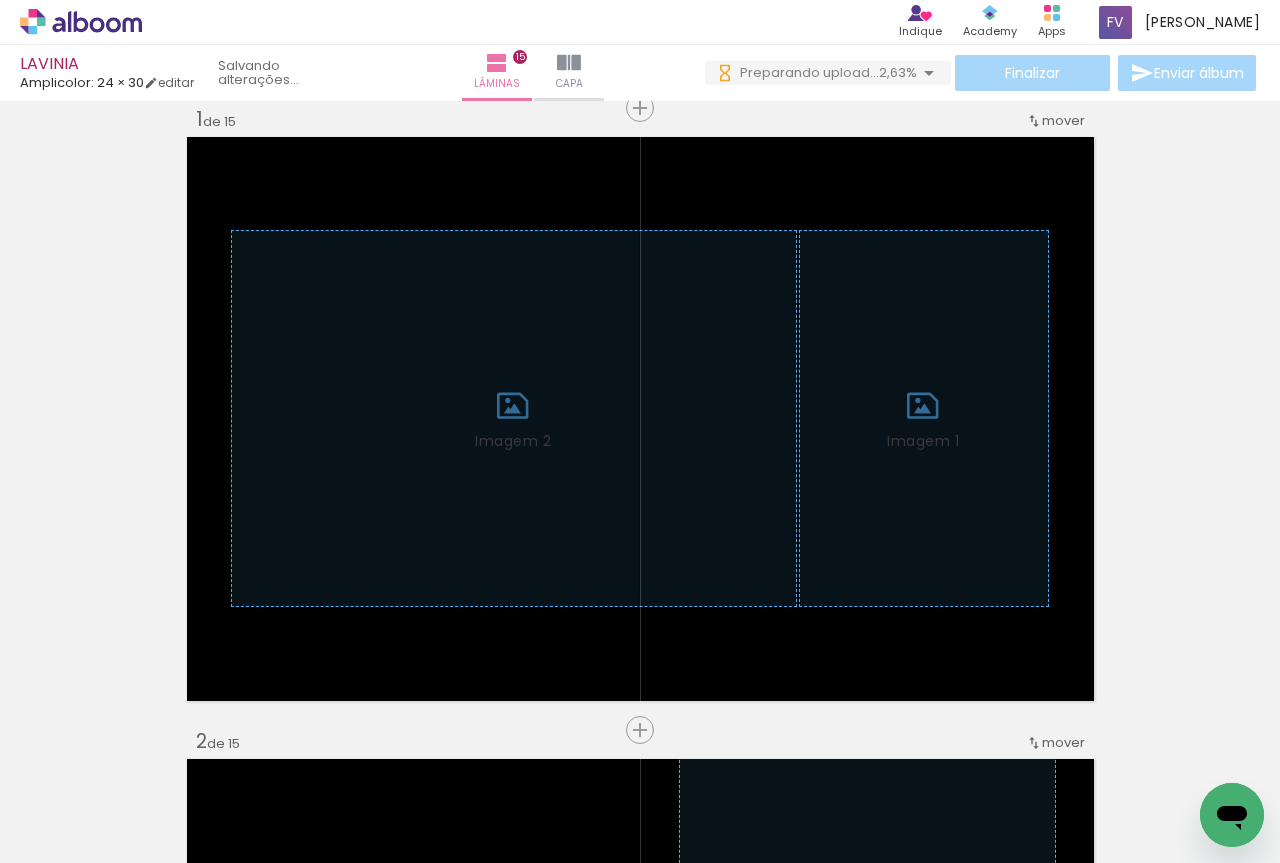 scroll, scrollTop: 0, scrollLeft: 0, axis: both 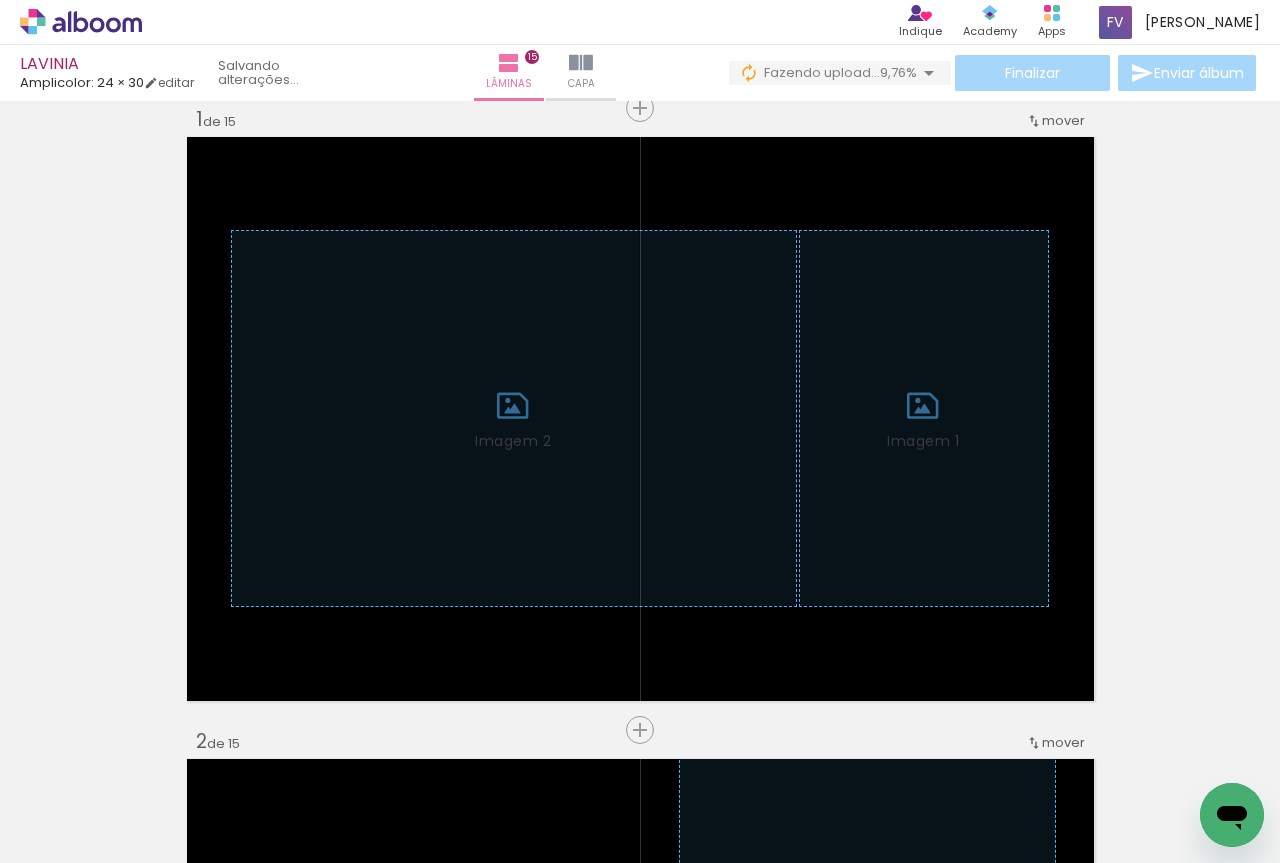click on "Adicionar
Fotos" at bounding box center (71, 836) 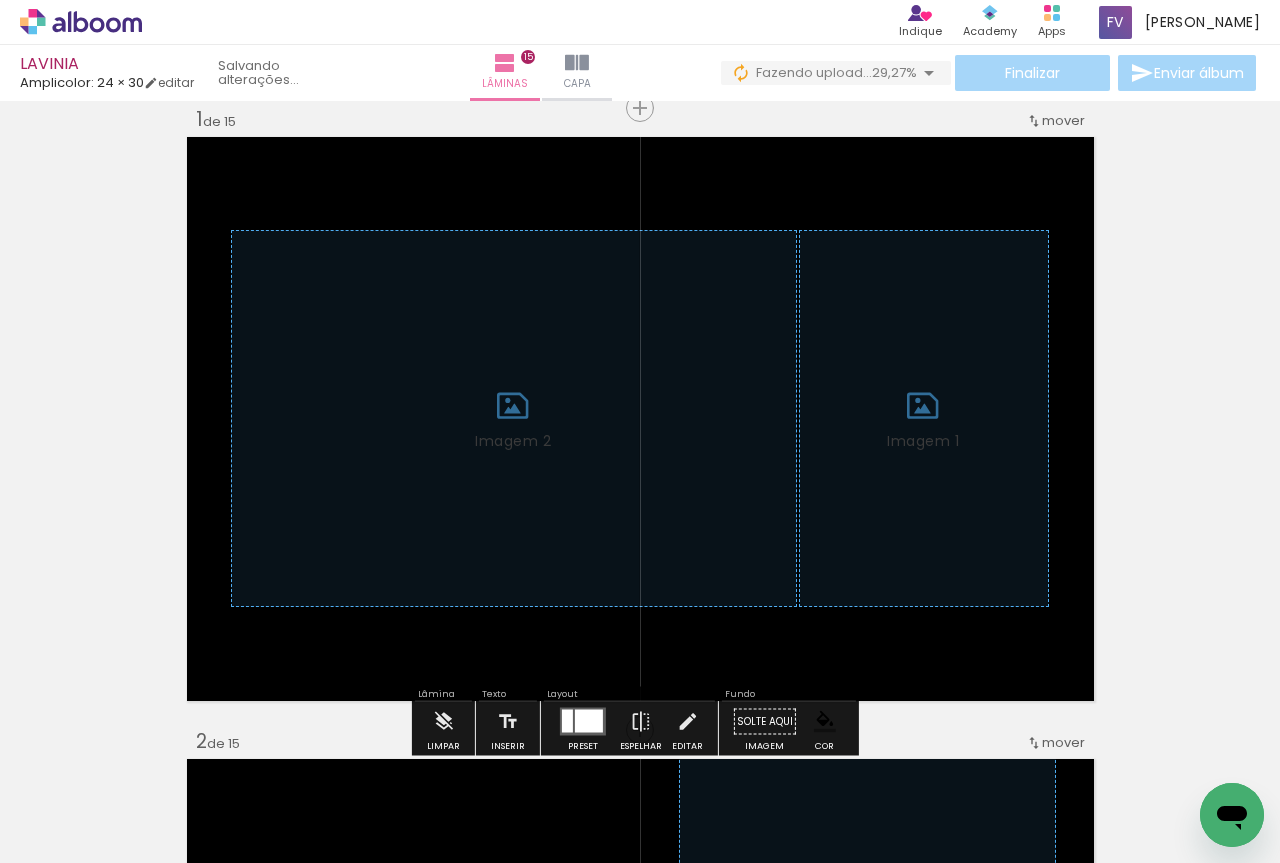 scroll, scrollTop: 0, scrollLeft: 0, axis: both 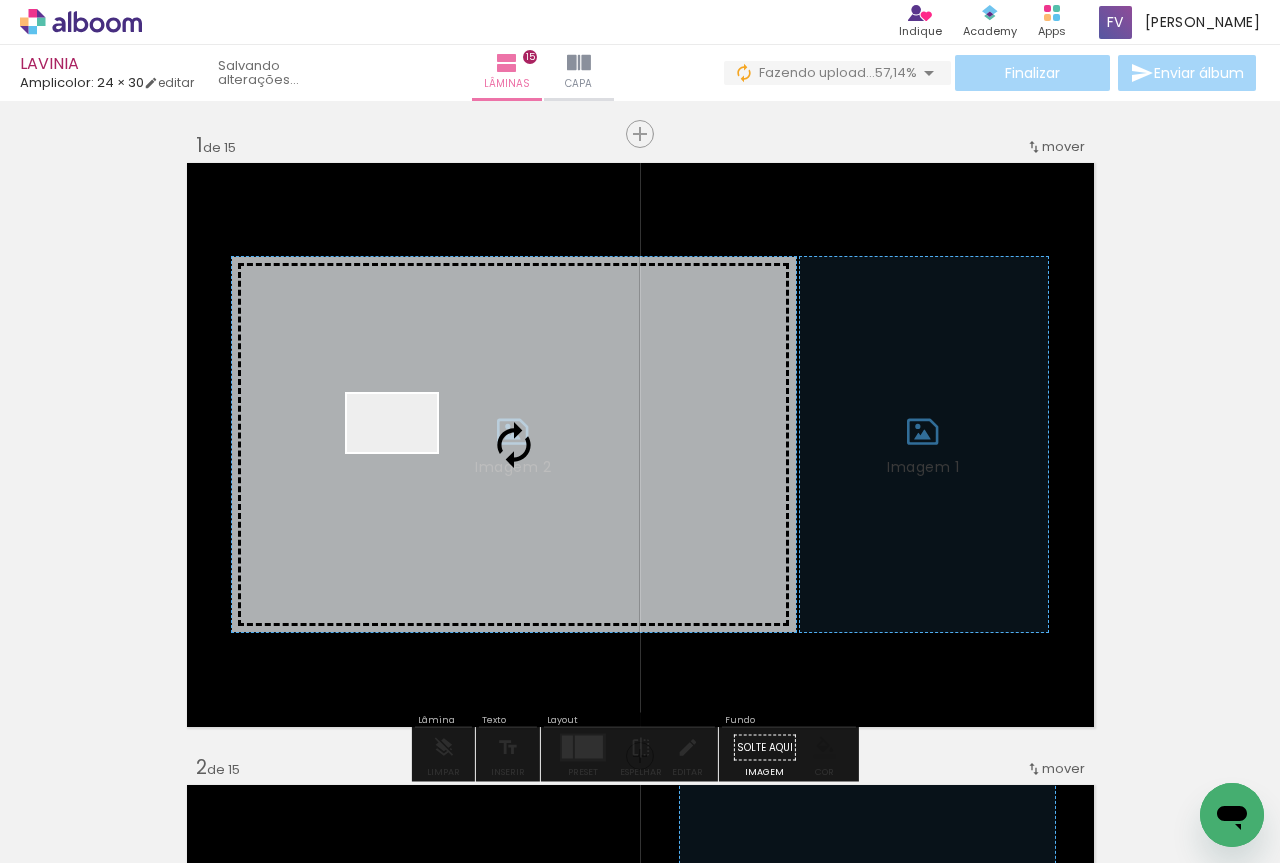 drag, startPoint x: 1181, startPoint y: 799, endPoint x: 407, endPoint y: 454, distance: 847.4084 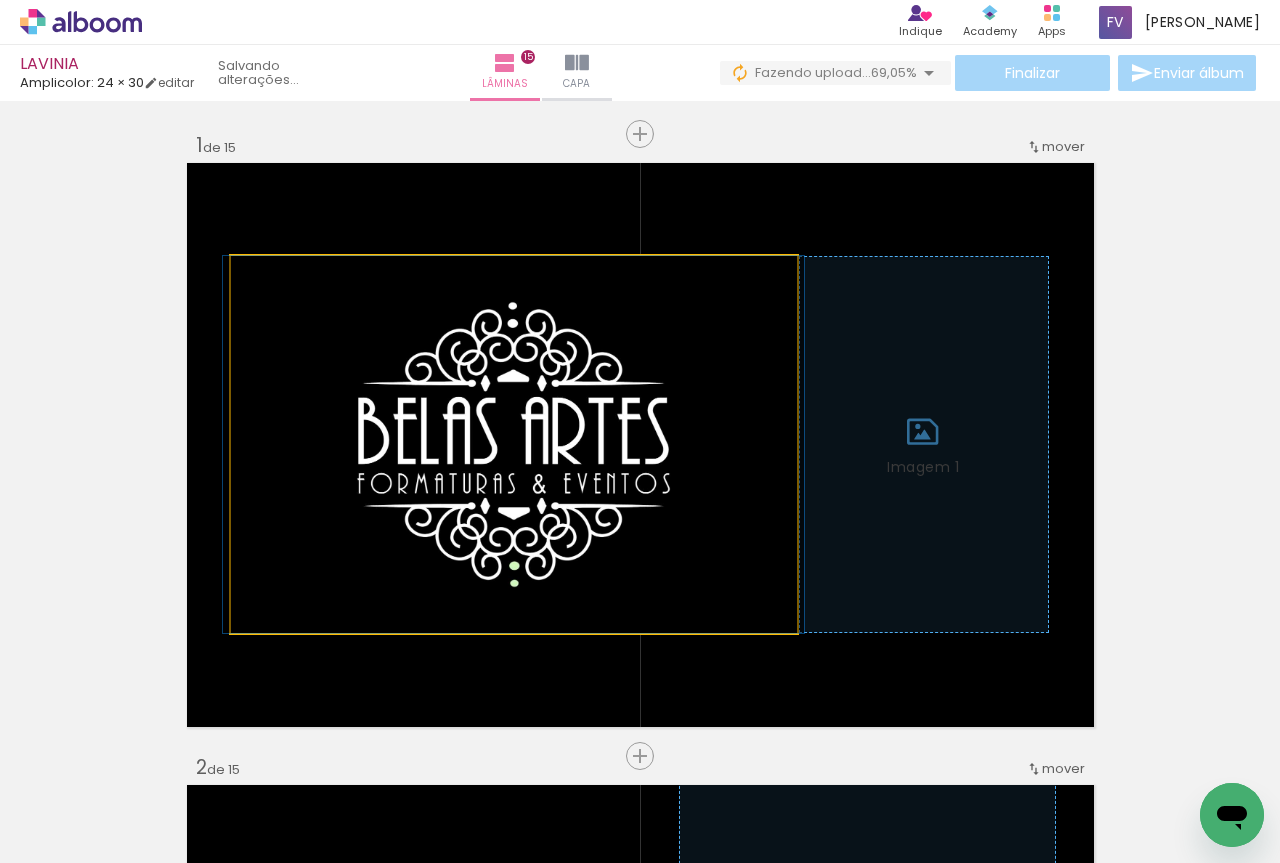 click on "Imagem 2" 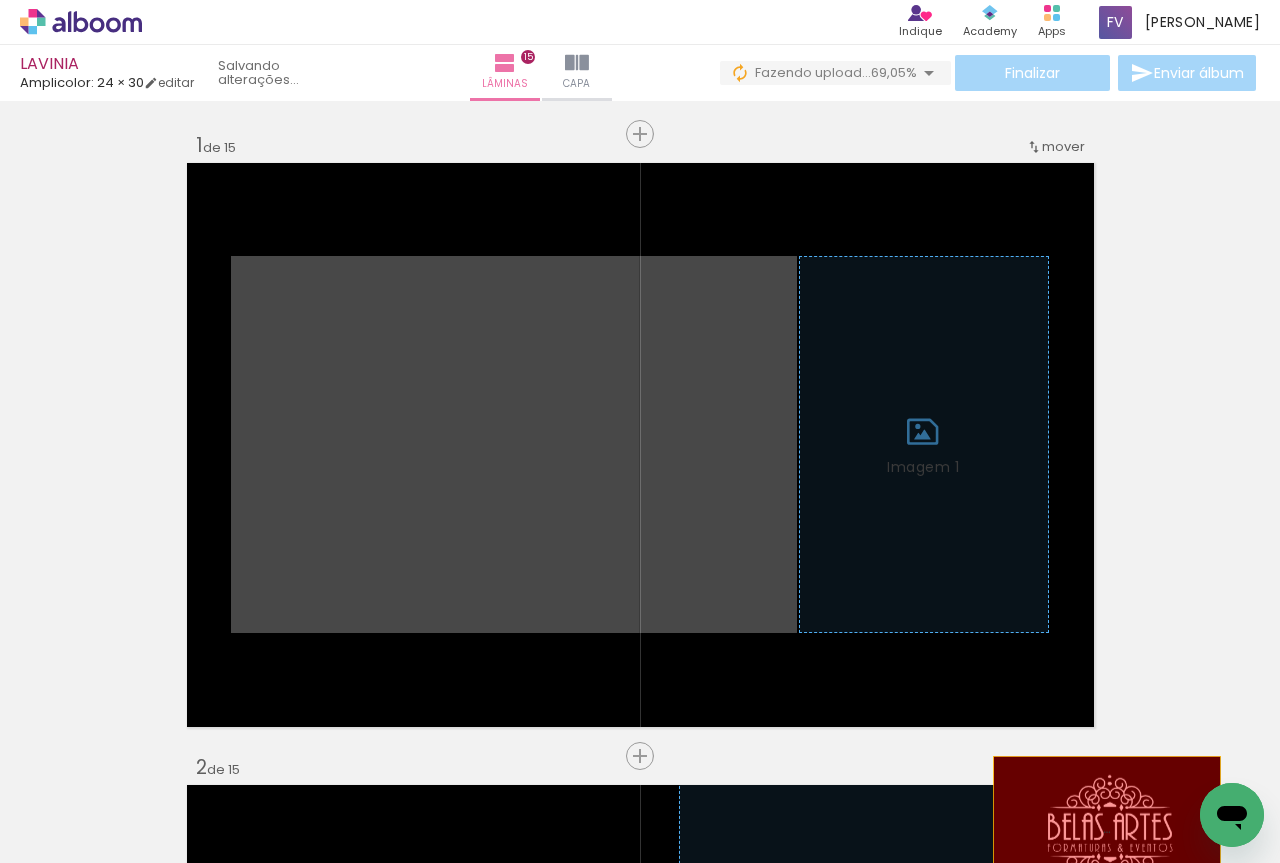 drag, startPoint x: 560, startPoint y: 480, endPoint x: 1103, endPoint y: 829, distance: 645.4843 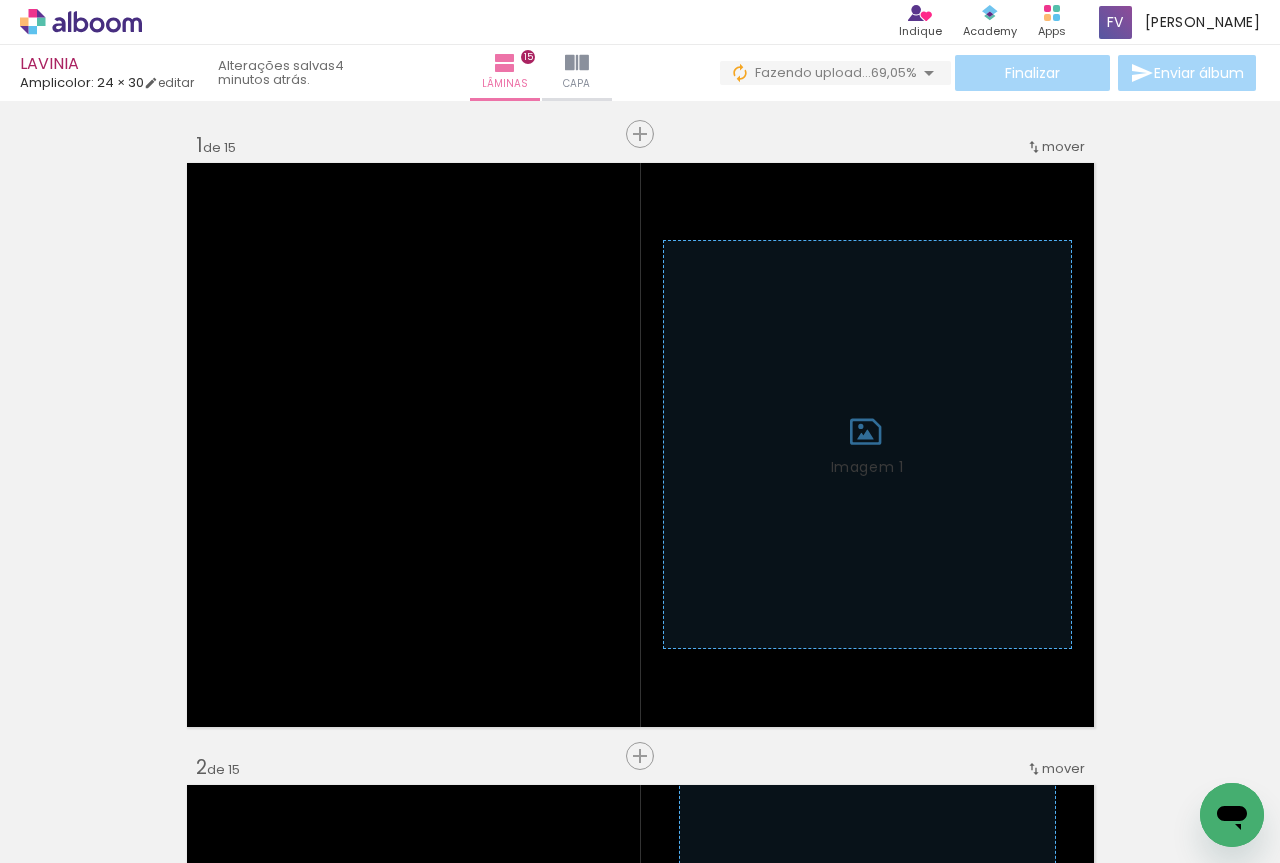 scroll, scrollTop: 0, scrollLeft: 0, axis: both 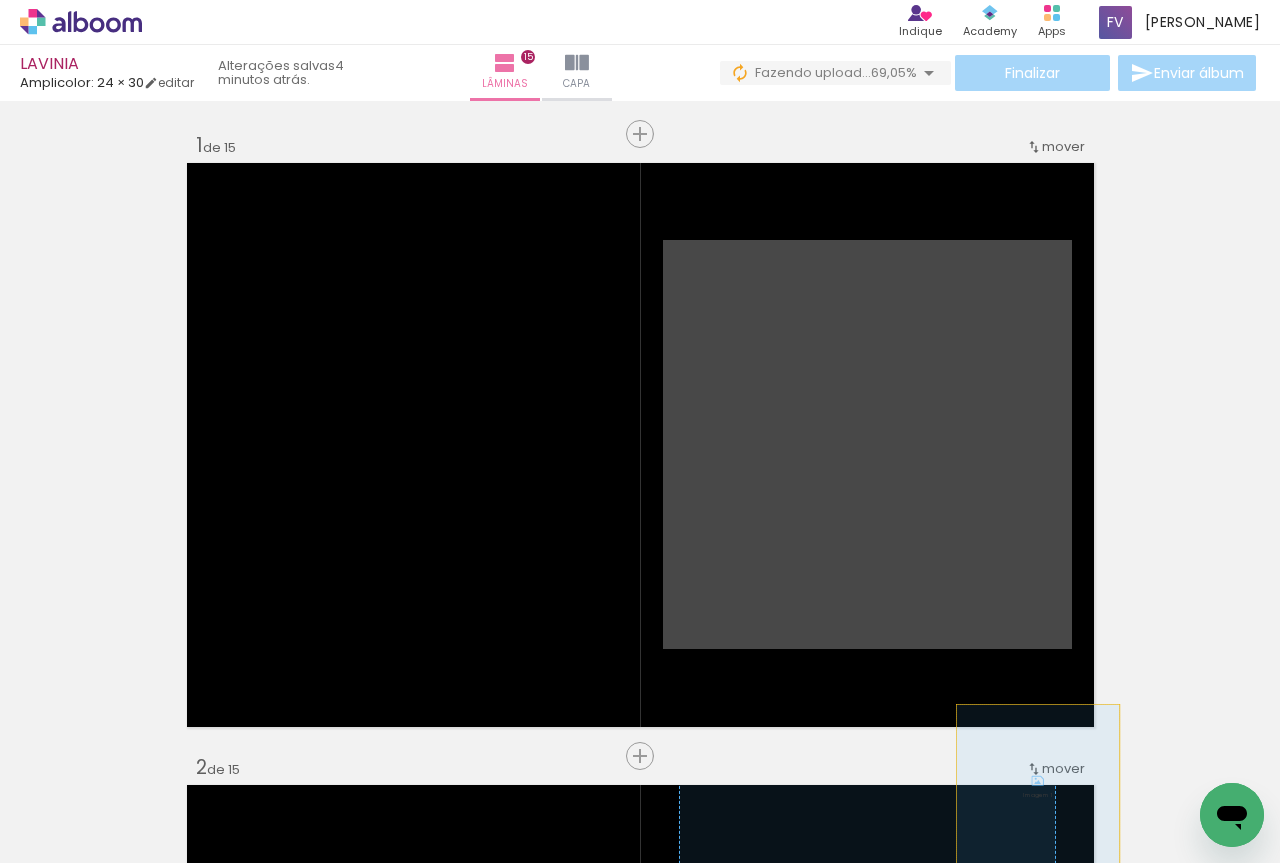 drag, startPoint x: 889, startPoint y: 394, endPoint x: 1037, endPoint y: 808, distance: 439.65897 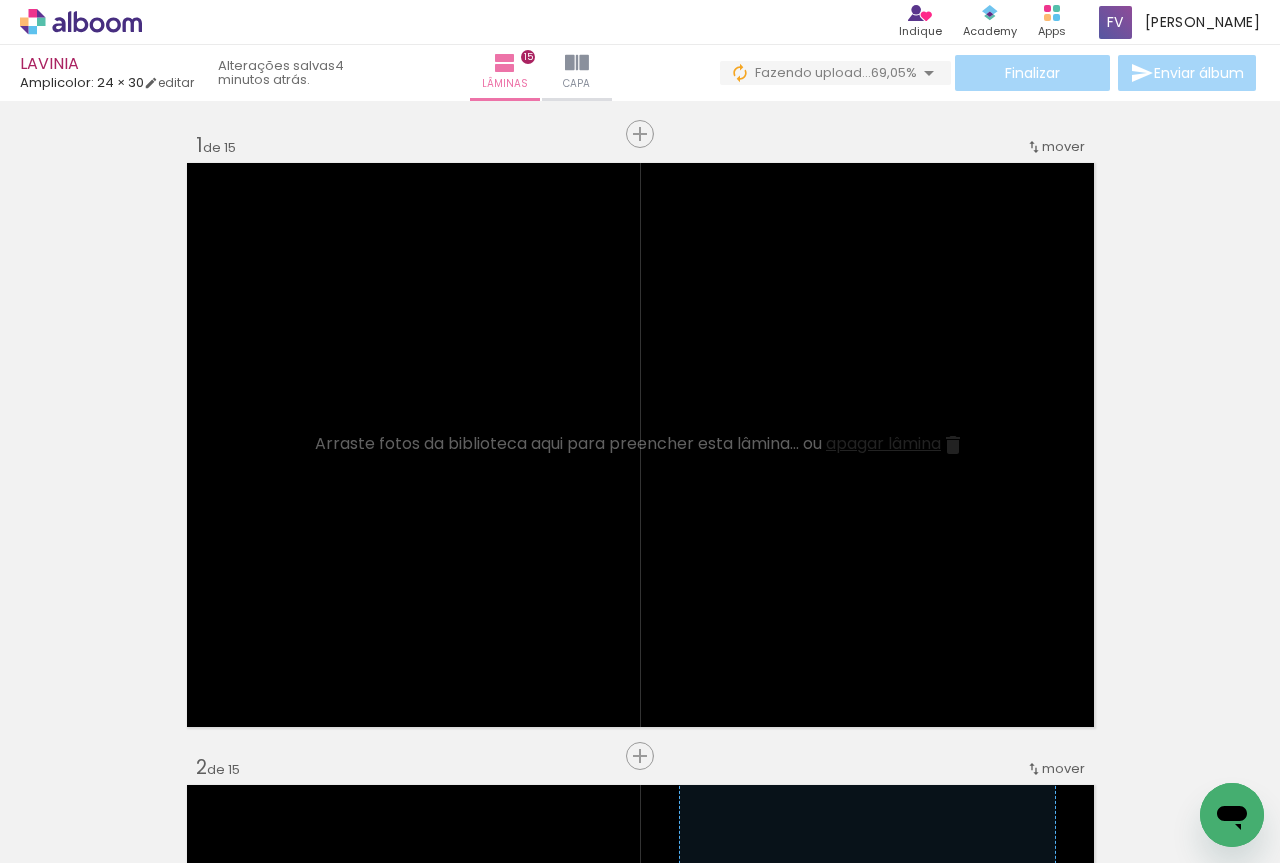 scroll, scrollTop: 0, scrollLeft: 3594, axis: horizontal 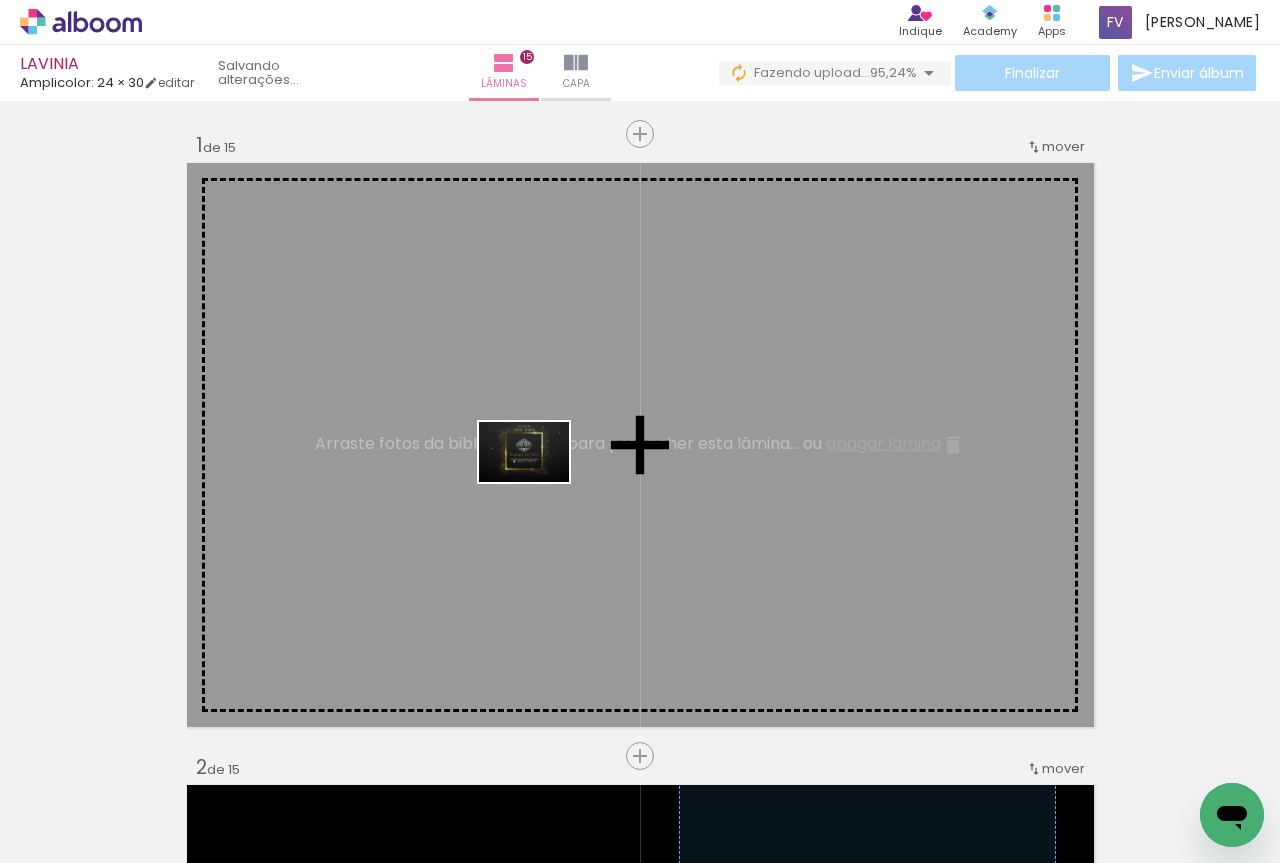 drag, startPoint x: 1104, startPoint y: 811, endPoint x: 527, endPoint y: 480, distance: 665.1992 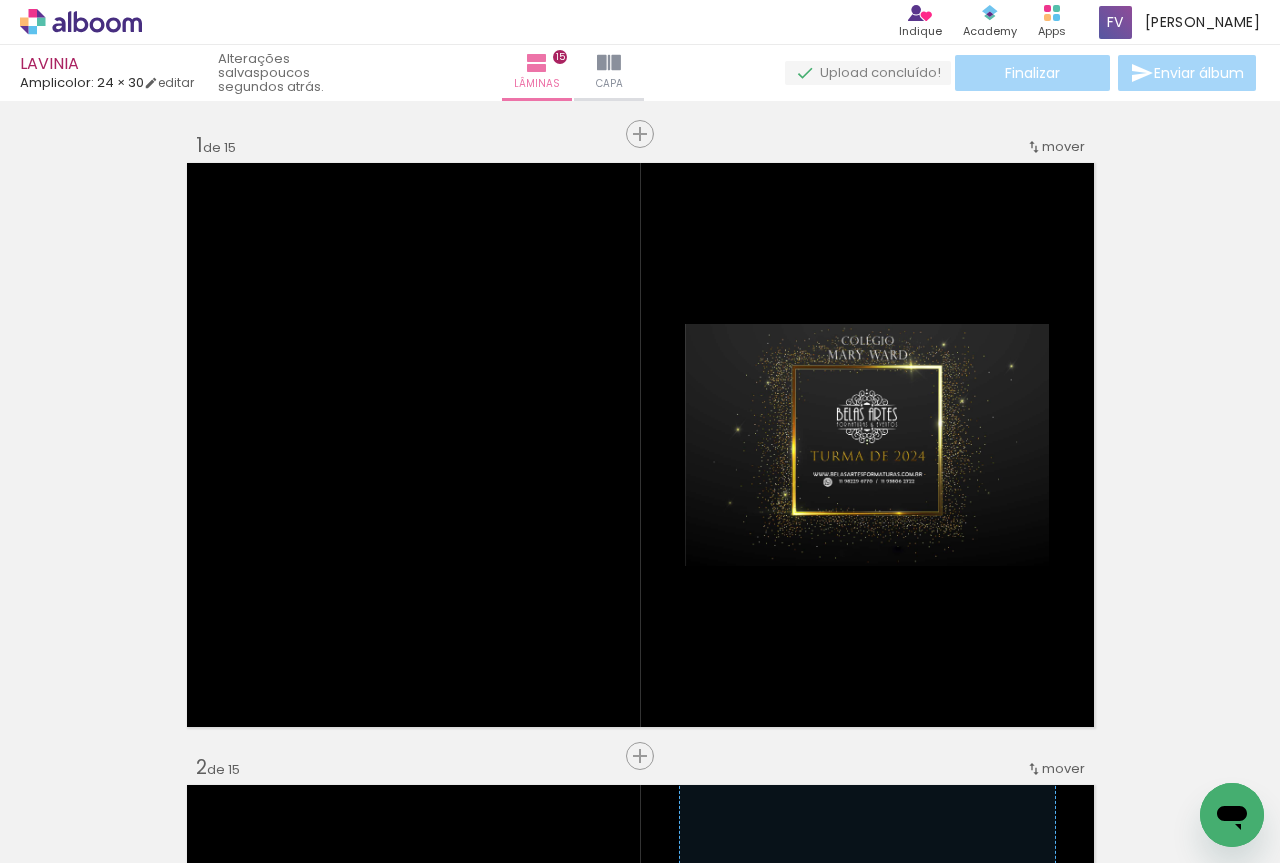 scroll, scrollTop: 0, scrollLeft: 0, axis: both 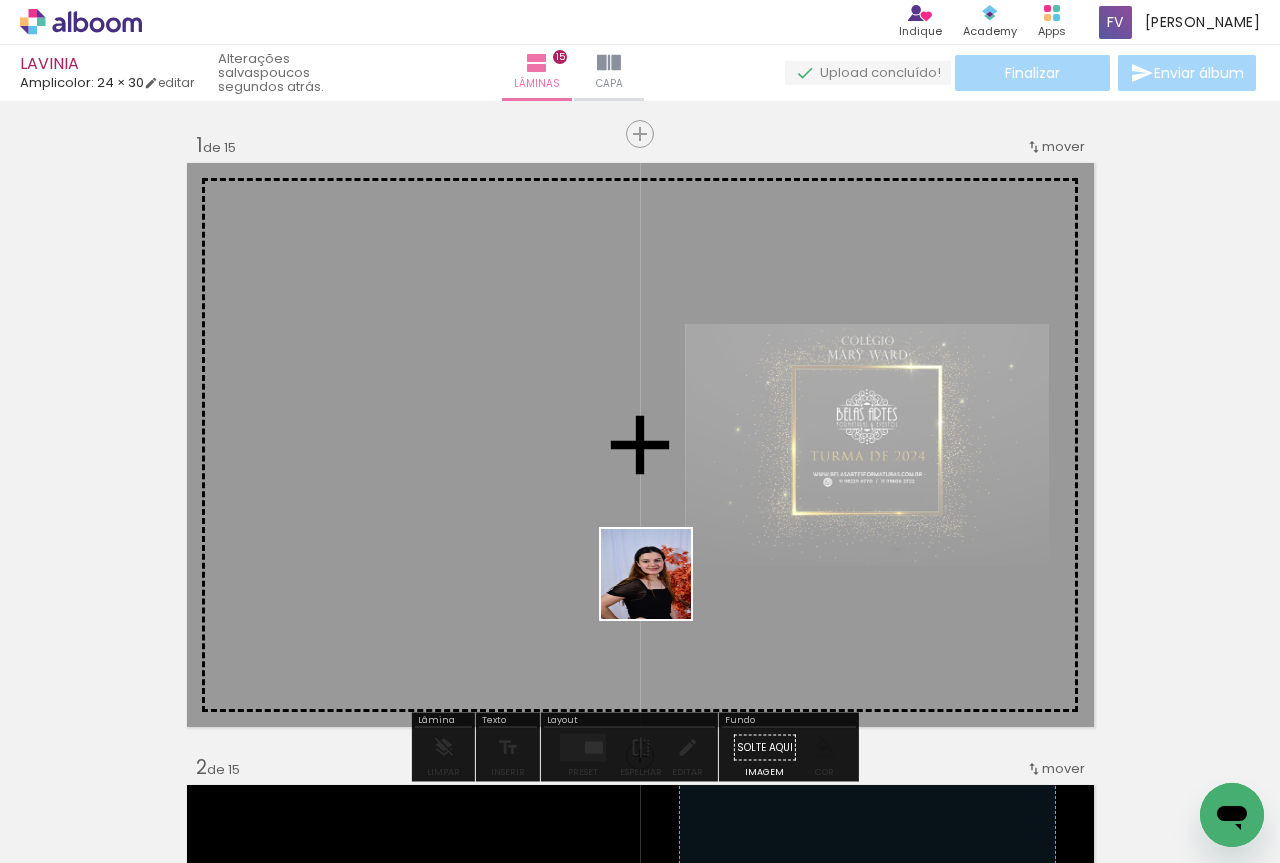 drag, startPoint x: 203, startPoint y: 821, endPoint x: 773, endPoint y: 523, distance: 643.19824 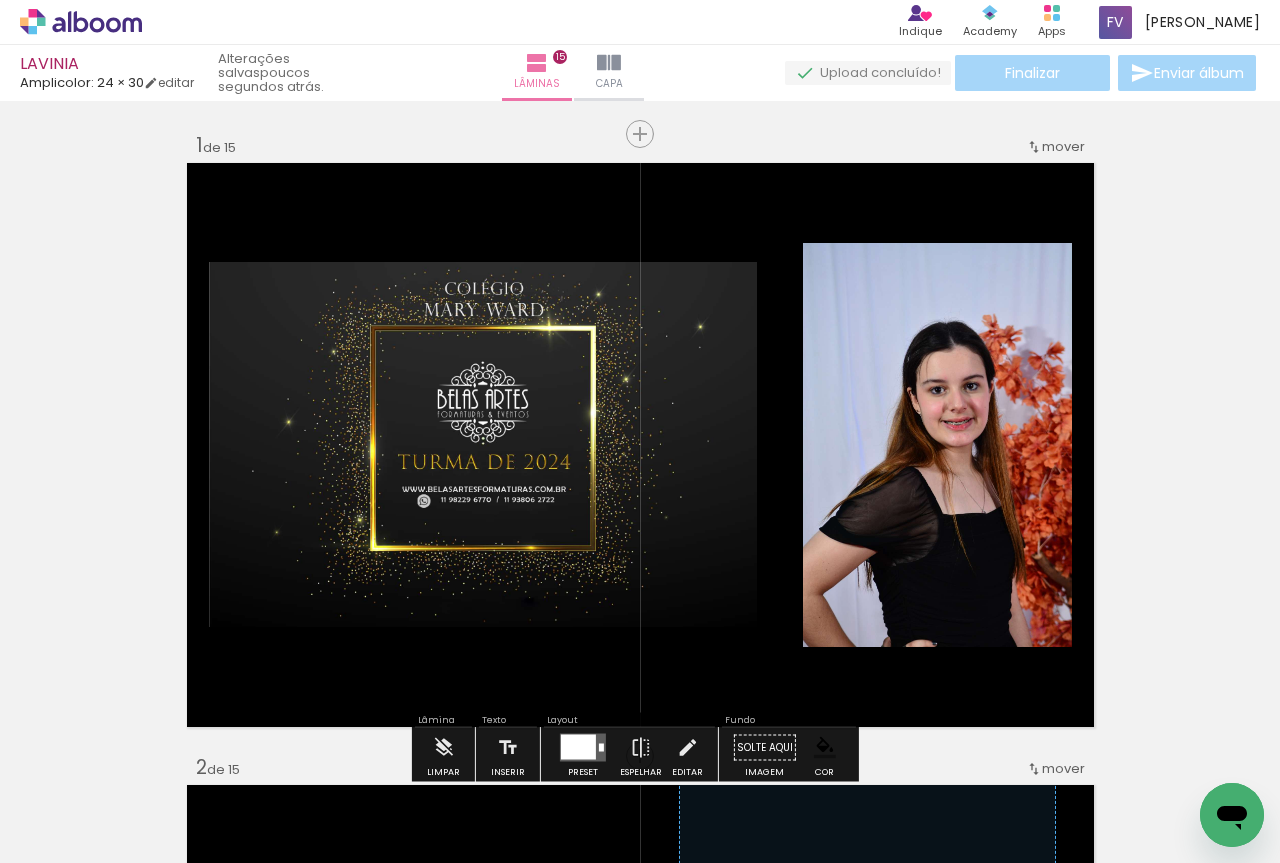 scroll, scrollTop: 100, scrollLeft: 0, axis: vertical 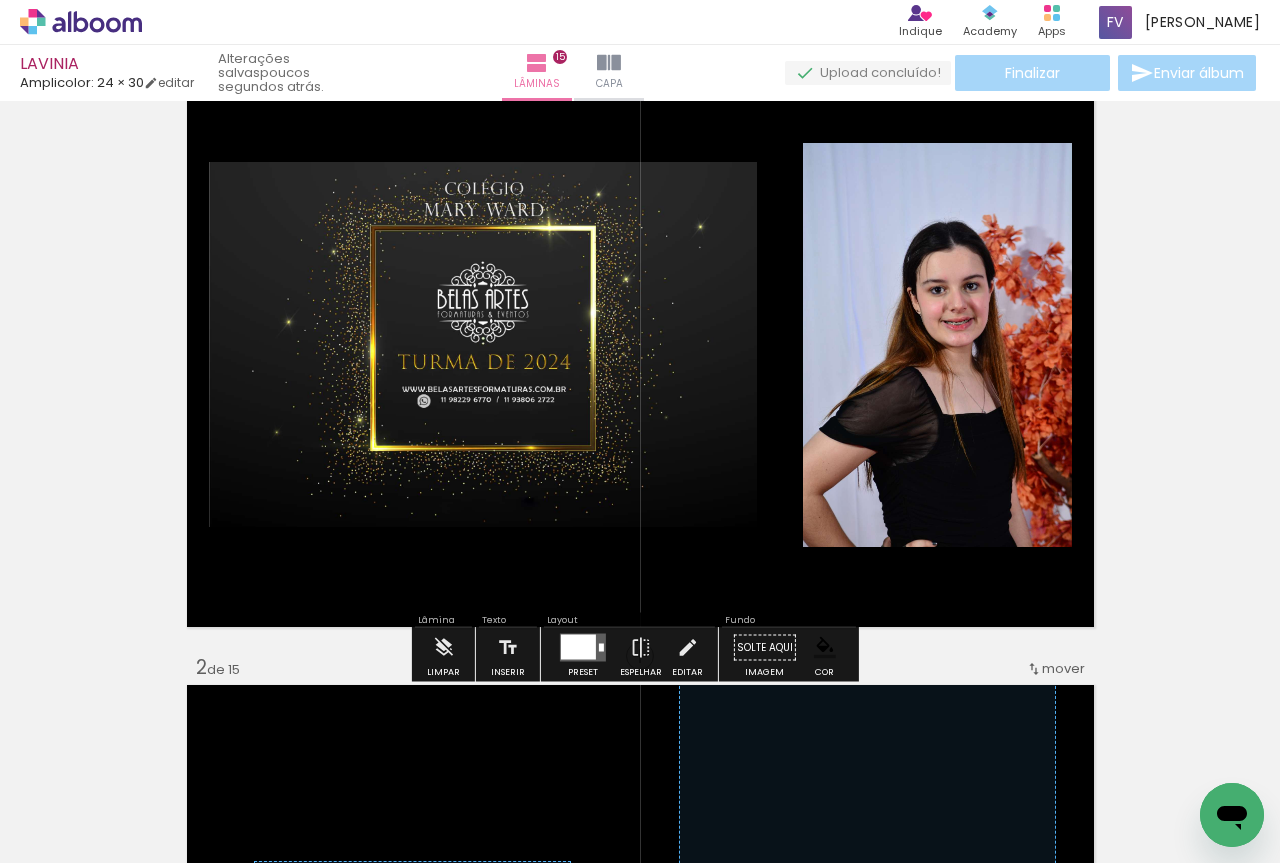 click at bounding box center [578, 647] 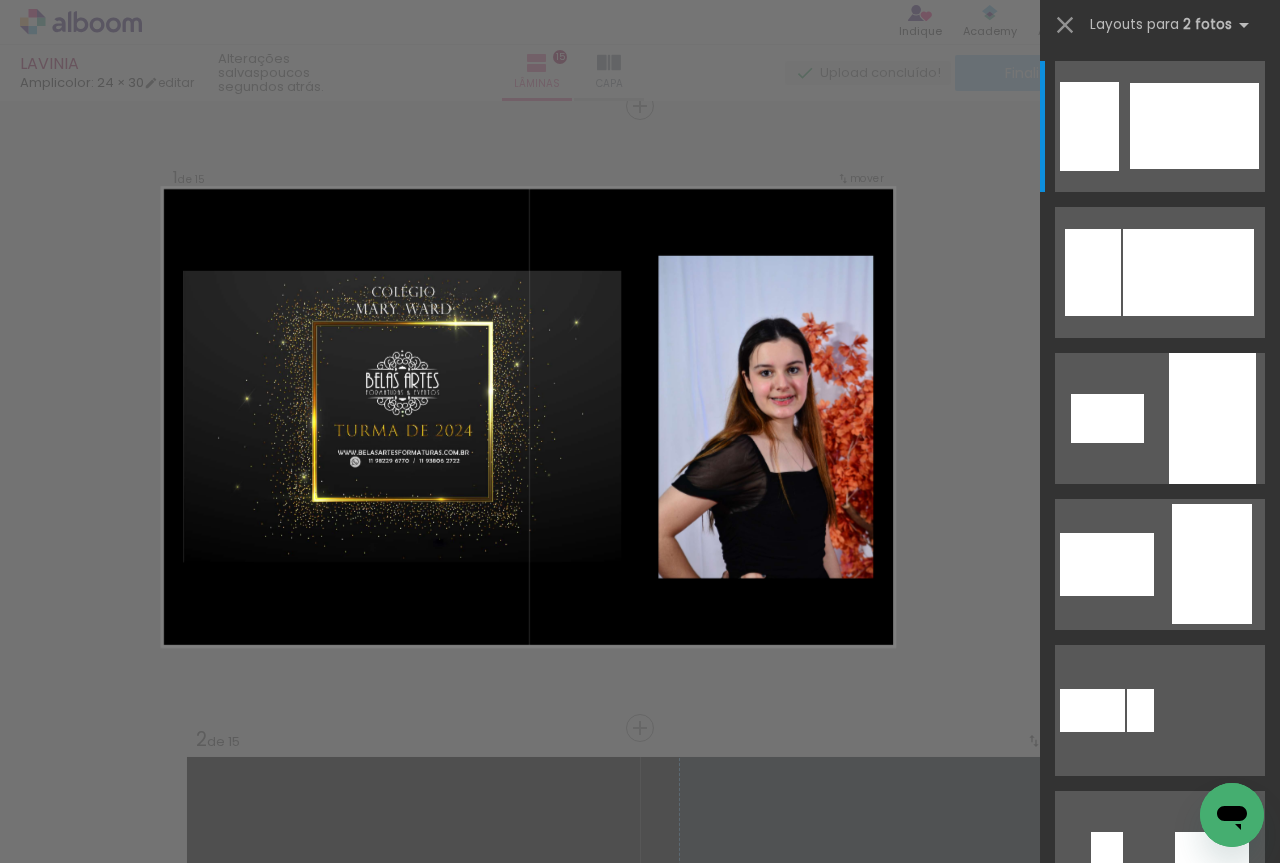 scroll, scrollTop: 25, scrollLeft: 0, axis: vertical 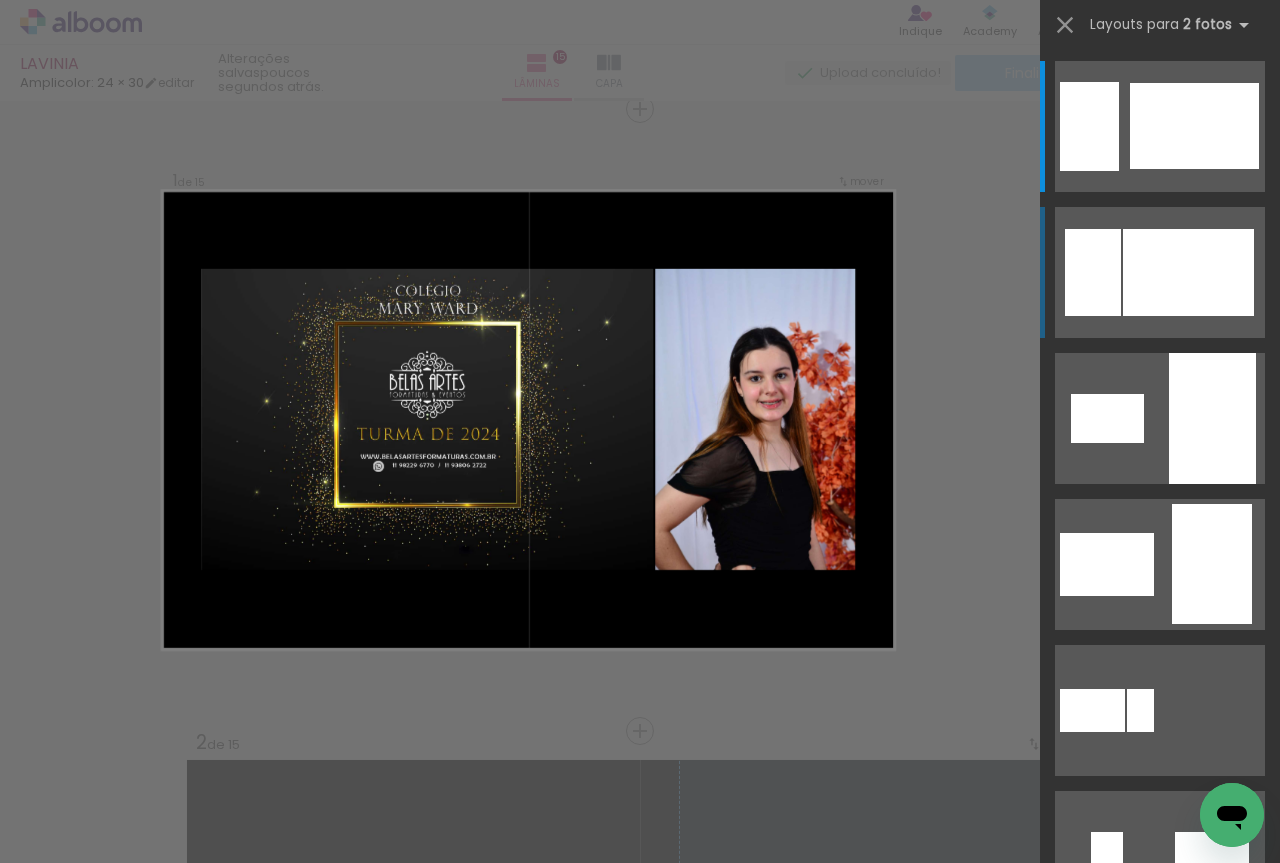 click at bounding box center (1194, 126) 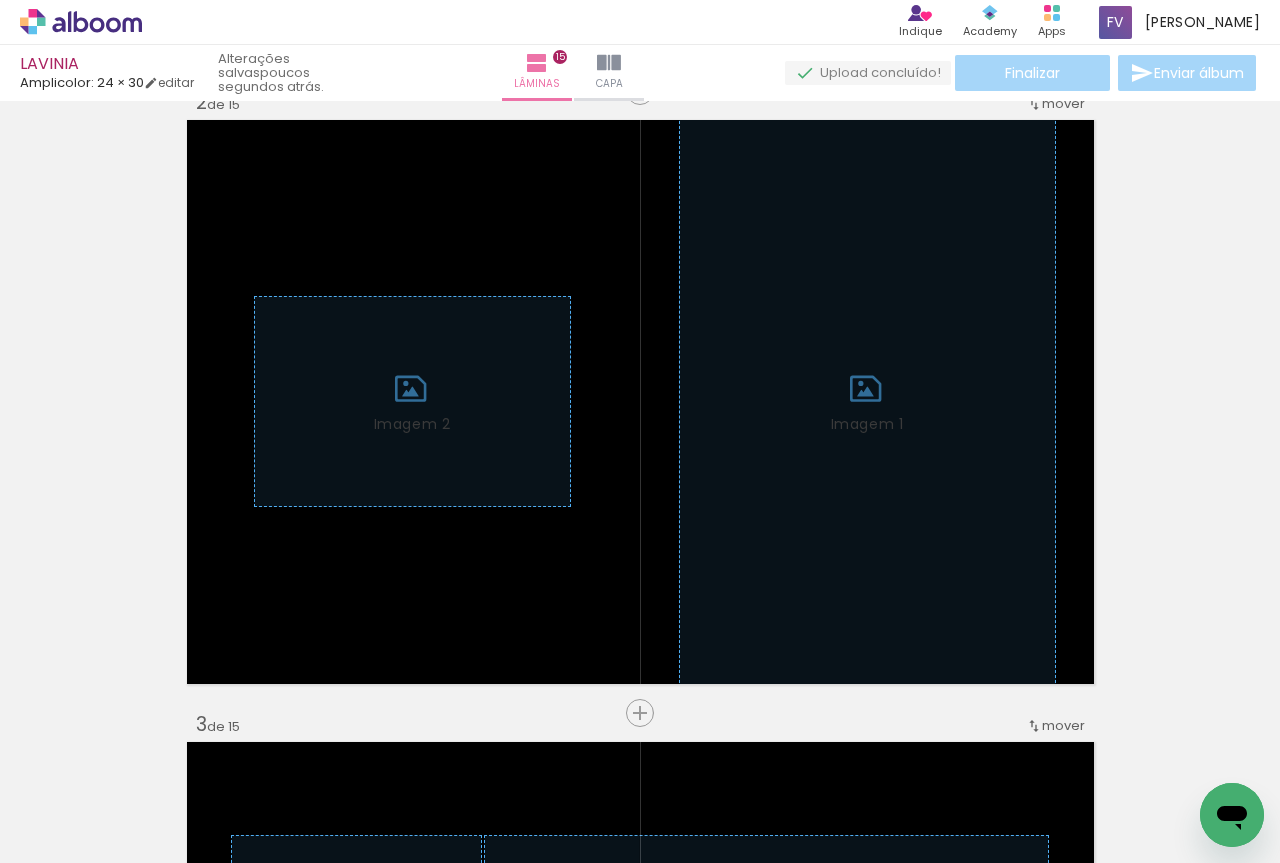 scroll, scrollTop: 700, scrollLeft: 0, axis: vertical 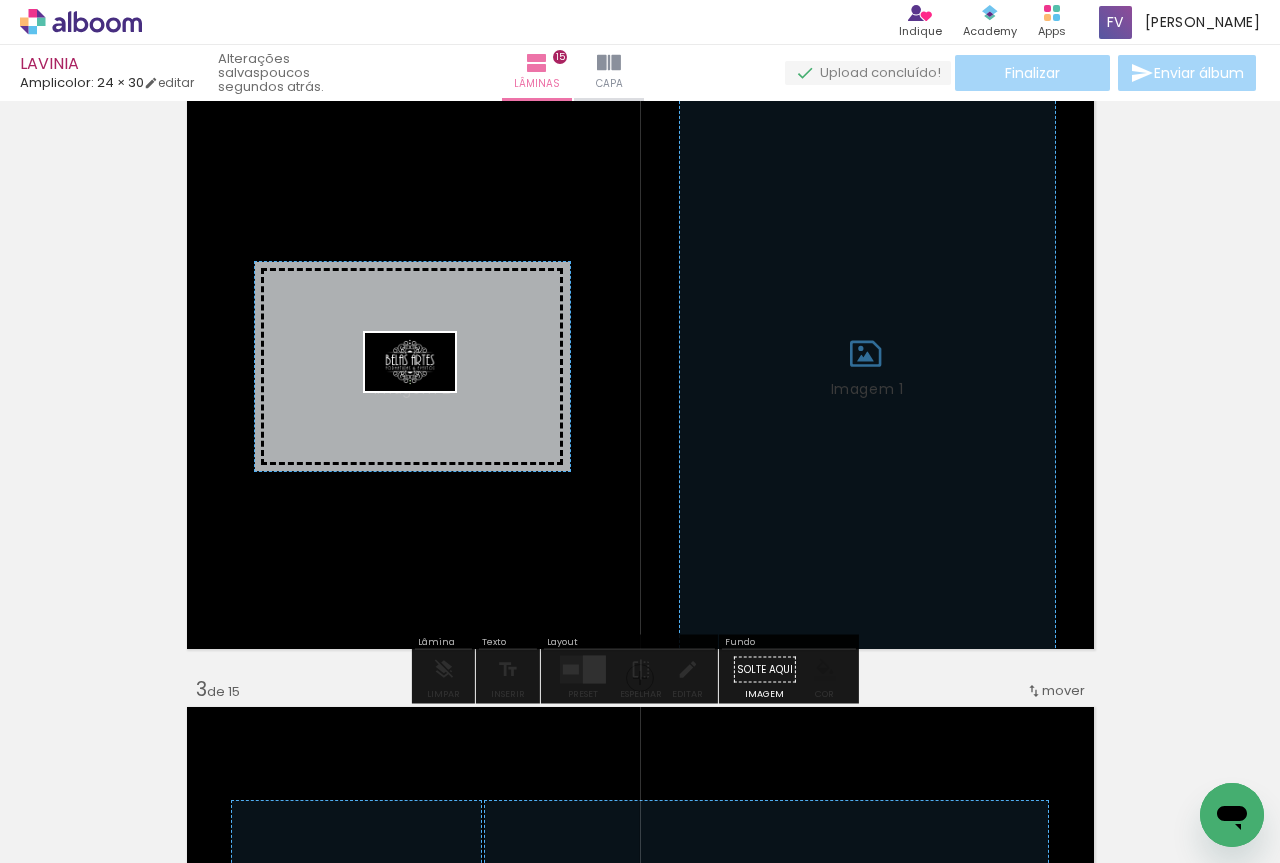 drag, startPoint x: 1198, startPoint y: 799, endPoint x: 425, endPoint y: 393, distance: 873.13513 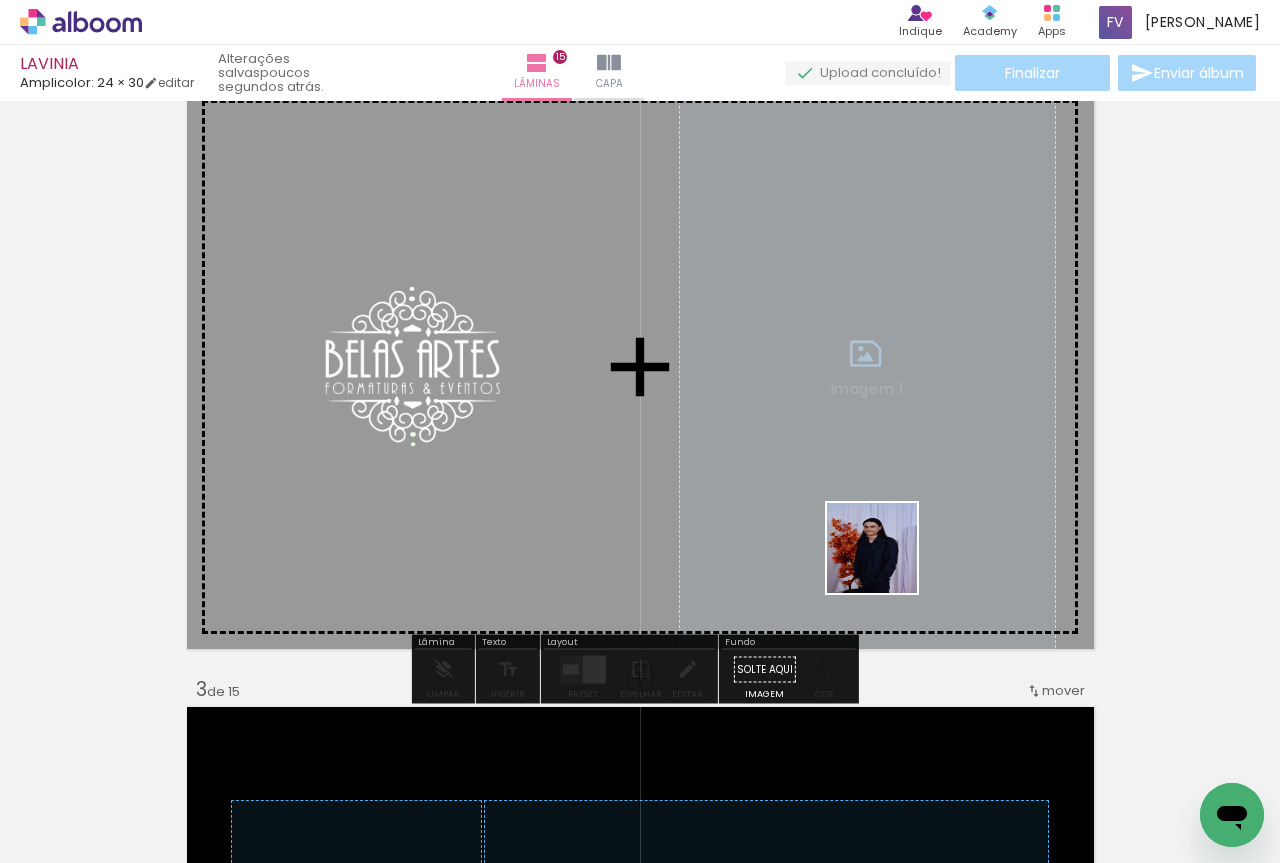 drag, startPoint x: 870, startPoint y: 810, endPoint x: 885, endPoint y: 449, distance: 361.3115 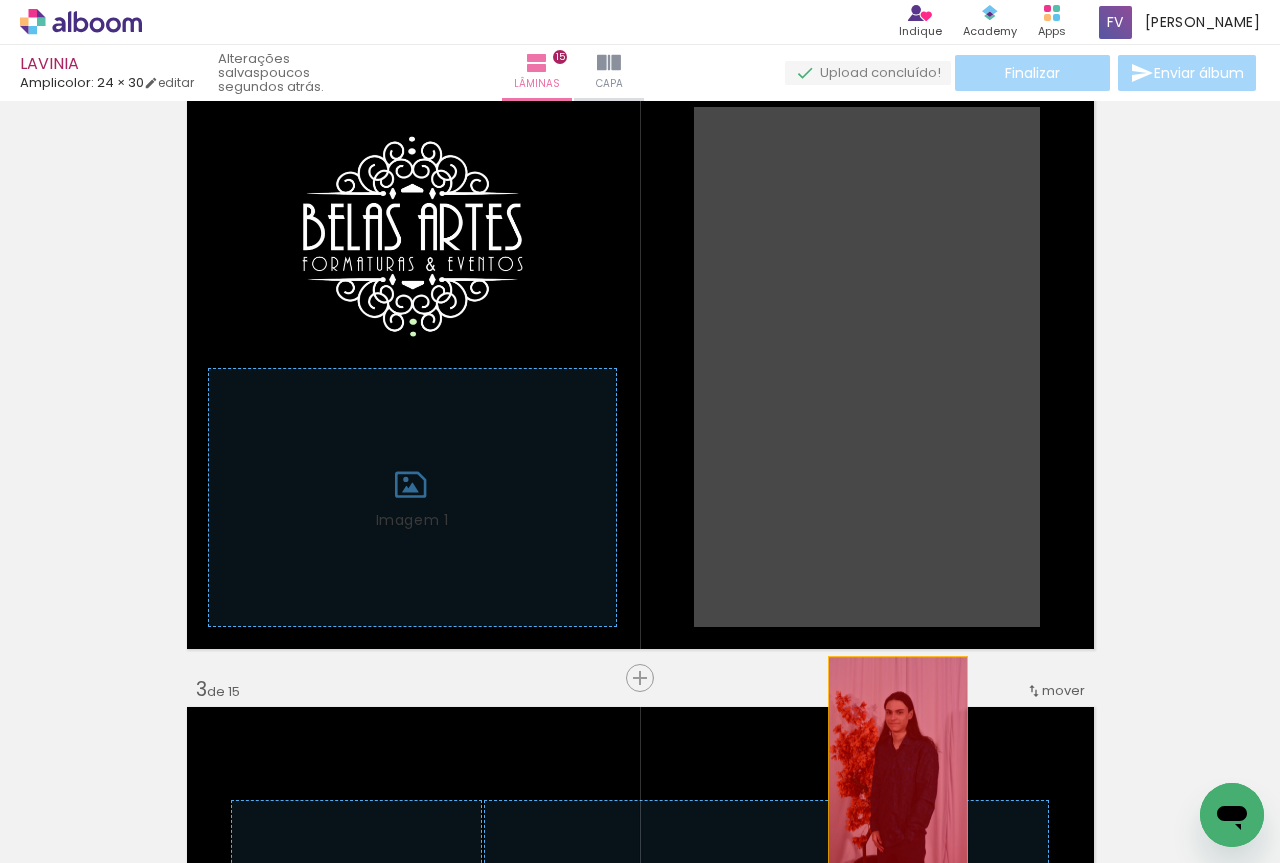 drag, startPoint x: 869, startPoint y: 417, endPoint x: 890, endPoint y: 761, distance: 344.64038 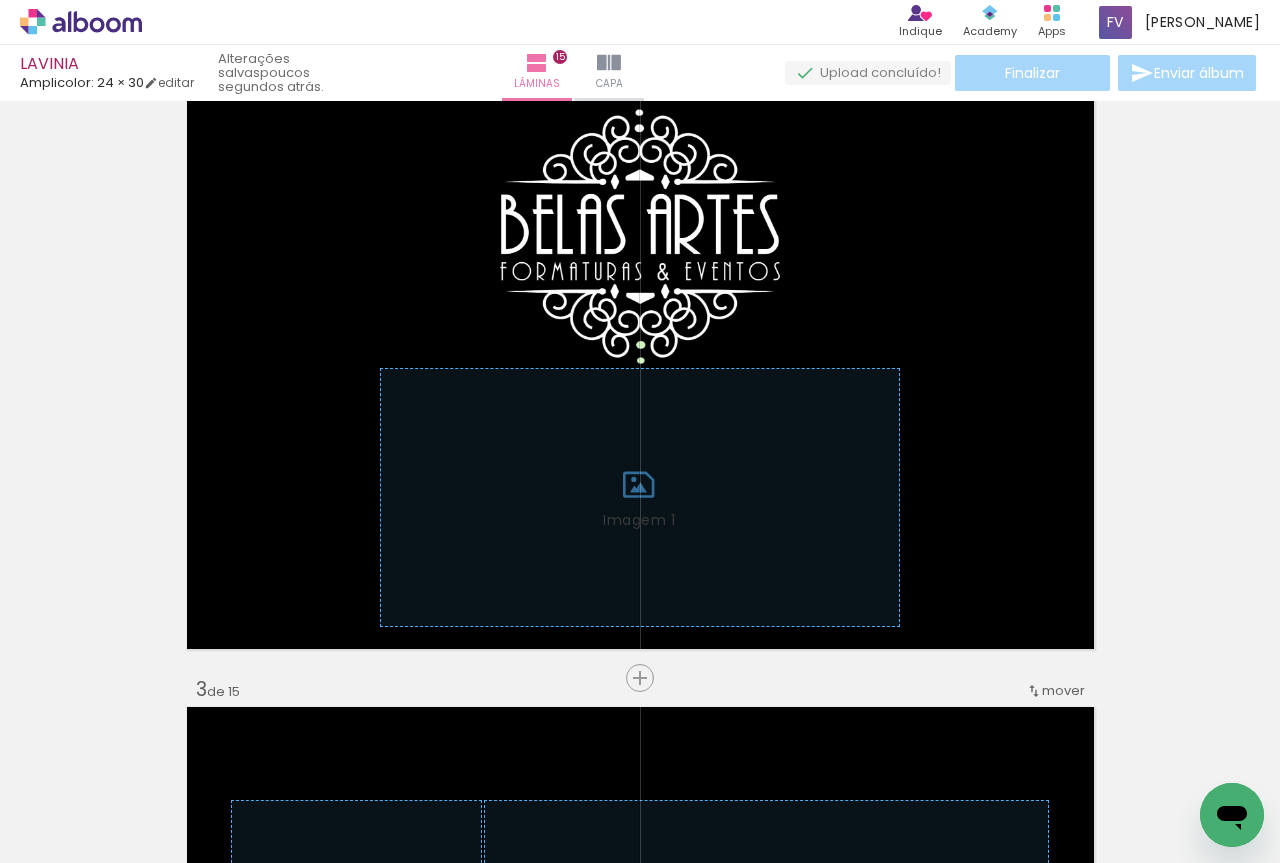 click at bounding box center [-302, 755] 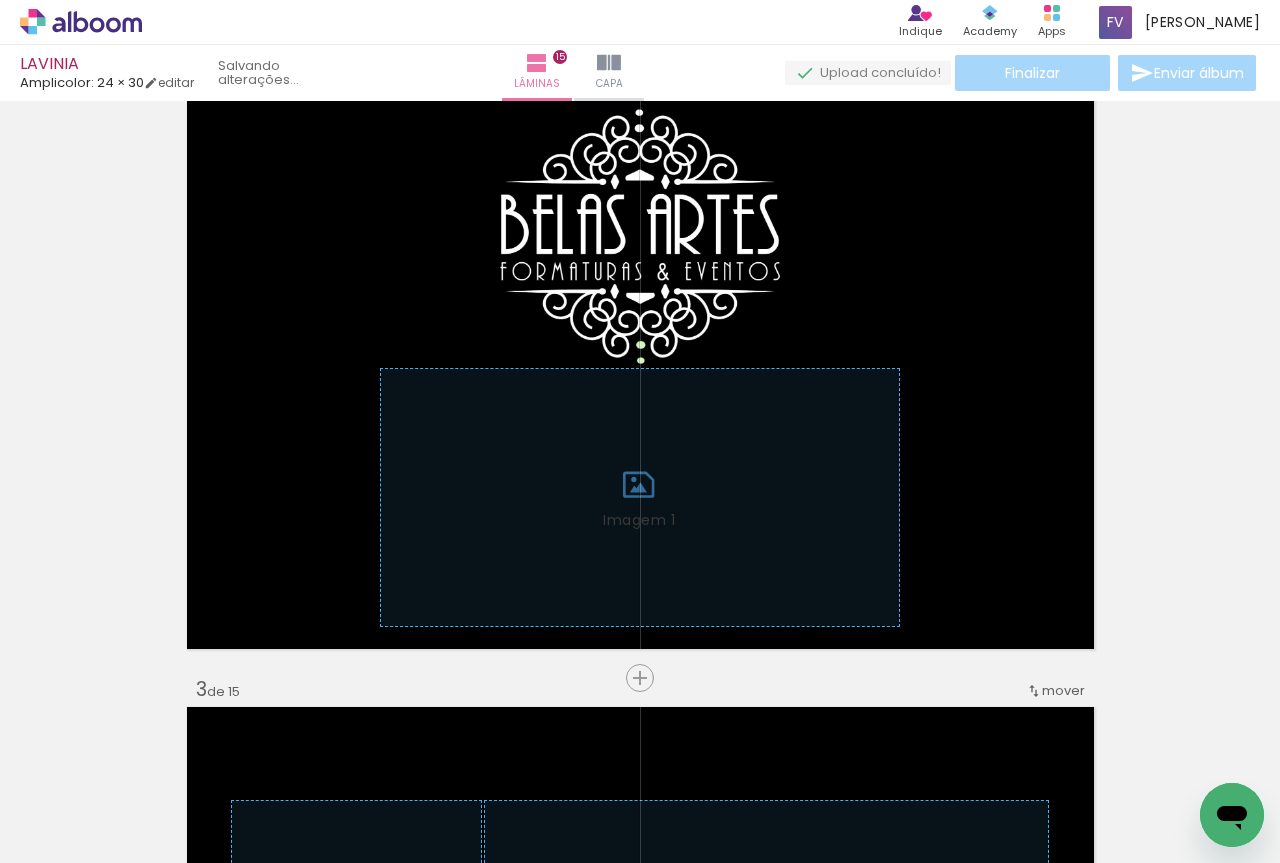 scroll, scrollTop: 0, scrollLeft: 3482, axis: horizontal 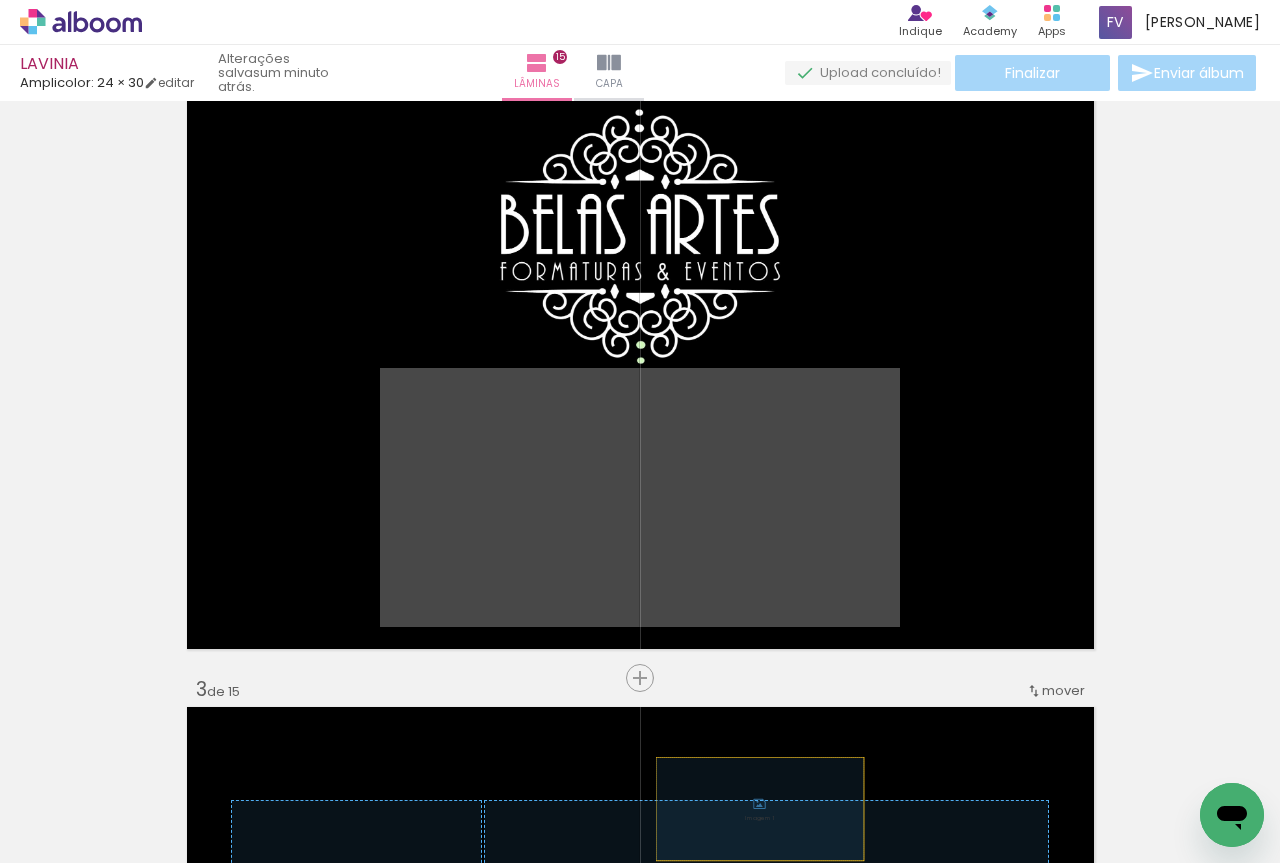 drag, startPoint x: 715, startPoint y: 543, endPoint x: 759, endPoint y: 863, distance: 323.01083 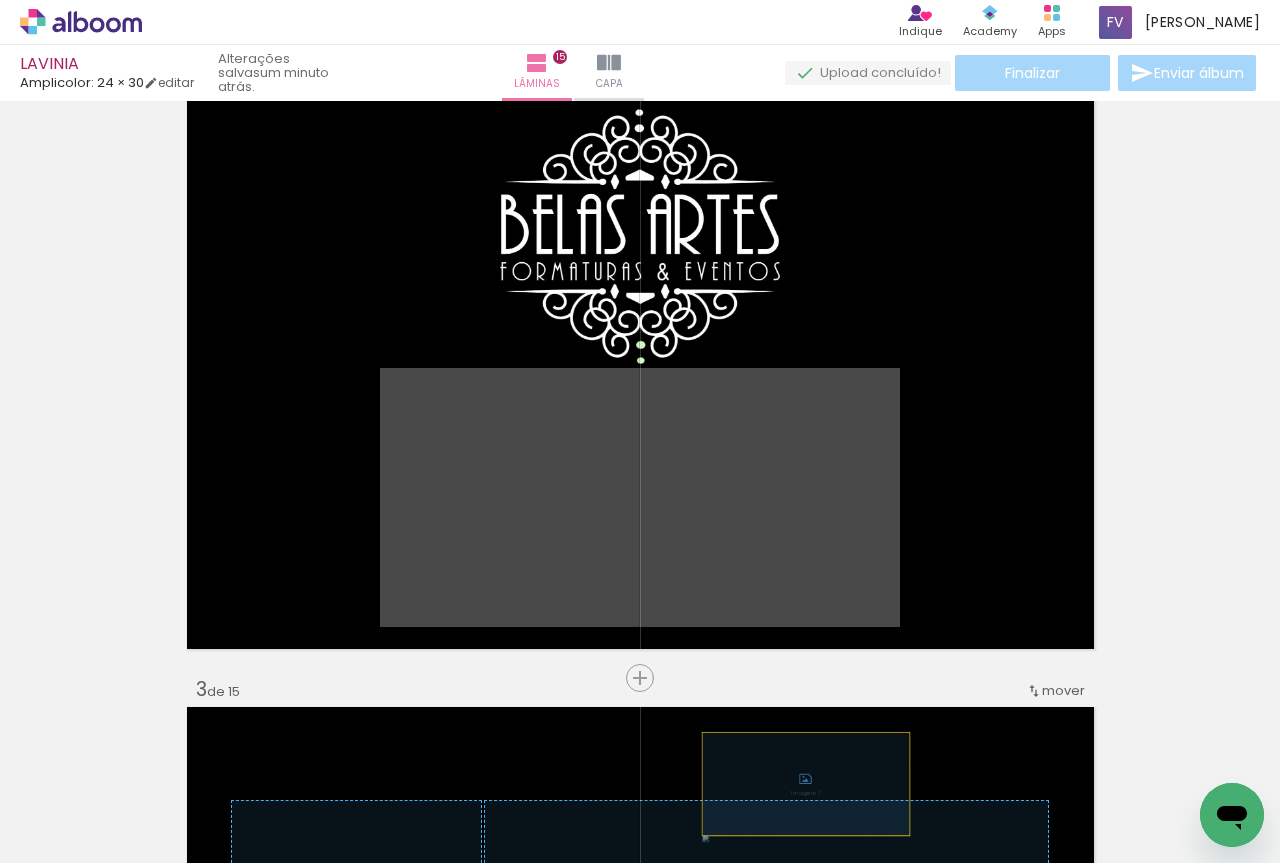 drag, startPoint x: 766, startPoint y: 550, endPoint x: 798, endPoint y: 784, distance: 236.1779 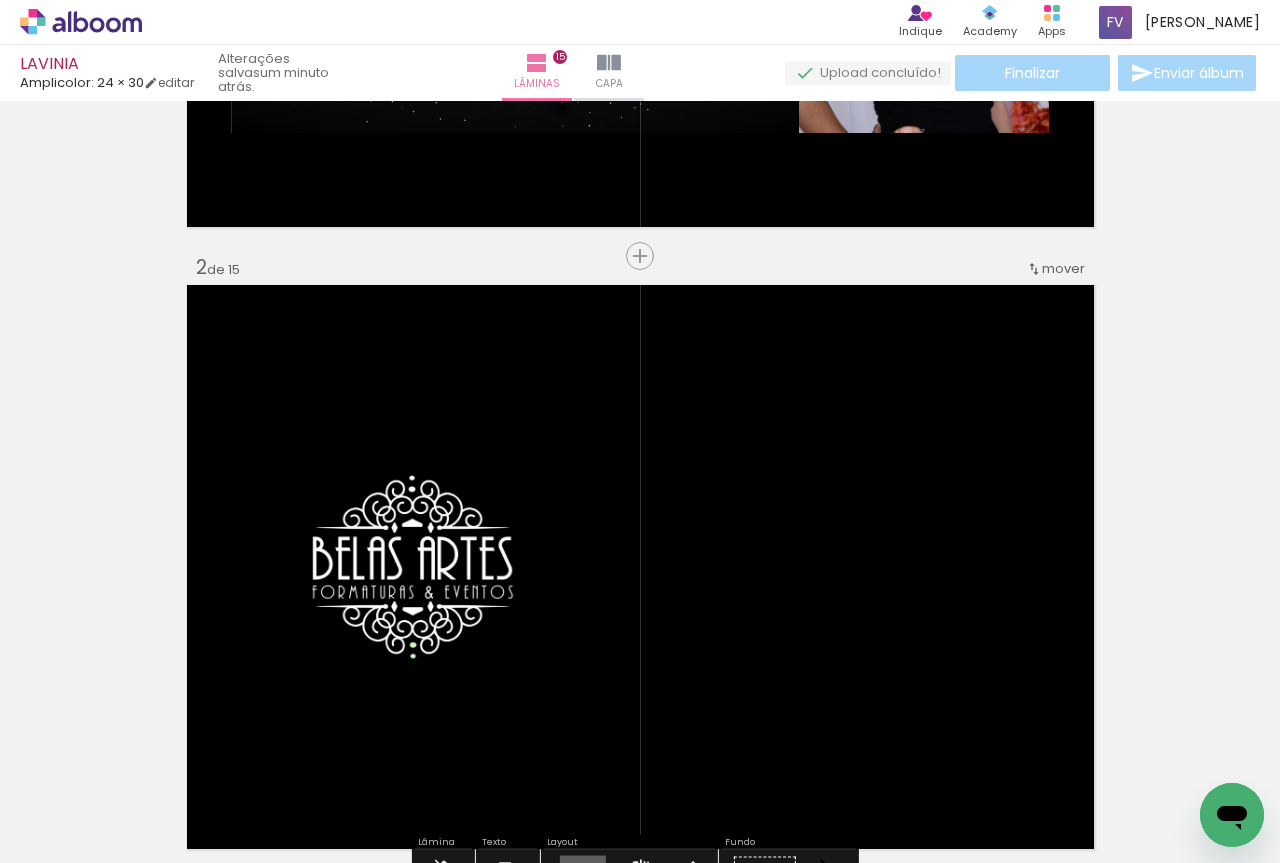 scroll, scrollTop: 700, scrollLeft: 0, axis: vertical 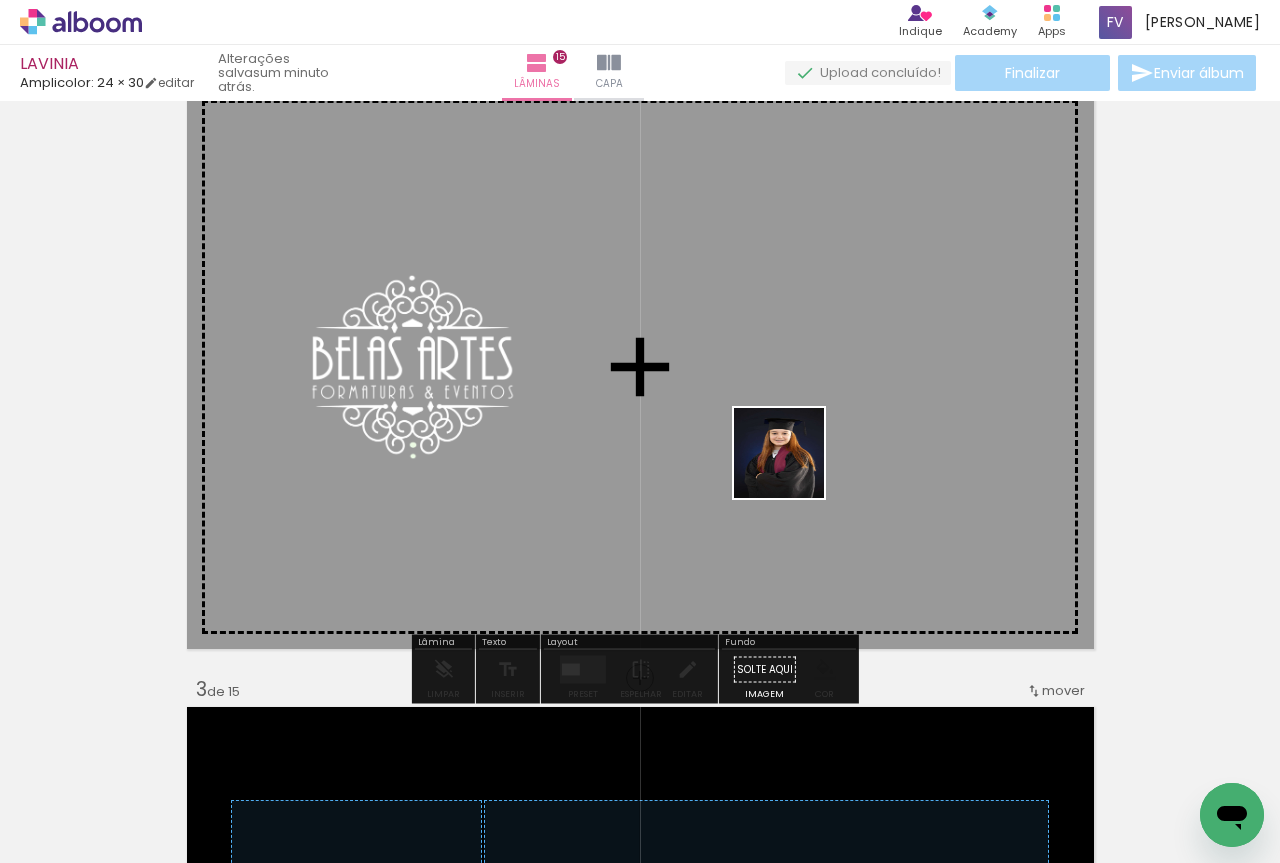 drag, startPoint x: 639, startPoint y: 807, endPoint x: 824, endPoint y: 376, distance: 469.02664 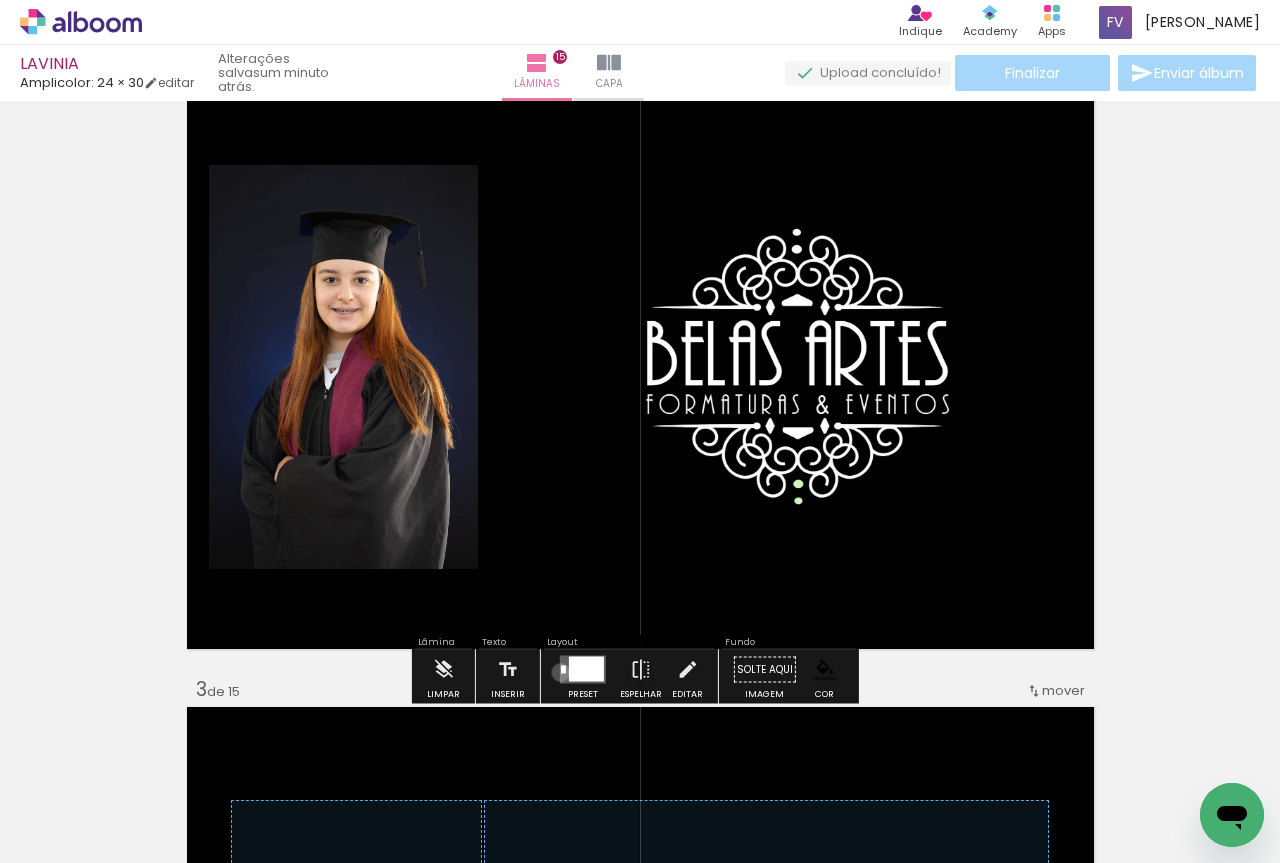 click at bounding box center [563, 670] 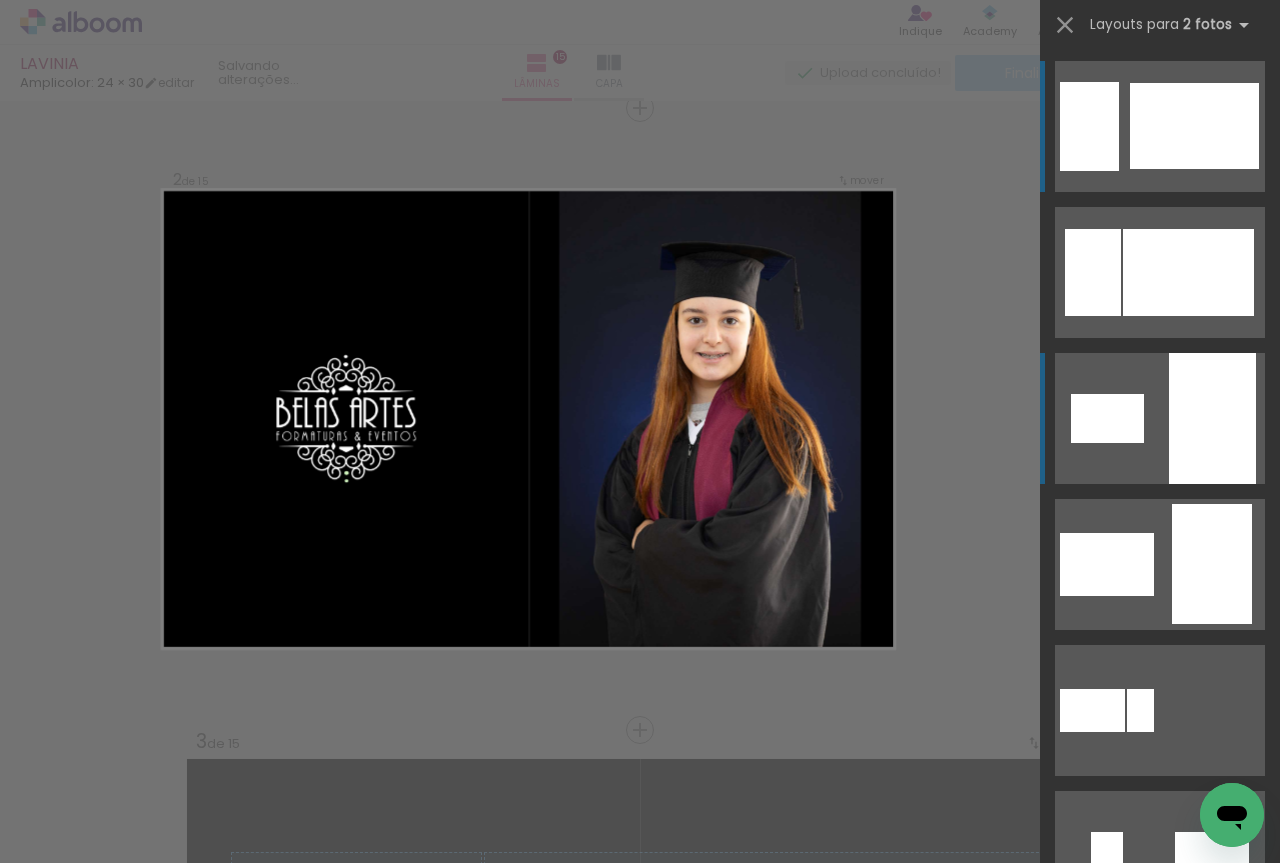 scroll, scrollTop: 648, scrollLeft: 0, axis: vertical 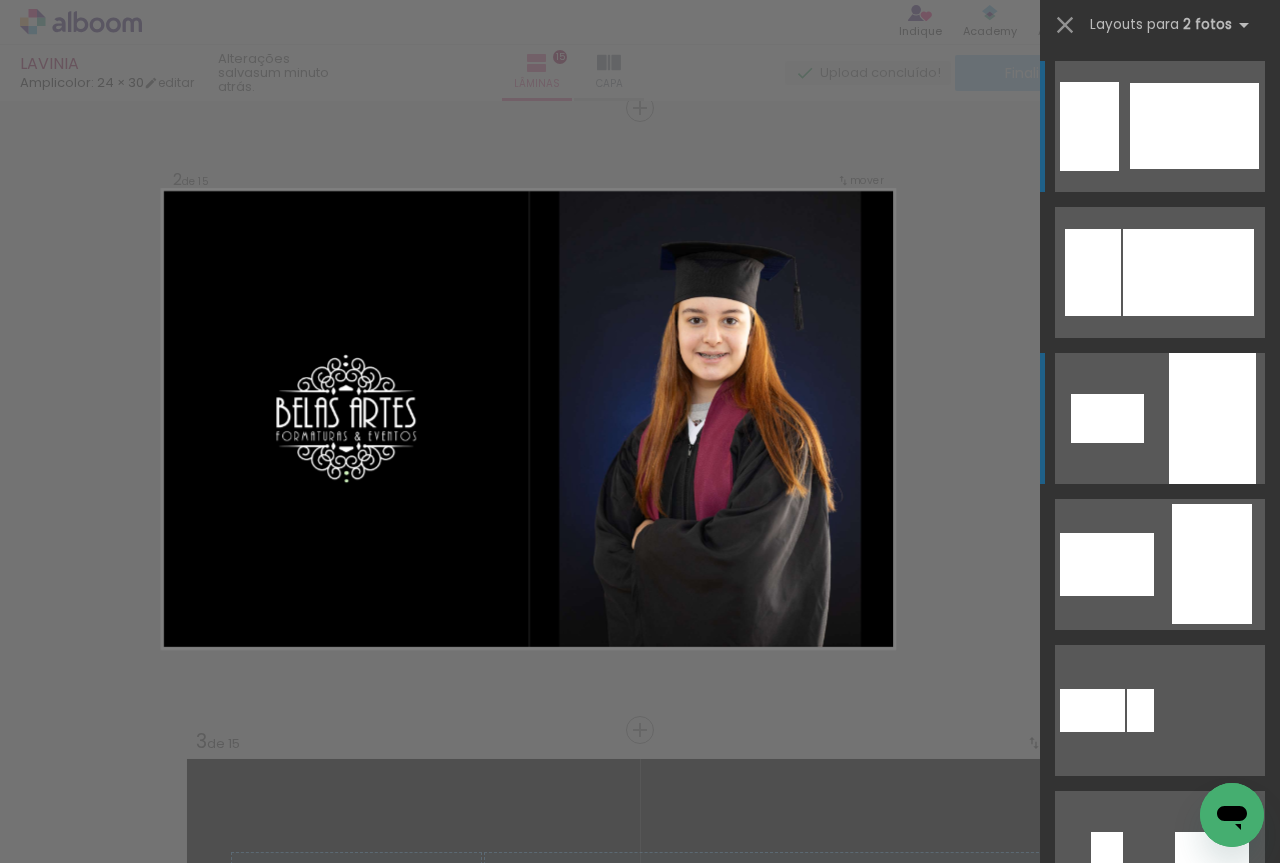 click at bounding box center [1160, 126] 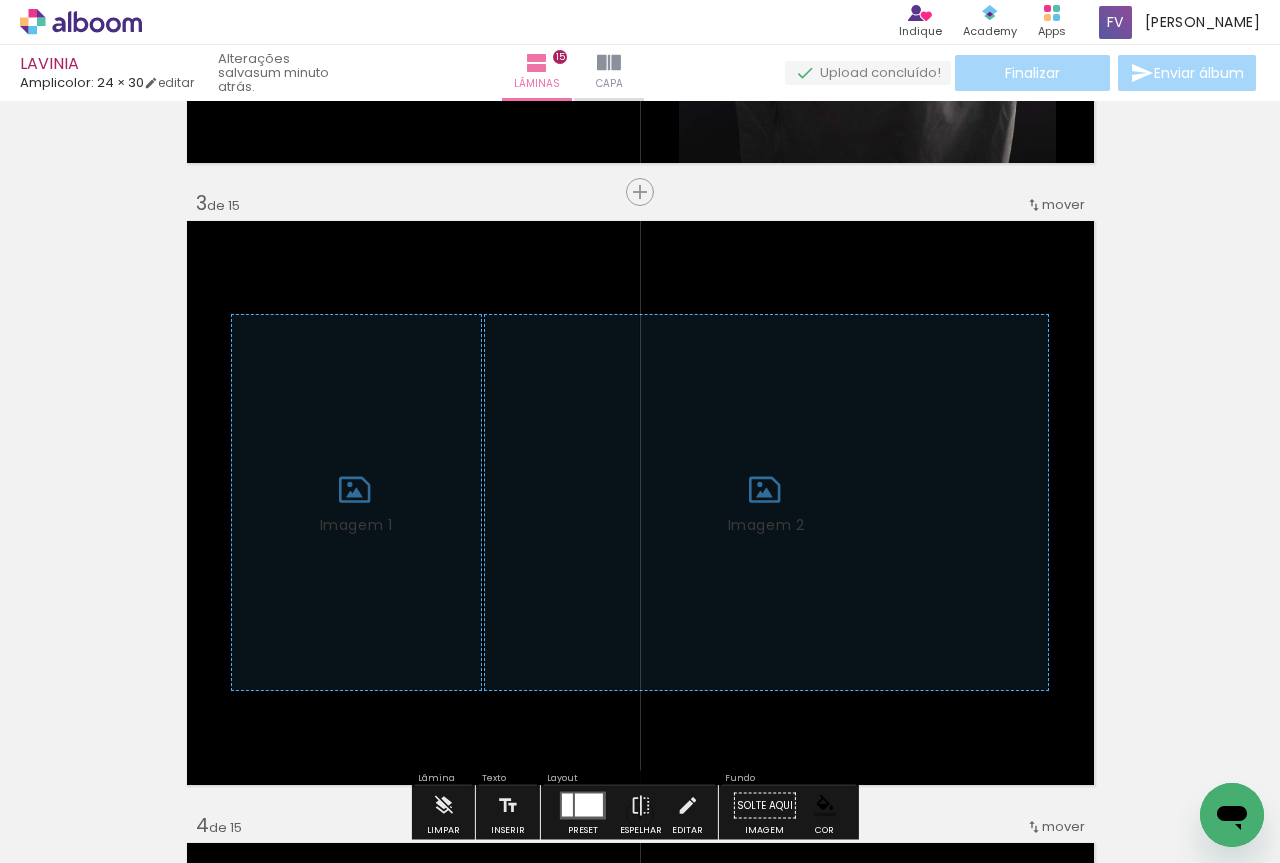 scroll, scrollTop: 1200, scrollLeft: 0, axis: vertical 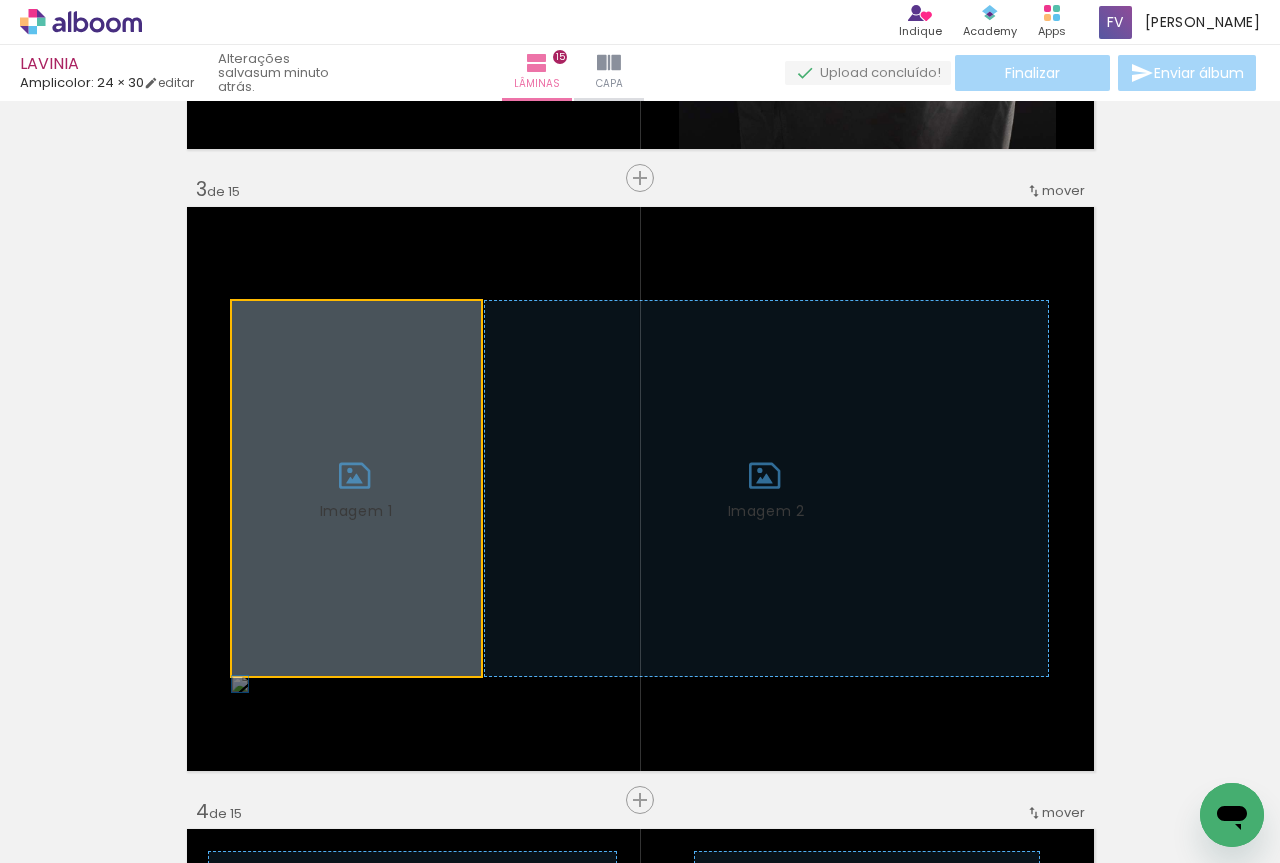 drag, startPoint x: 378, startPoint y: 570, endPoint x: 487, endPoint y: 689, distance: 161.37534 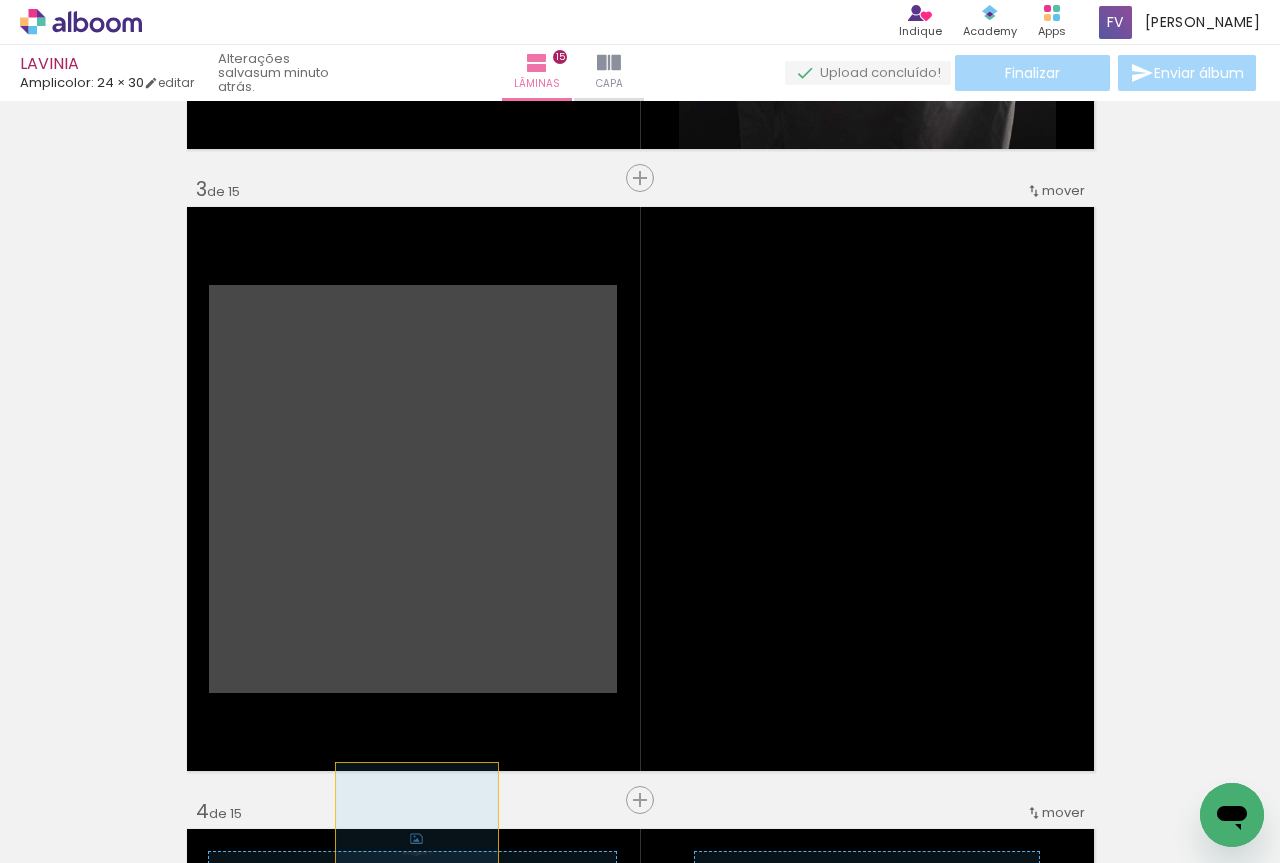 drag, startPoint x: 392, startPoint y: 596, endPoint x: 409, endPoint y: 854, distance: 258.55948 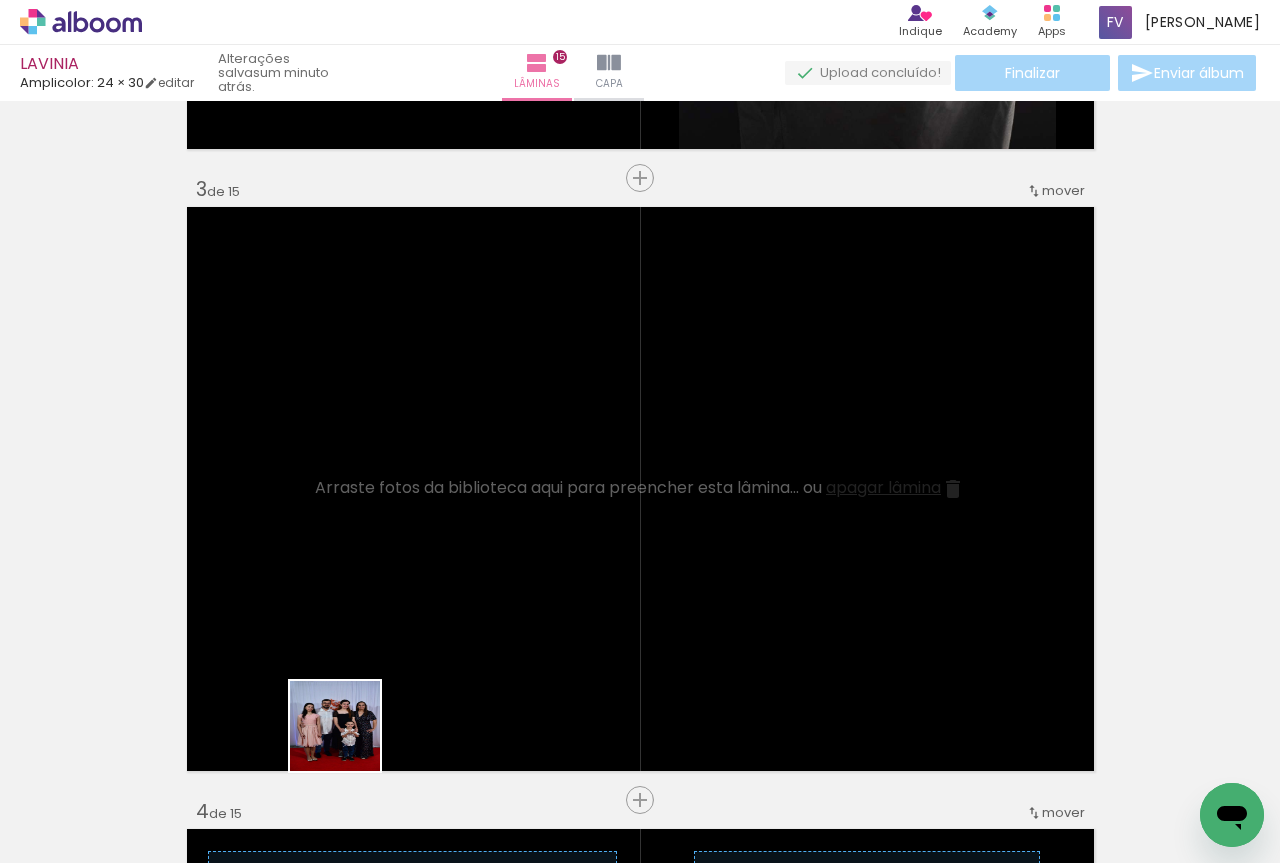 drag, startPoint x: 341, startPoint y: 808, endPoint x: 459, endPoint y: 792, distance: 119.0798 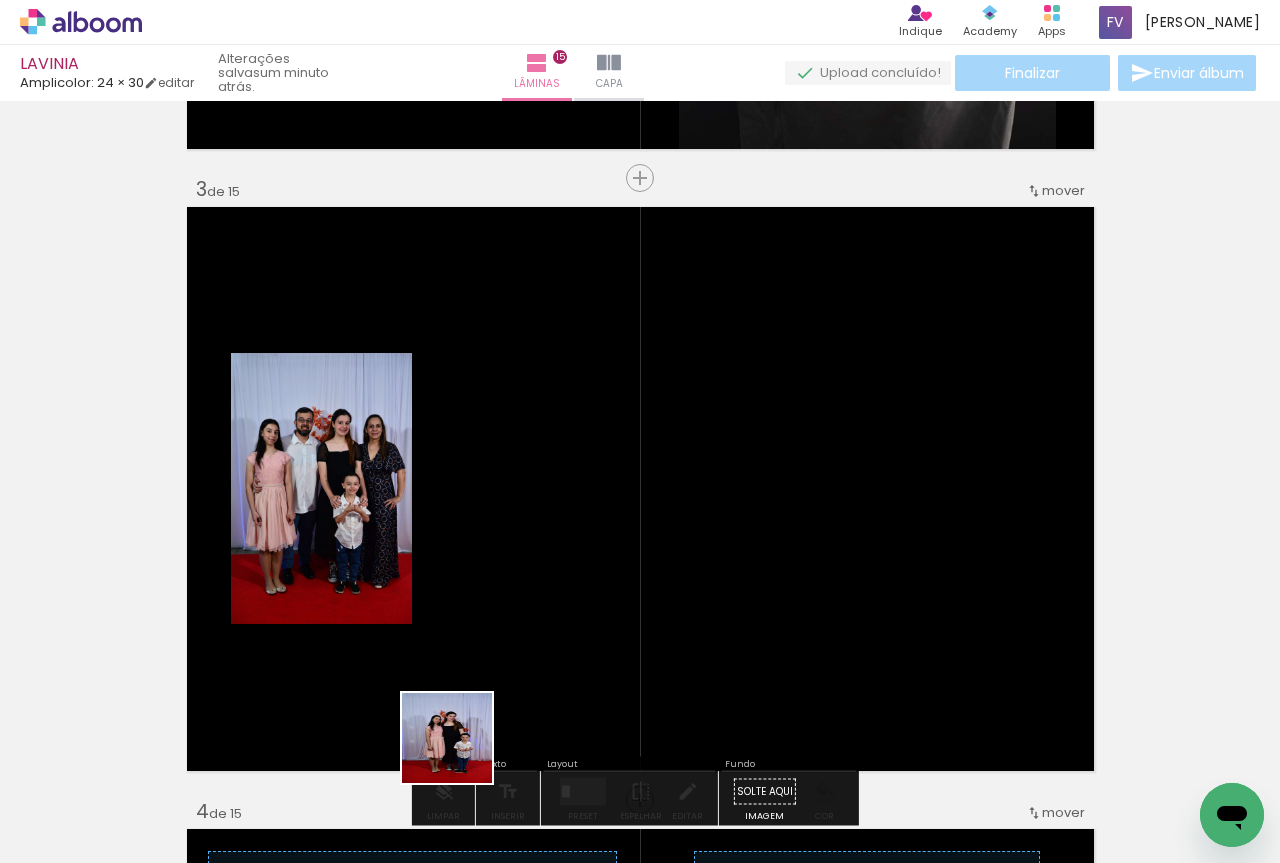 drag, startPoint x: 438, startPoint y: 805, endPoint x: 551, endPoint y: 730, distance: 135.62448 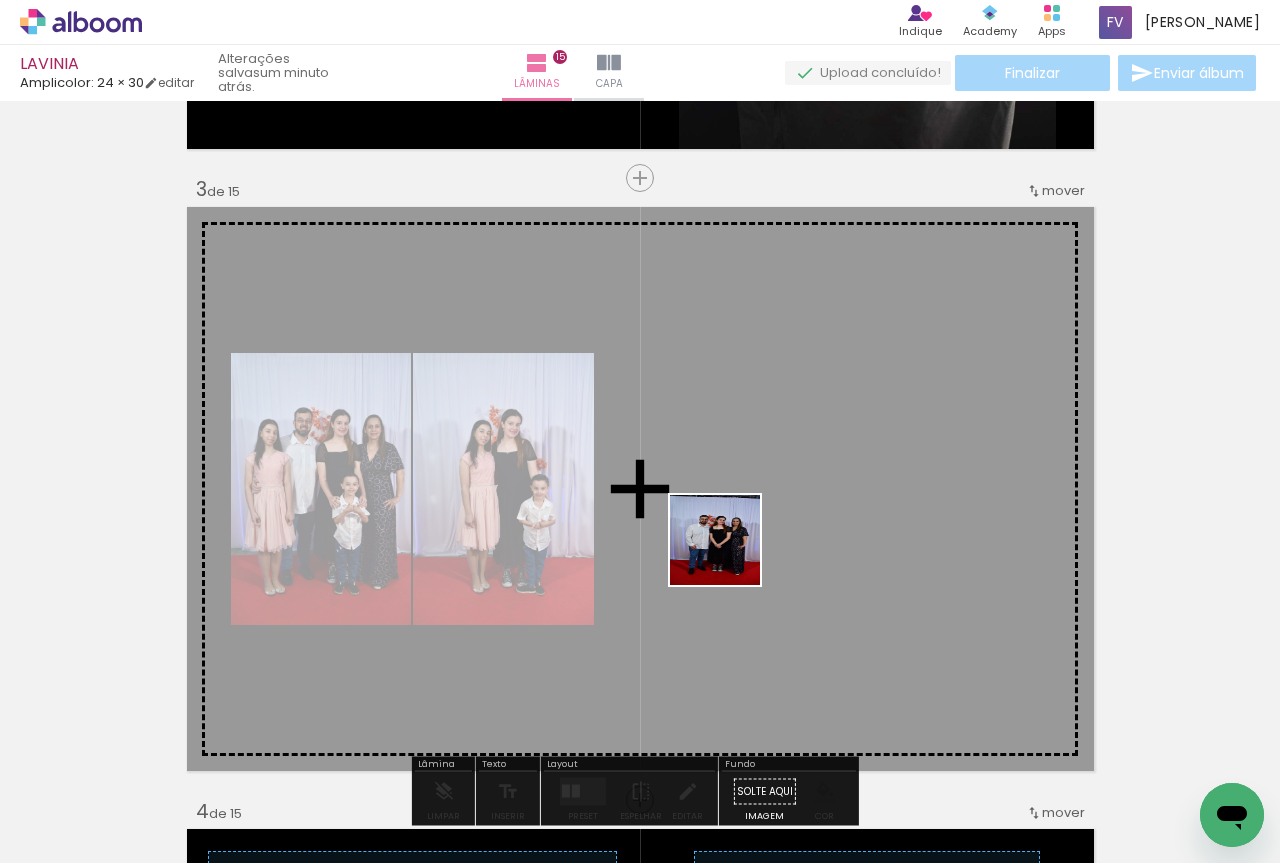 drag, startPoint x: 537, startPoint y: 801, endPoint x: 743, endPoint y: 542, distance: 330.93353 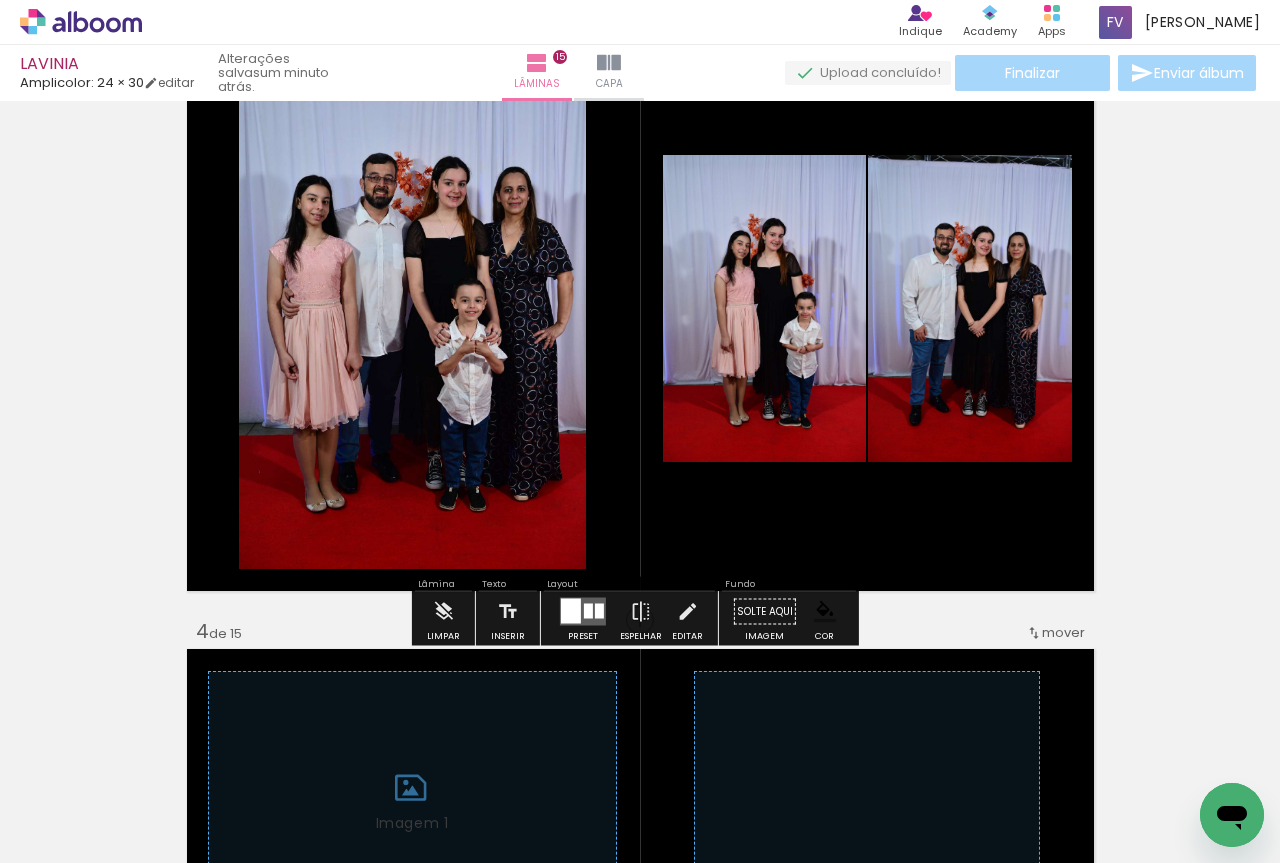 scroll, scrollTop: 1400, scrollLeft: 0, axis: vertical 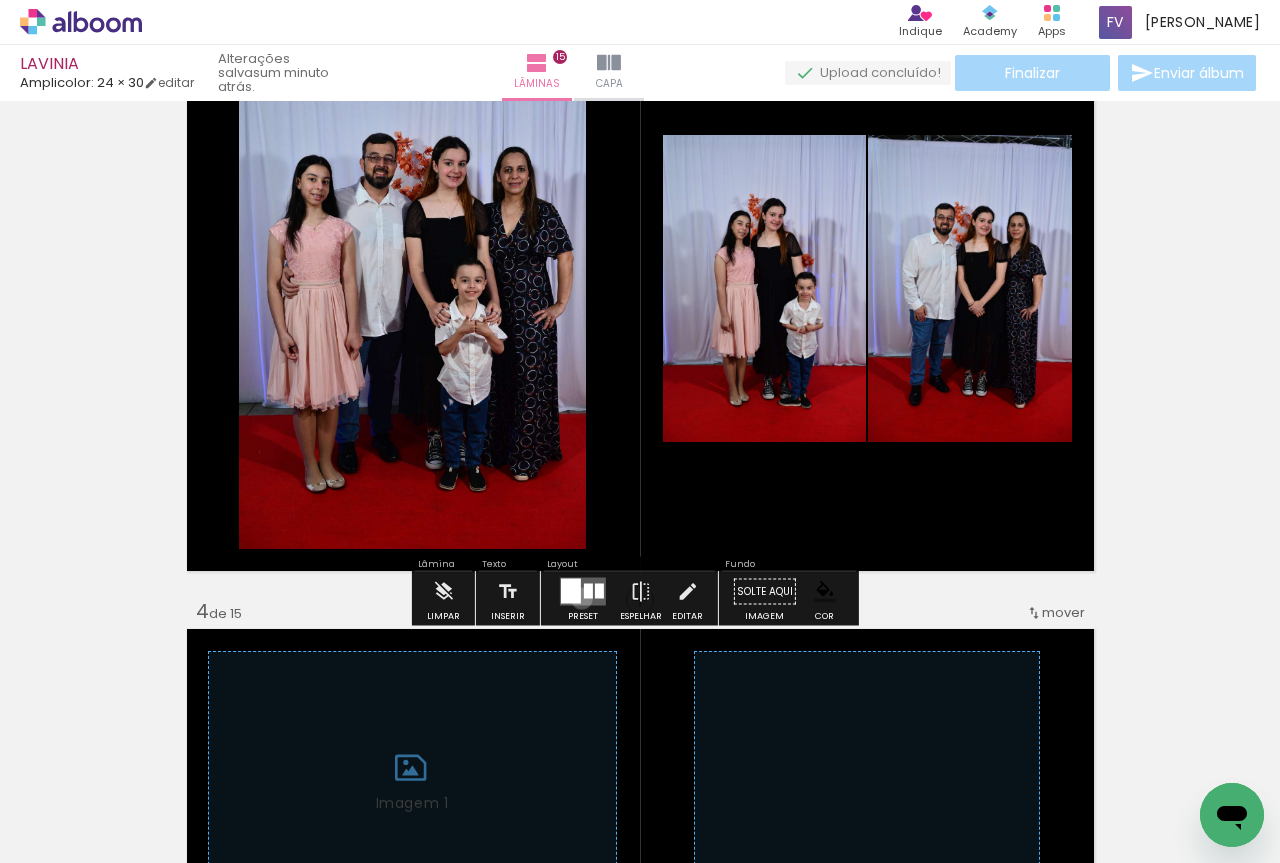click at bounding box center [583, 592] 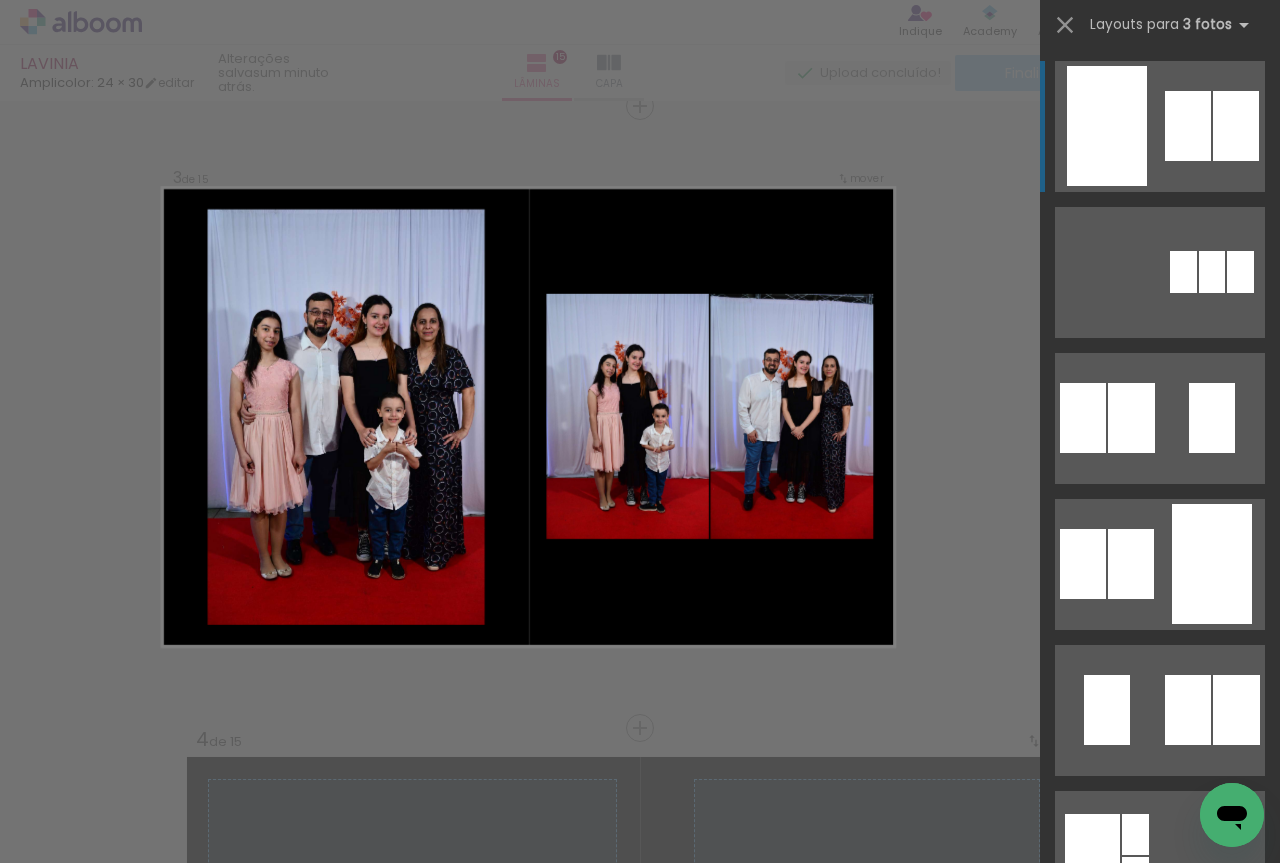 scroll, scrollTop: 1270, scrollLeft: 0, axis: vertical 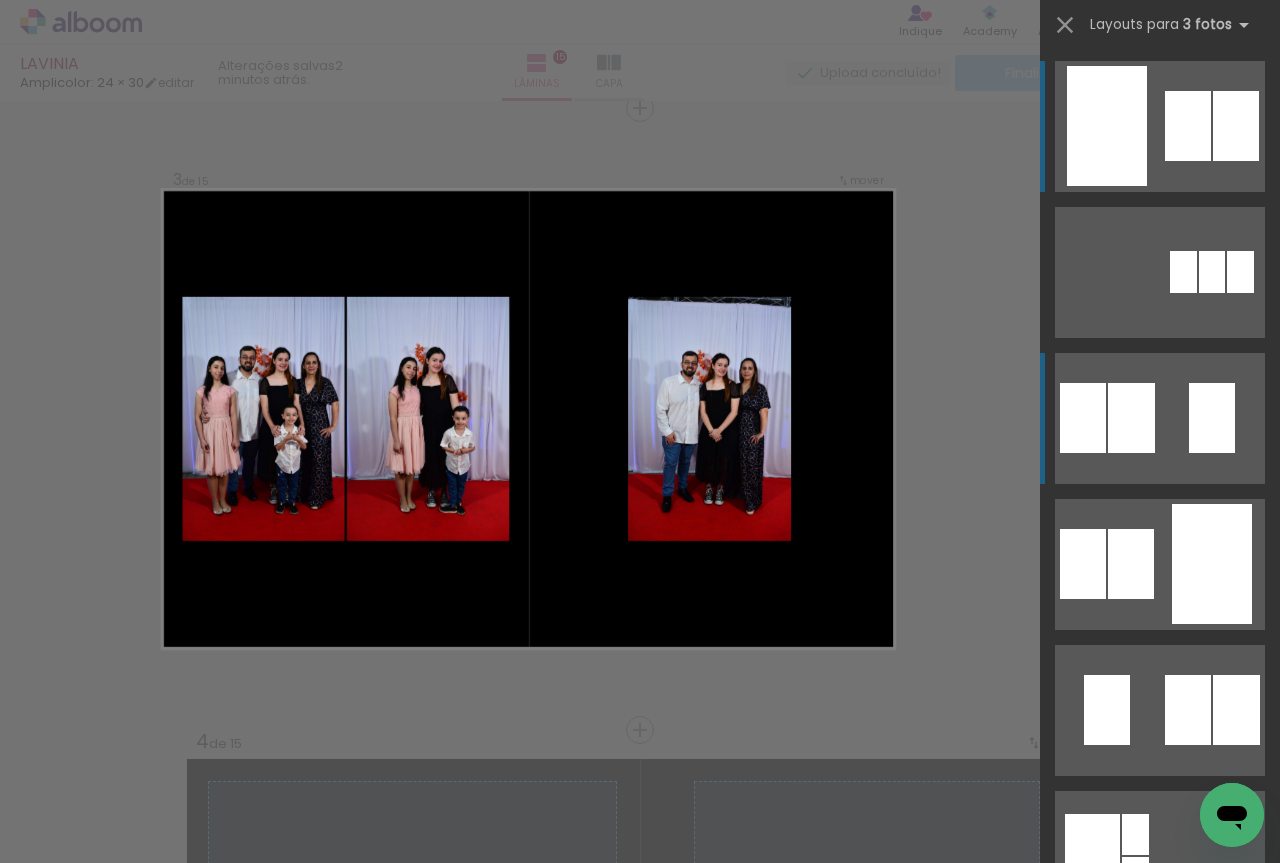 click at bounding box center (1236, 126) 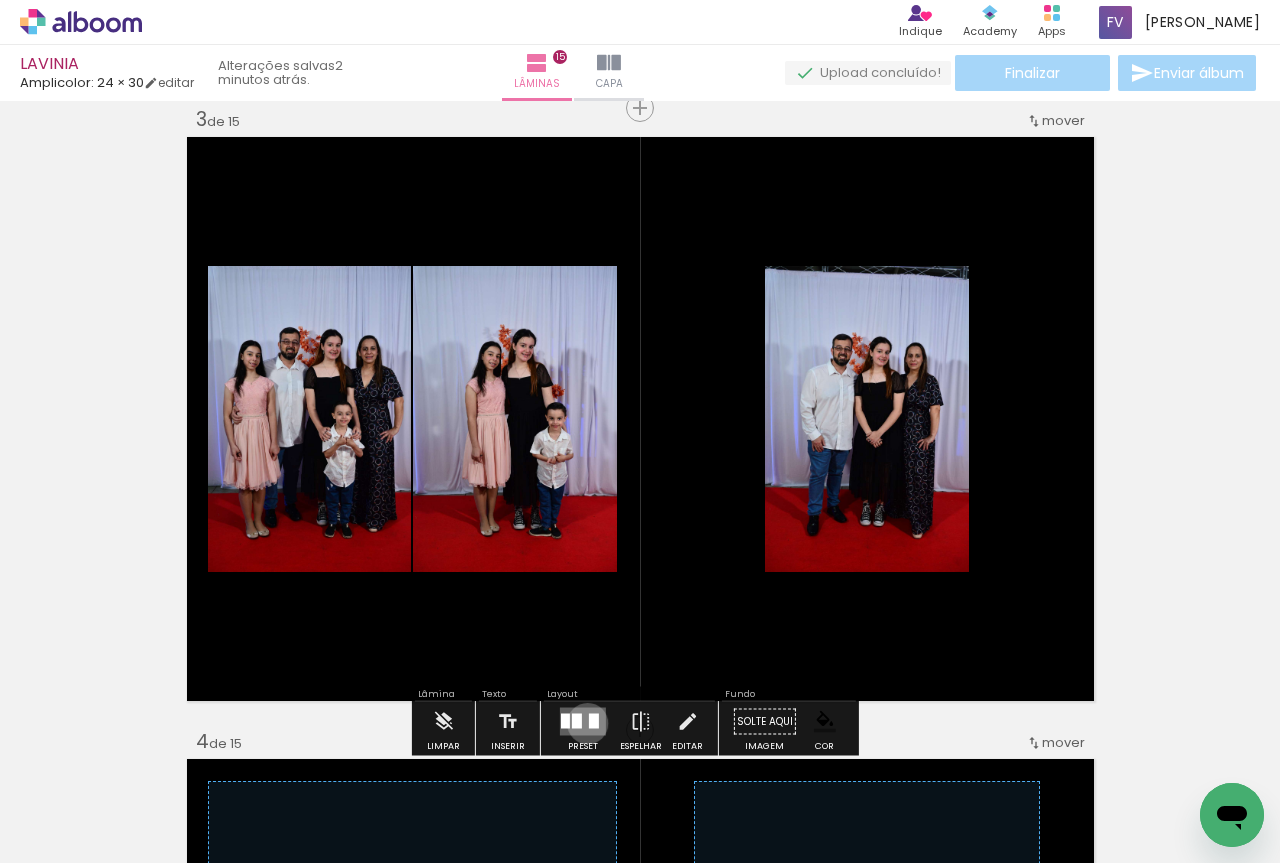click at bounding box center (583, 722) 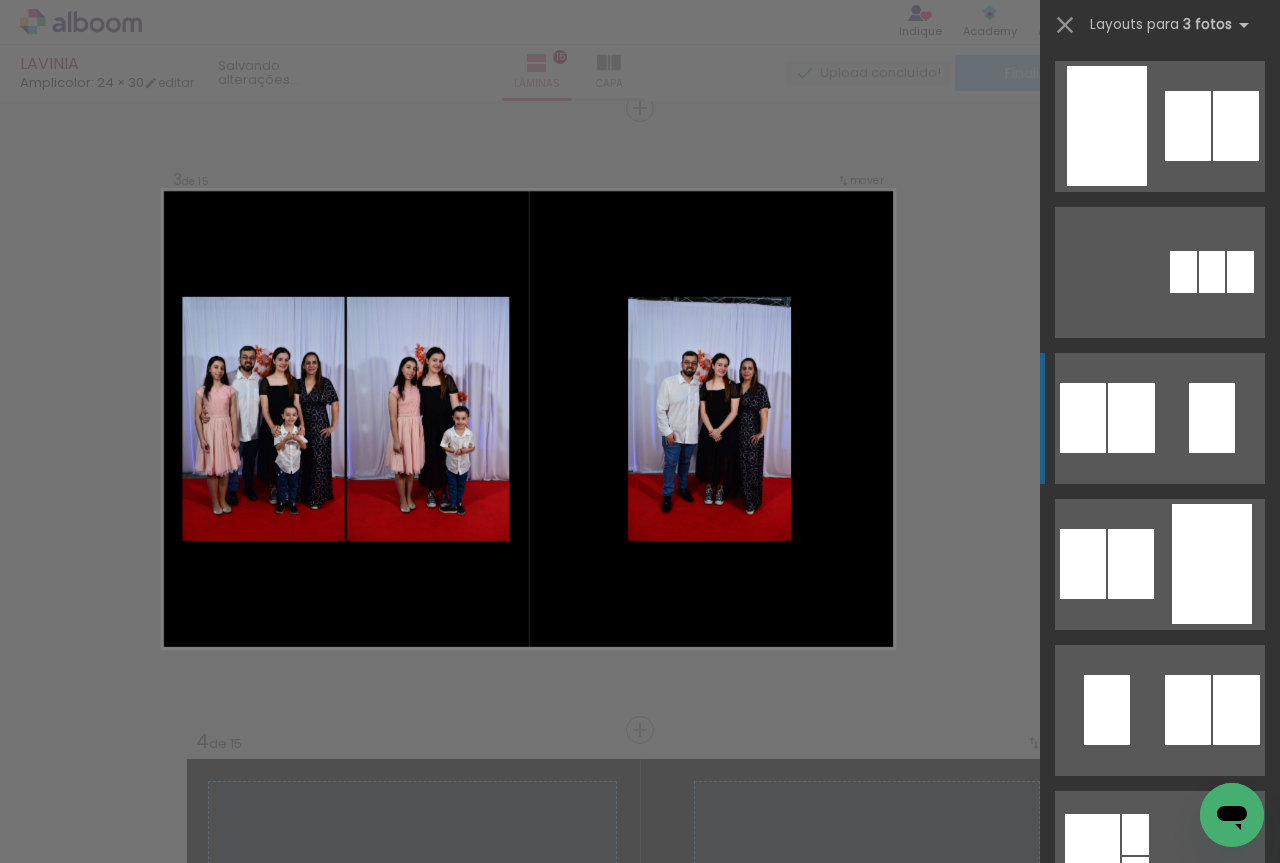 scroll, scrollTop: 292, scrollLeft: 0, axis: vertical 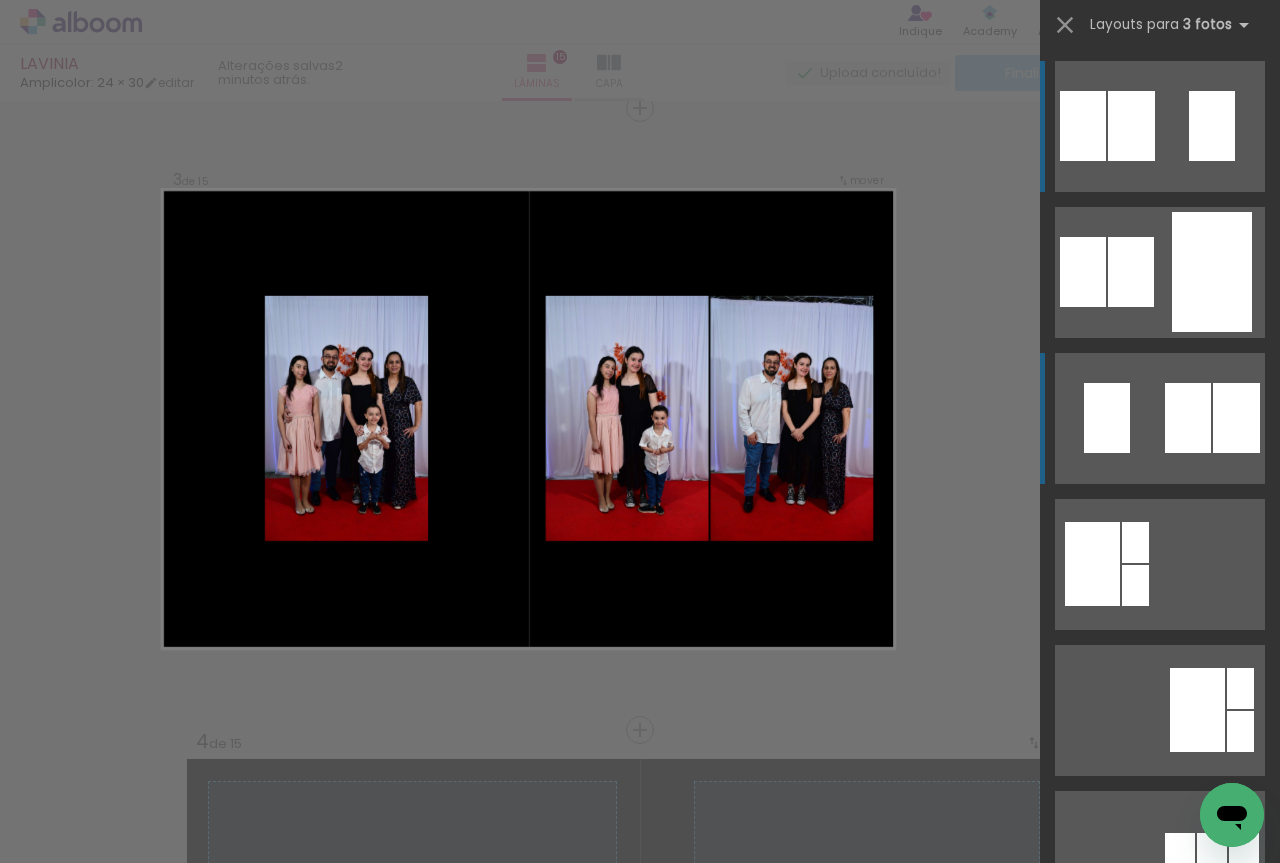 click at bounding box center [1188, -166] 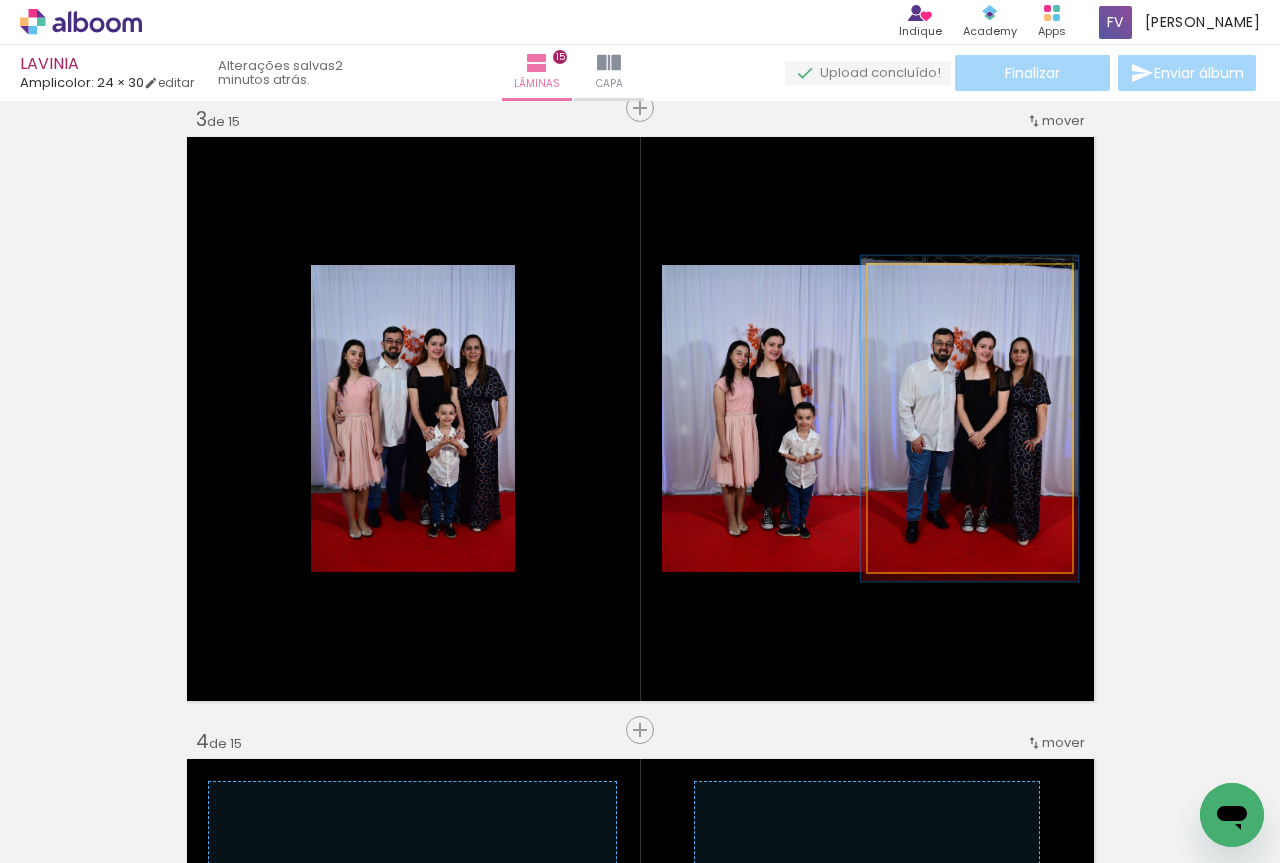 type on "106" 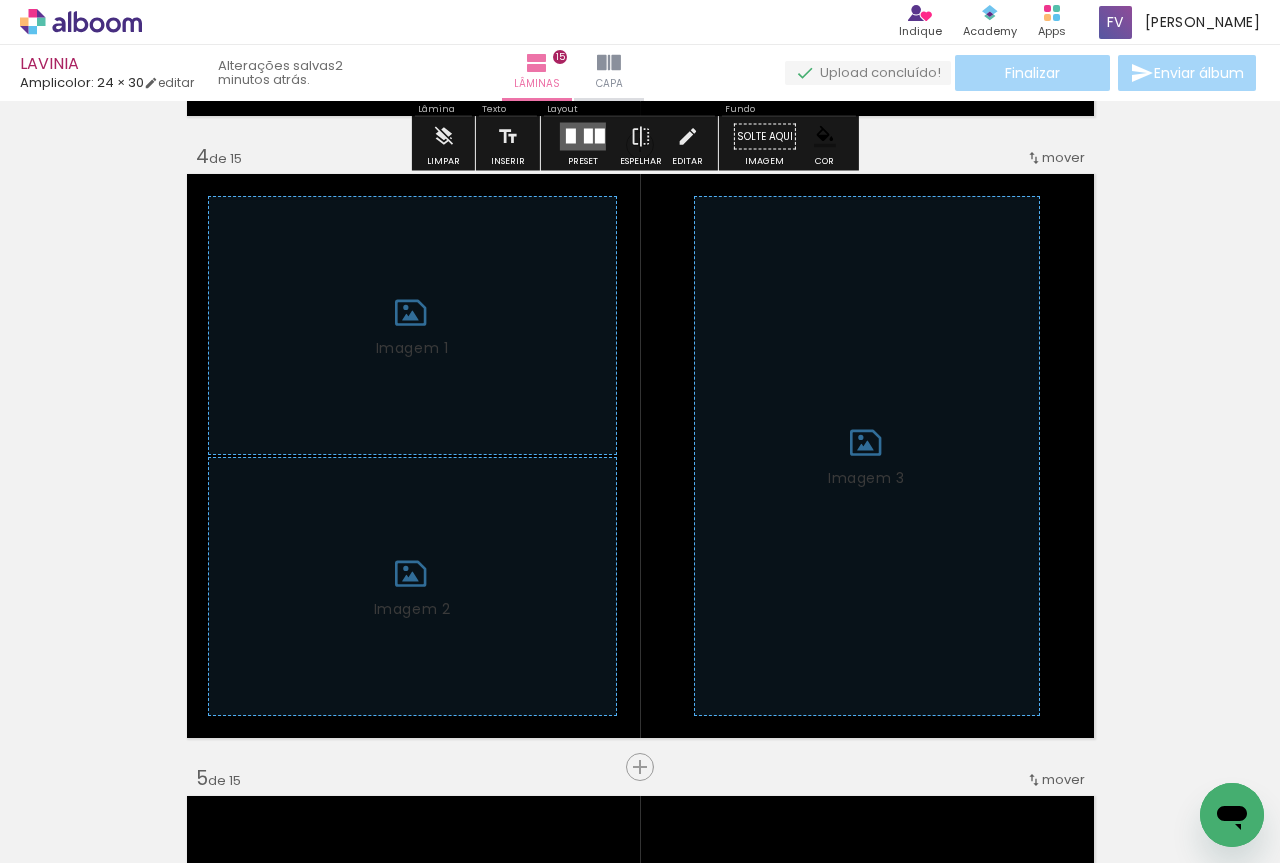 scroll, scrollTop: 1870, scrollLeft: 0, axis: vertical 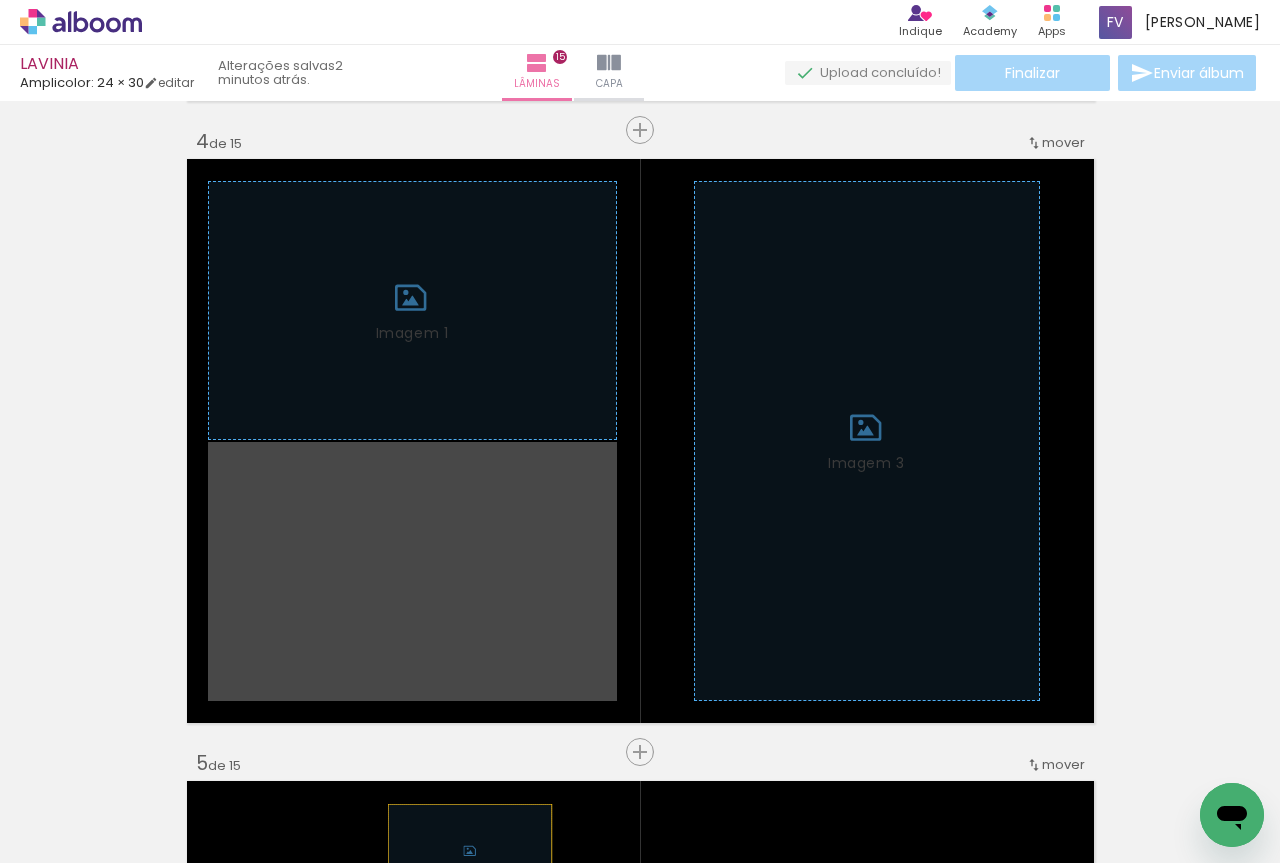 drag, startPoint x: 428, startPoint y: 597, endPoint x: 462, endPoint y: 856, distance: 261.22214 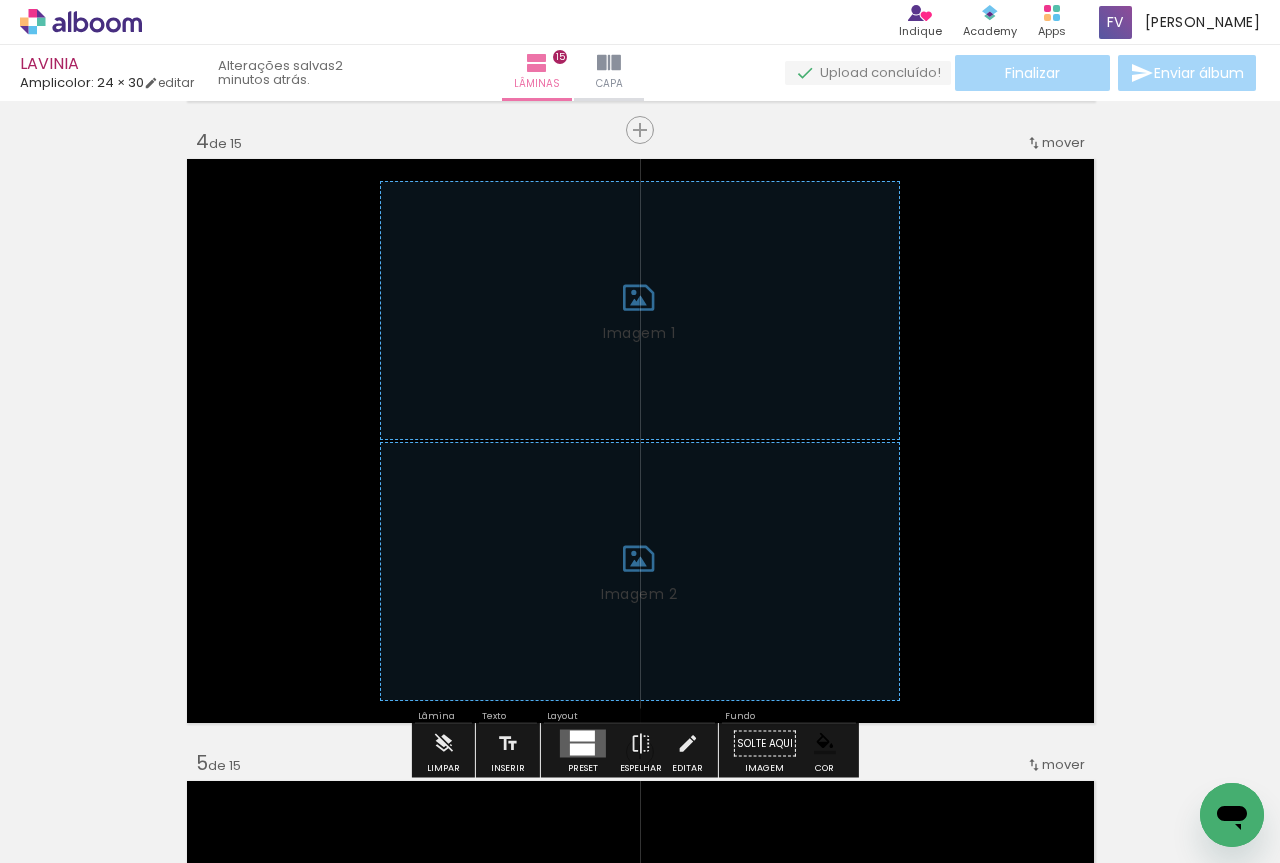 drag, startPoint x: 574, startPoint y: 440, endPoint x: 561, endPoint y: 842, distance: 402.21014 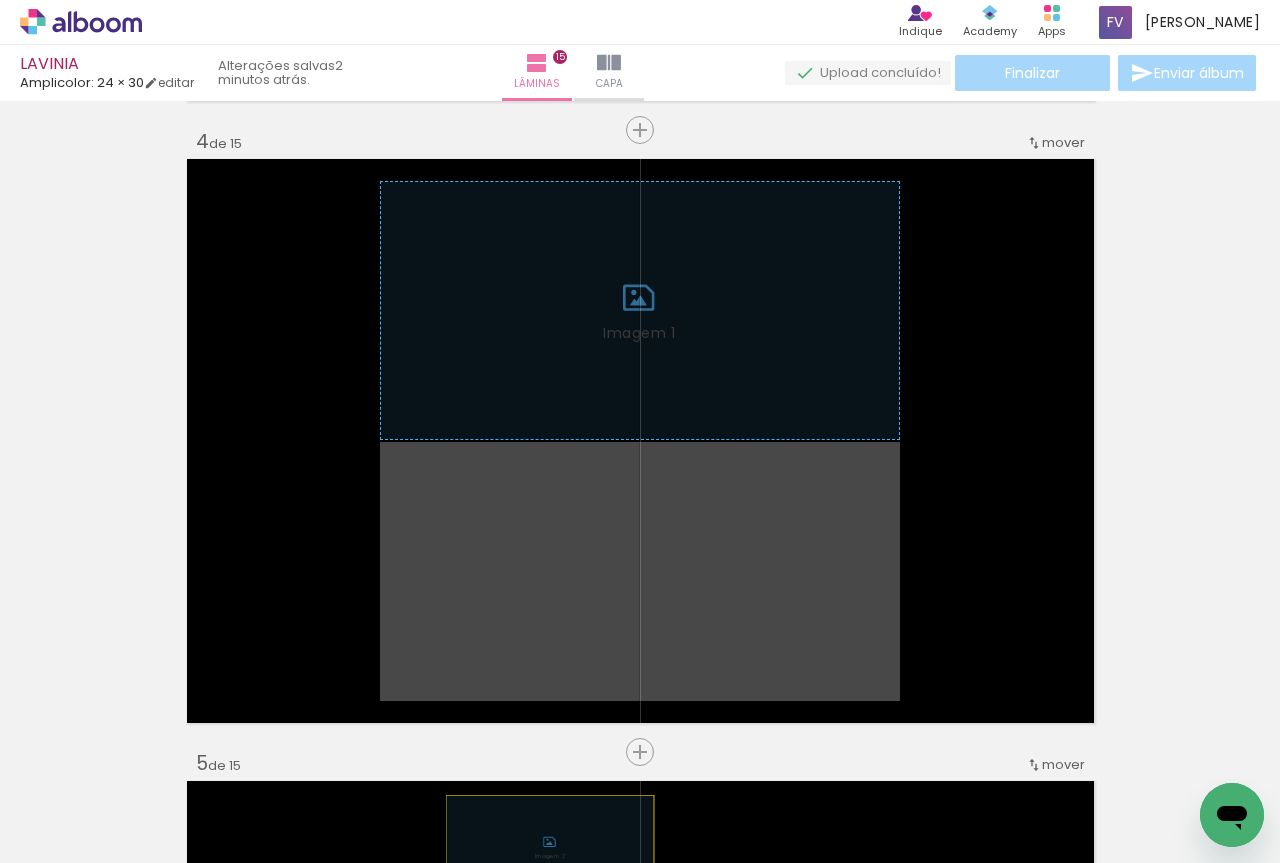 drag, startPoint x: 548, startPoint y: 667, endPoint x: 542, endPoint y: 847, distance: 180.09998 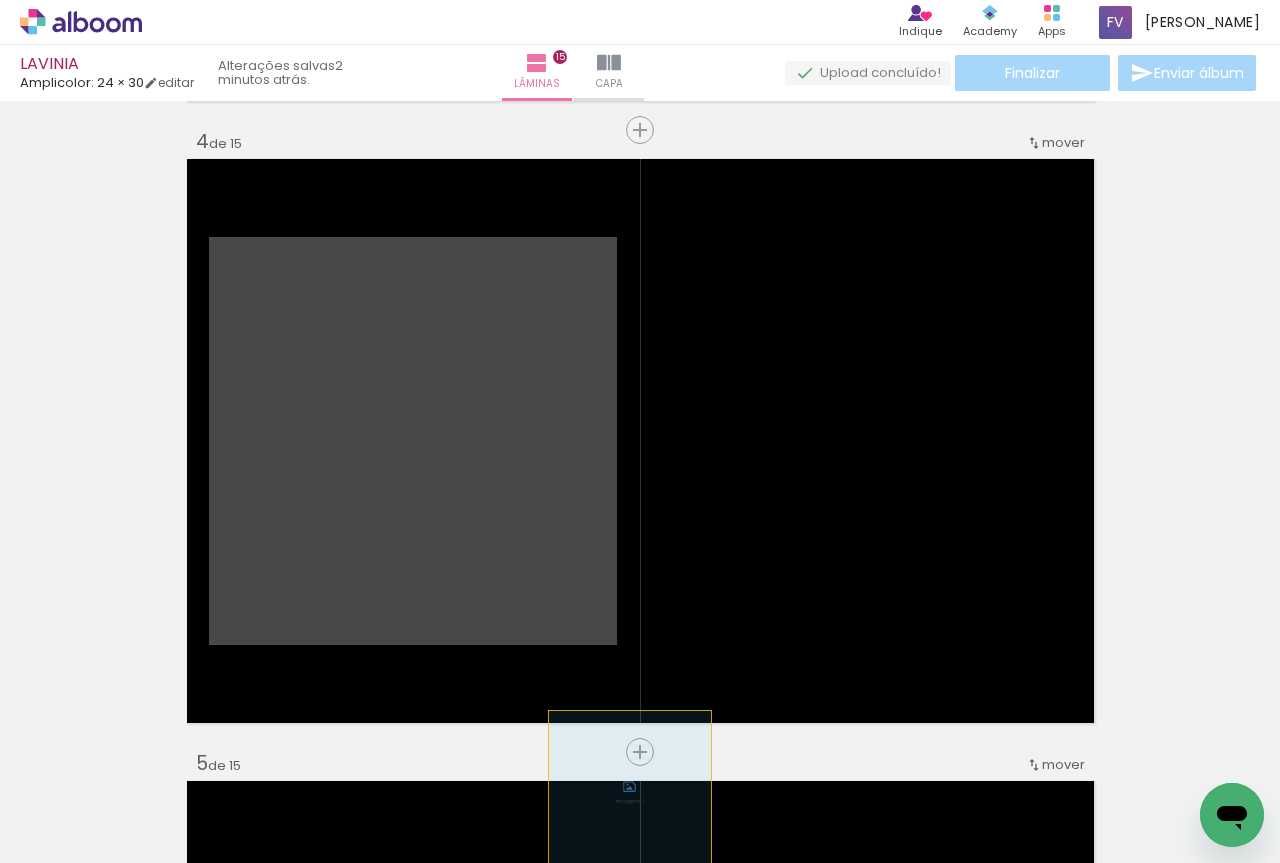 drag, startPoint x: 512, startPoint y: 492, endPoint x: 622, endPoint y: 794, distance: 321.4094 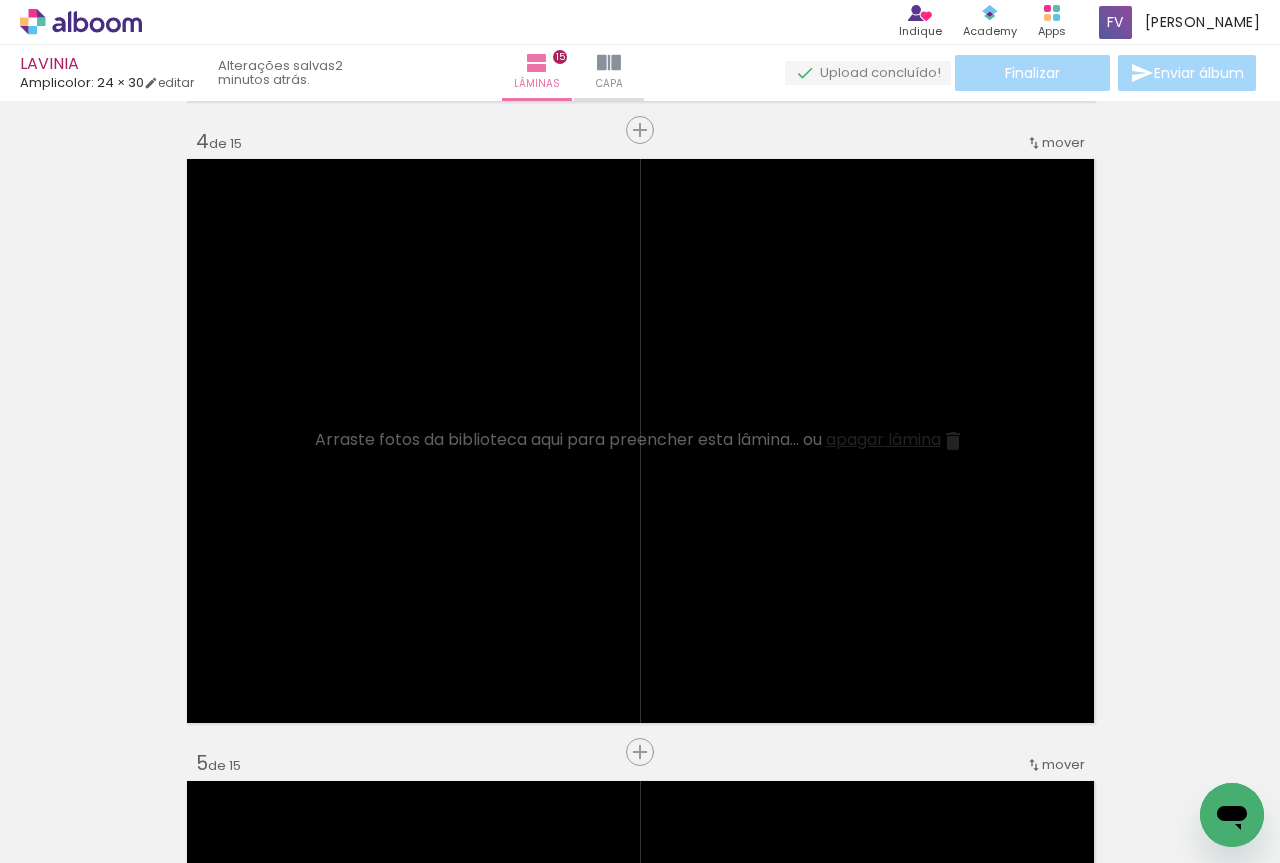 drag, startPoint x: 658, startPoint y: 799, endPoint x: 640, endPoint y: 705, distance: 95.707886 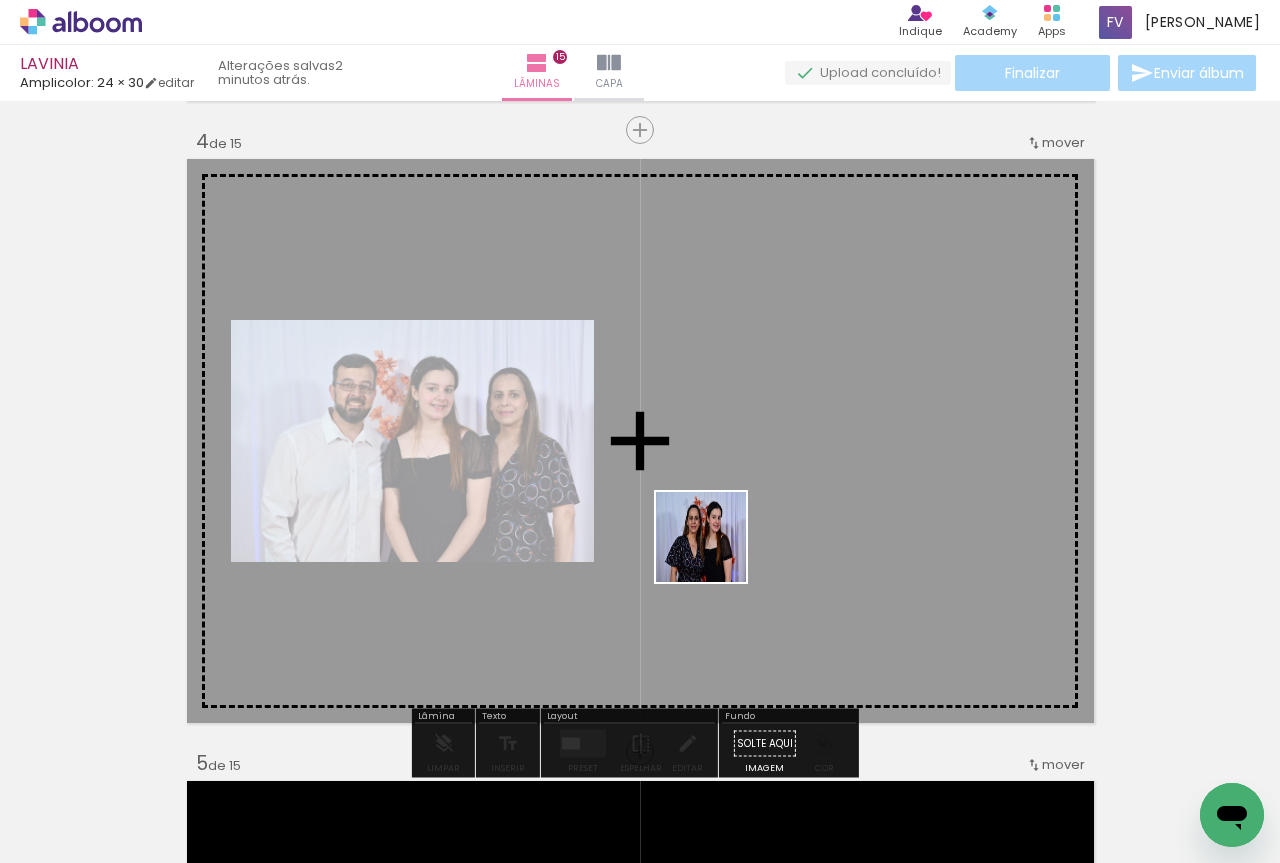 drag, startPoint x: 782, startPoint y: 797, endPoint x: 793, endPoint y: 658, distance: 139.43457 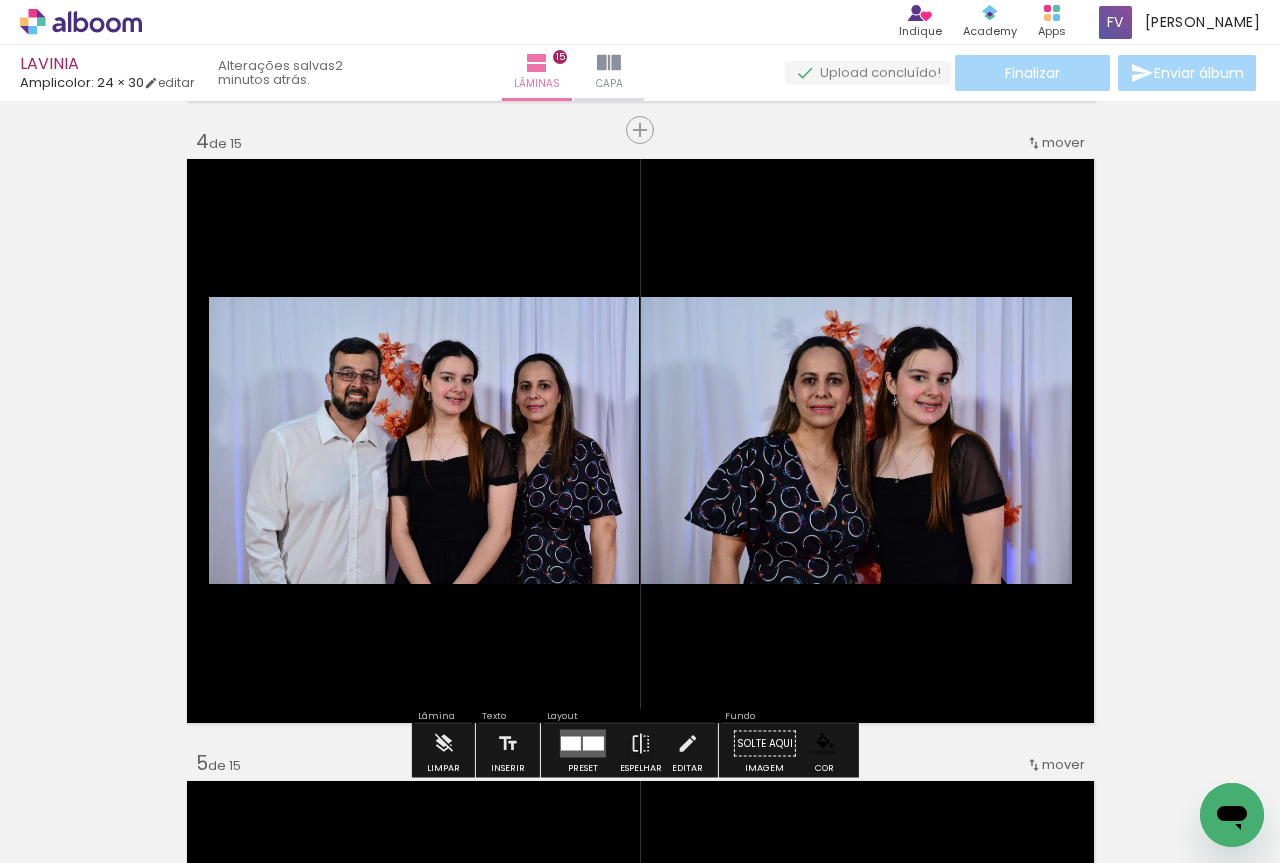 drag, startPoint x: 880, startPoint y: 803, endPoint x: 824, endPoint y: 560, distance: 249.3692 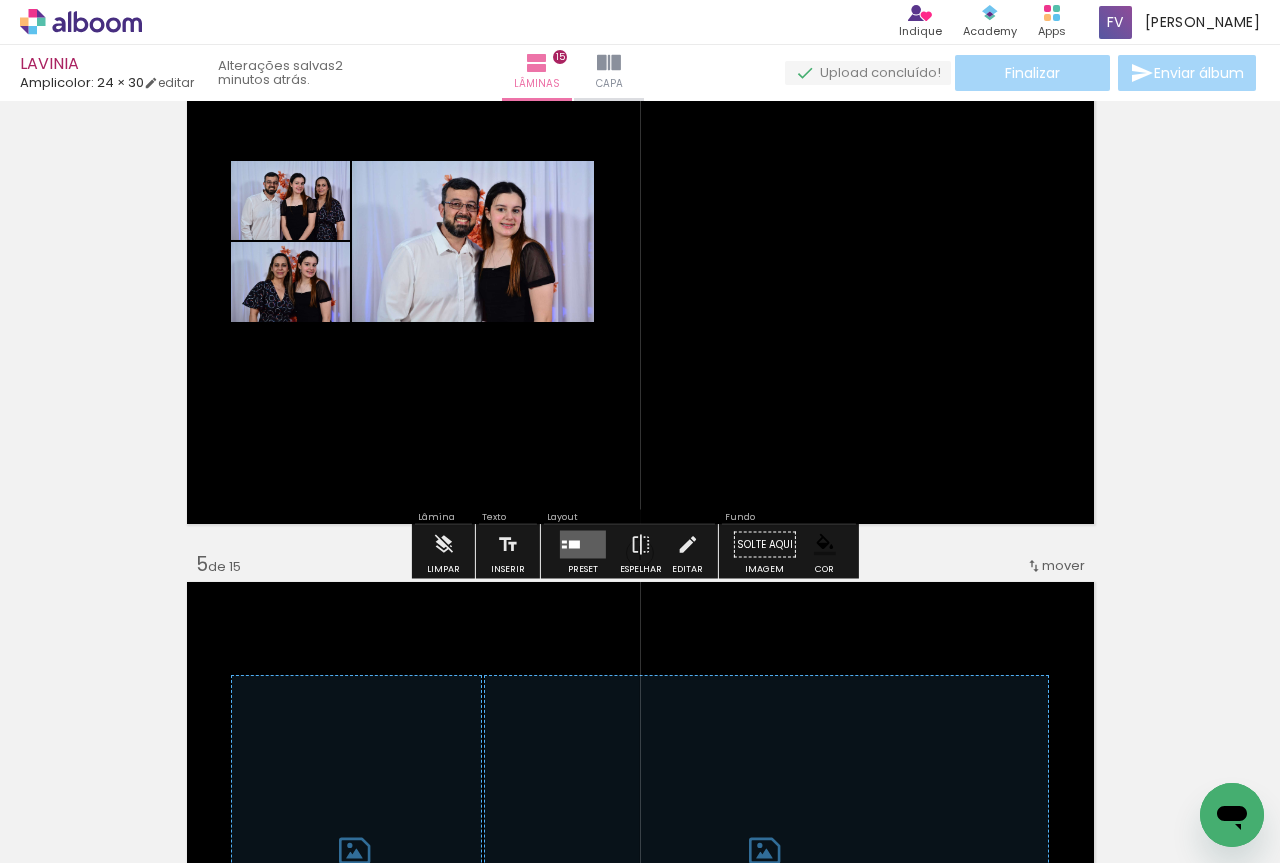 scroll, scrollTop: 2070, scrollLeft: 0, axis: vertical 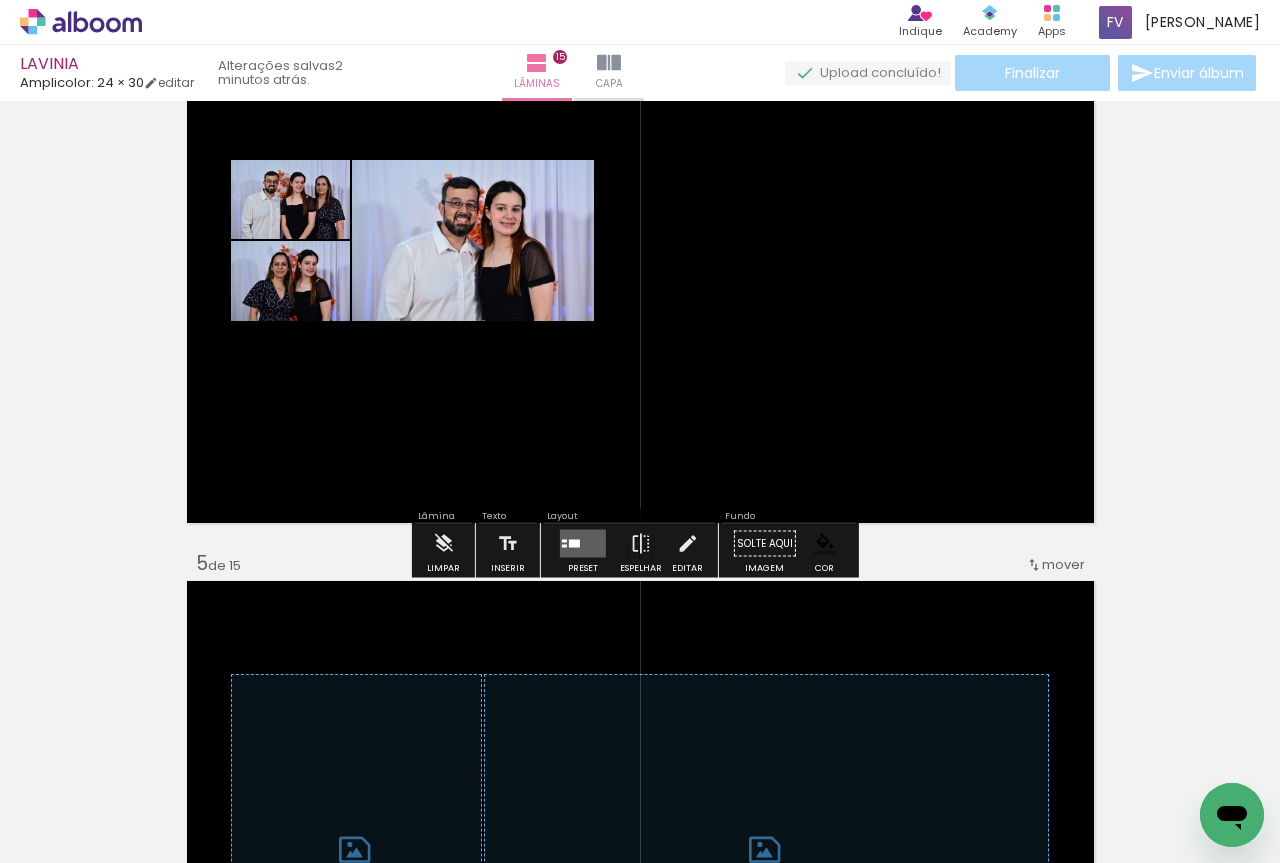 click at bounding box center (583, 544) 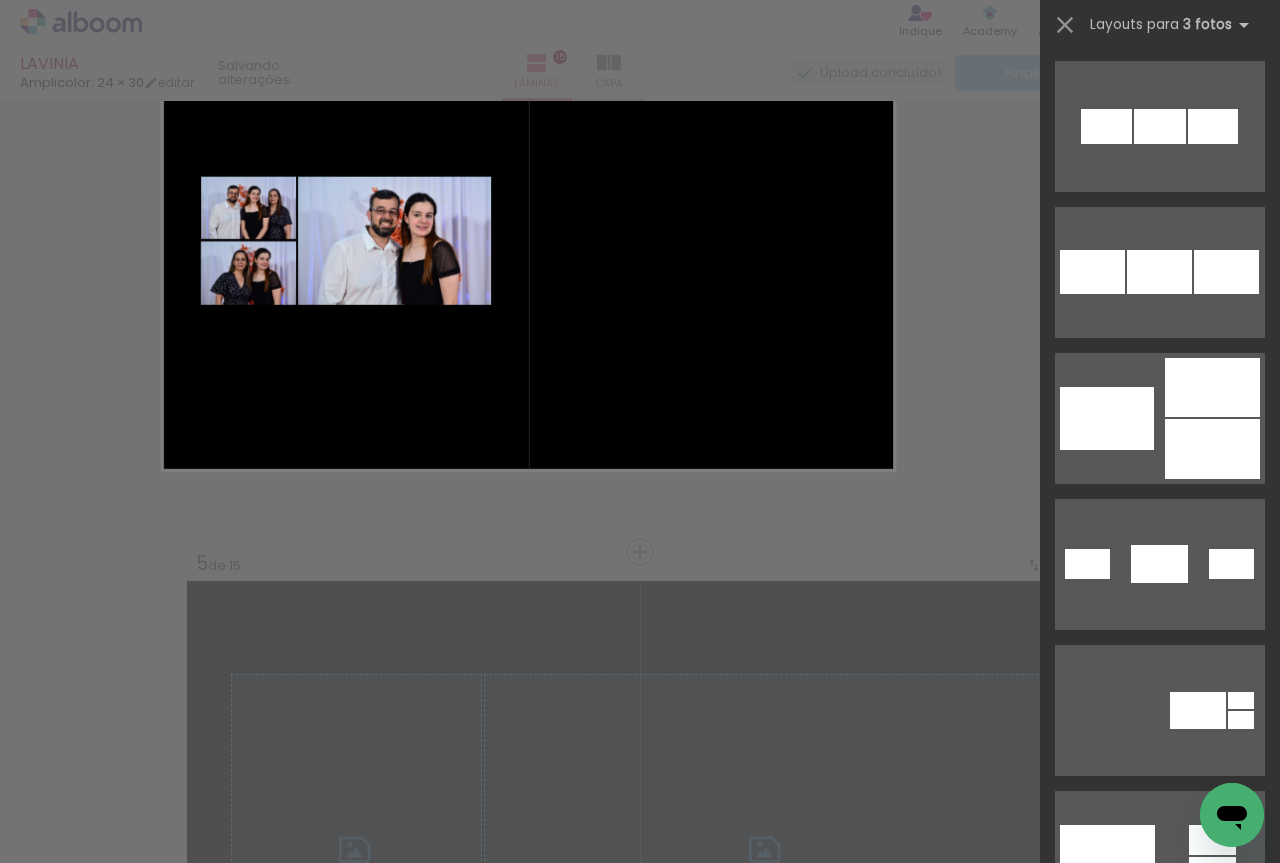 scroll, scrollTop: 0, scrollLeft: 0, axis: both 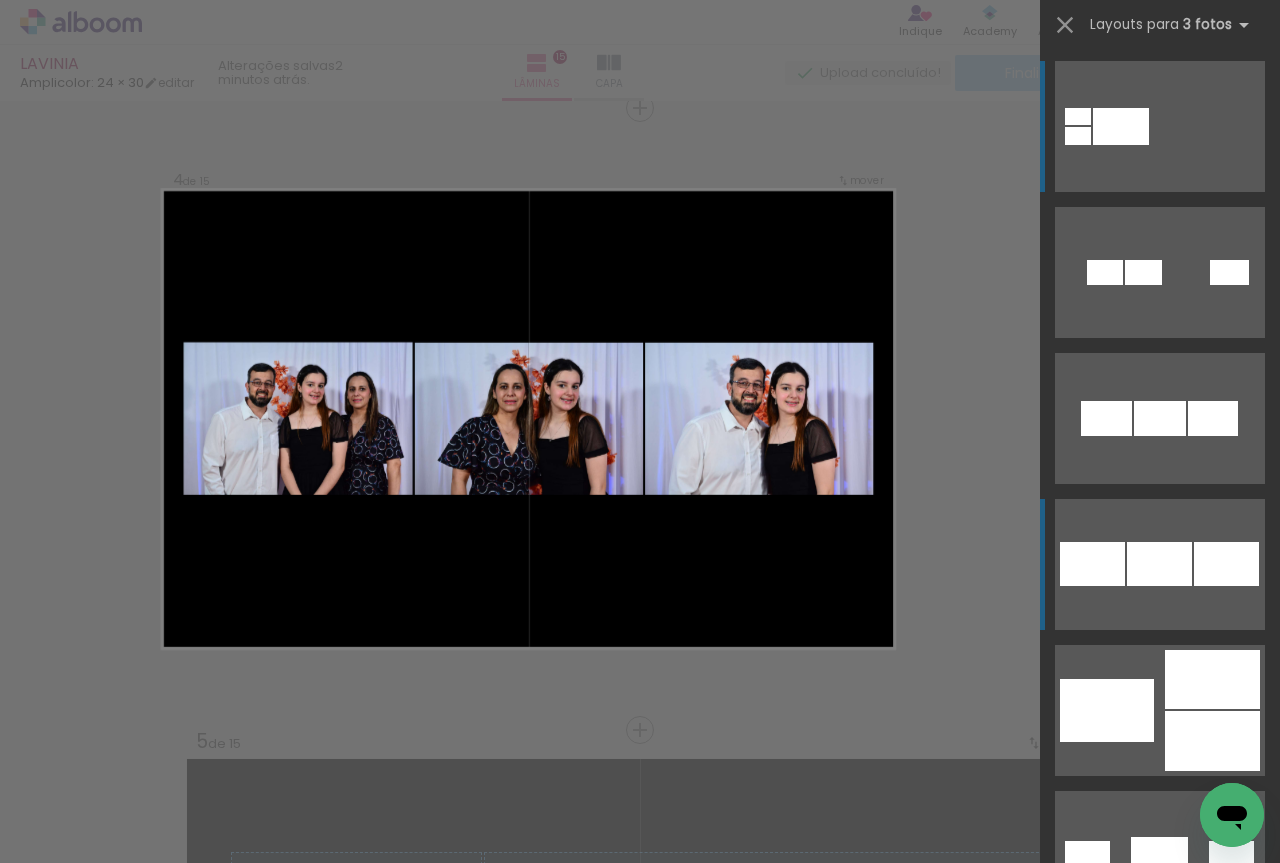 click at bounding box center [1160, 126] 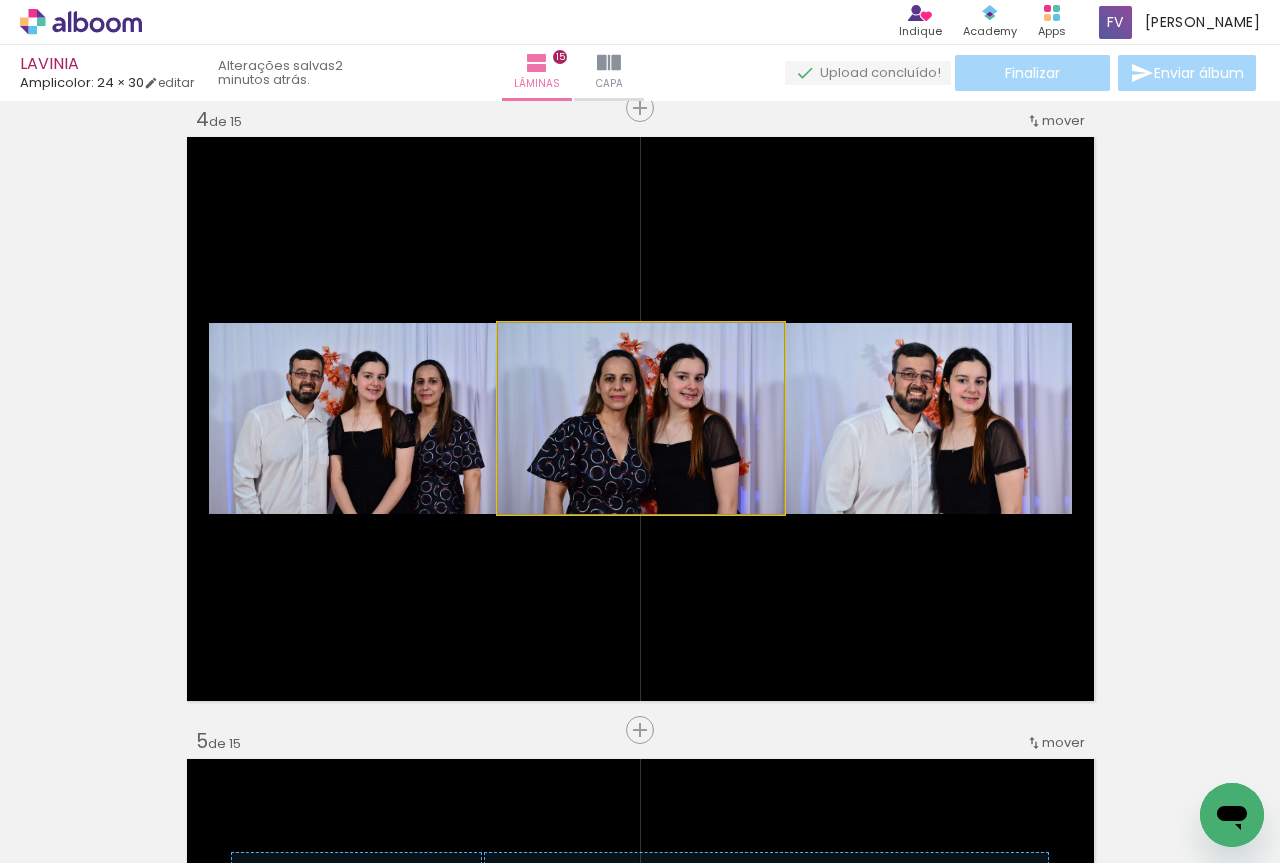 click 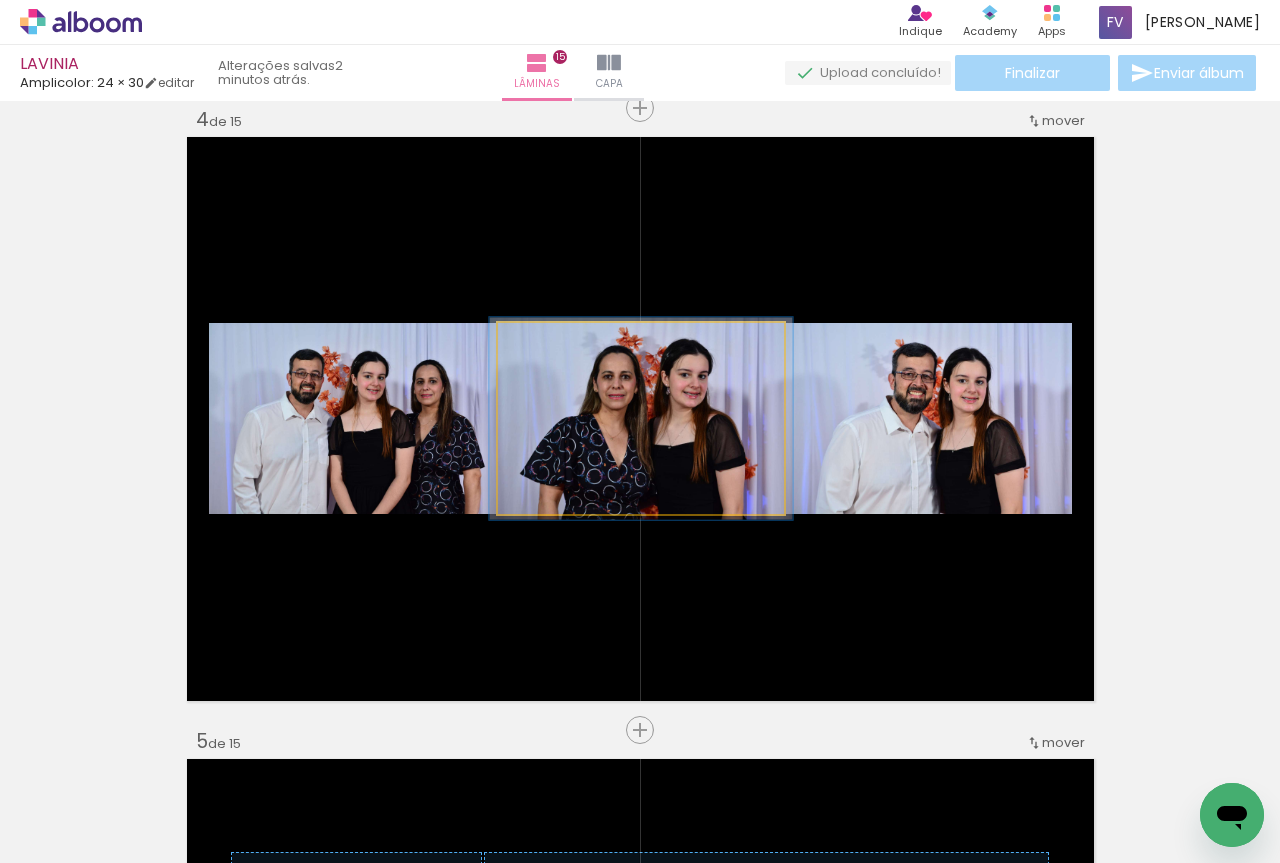 type on "106" 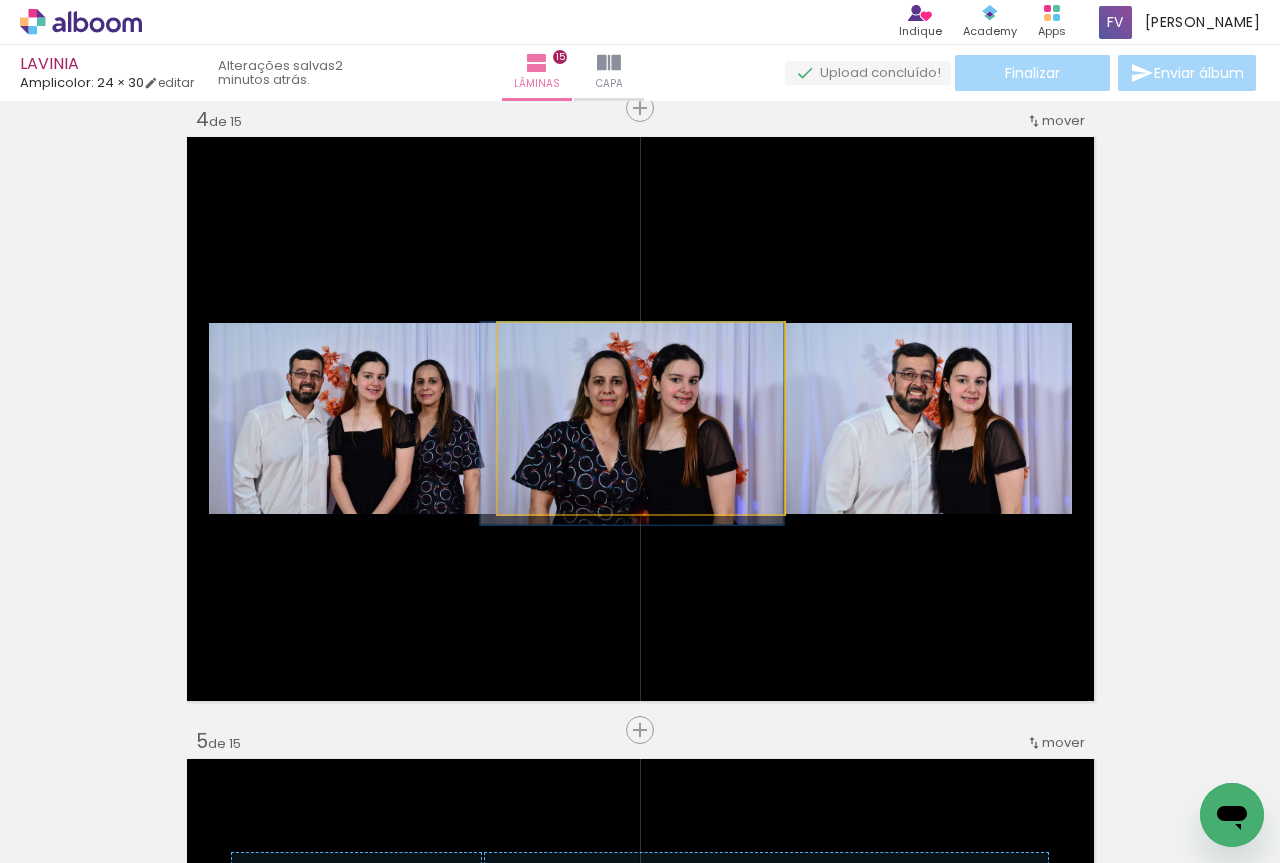 drag, startPoint x: 683, startPoint y: 452, endPoint x: 670, endPoint y: 460, distance: 15.264338 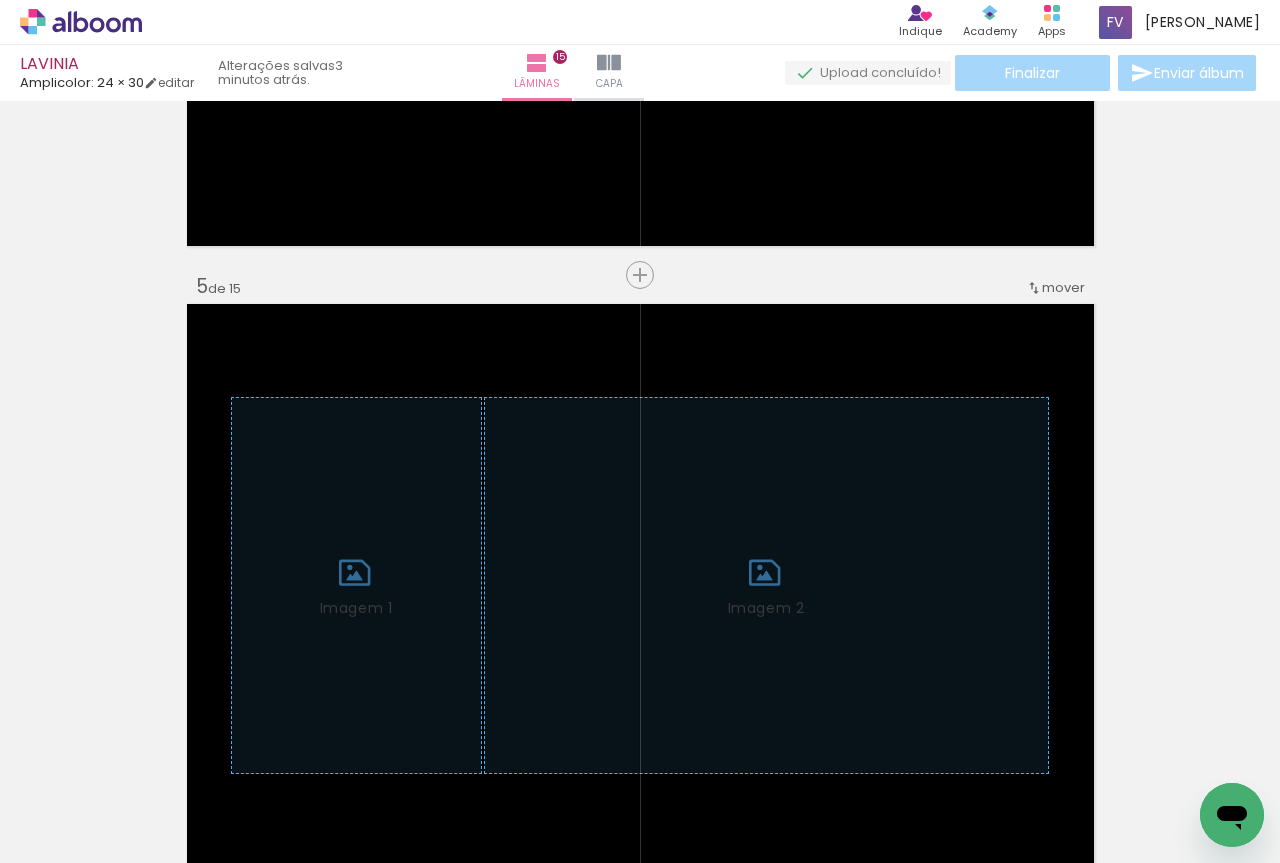 scroll, scrollTop: 2392, scrollLeft: 0, axis: vertical 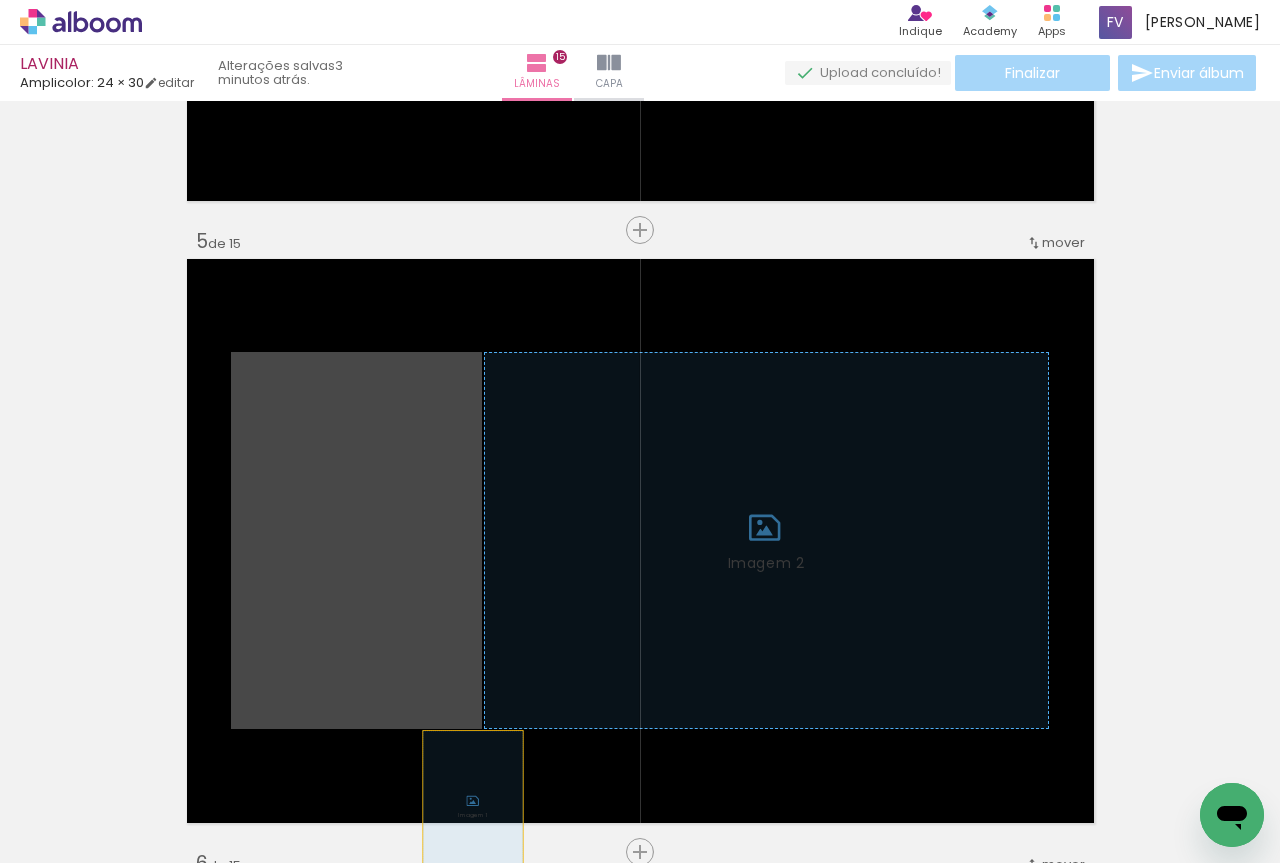 drag, startPoint x: 422, startPoint y: 645, endPoint x: 473, endPoint y: 793, distance: 156.54073 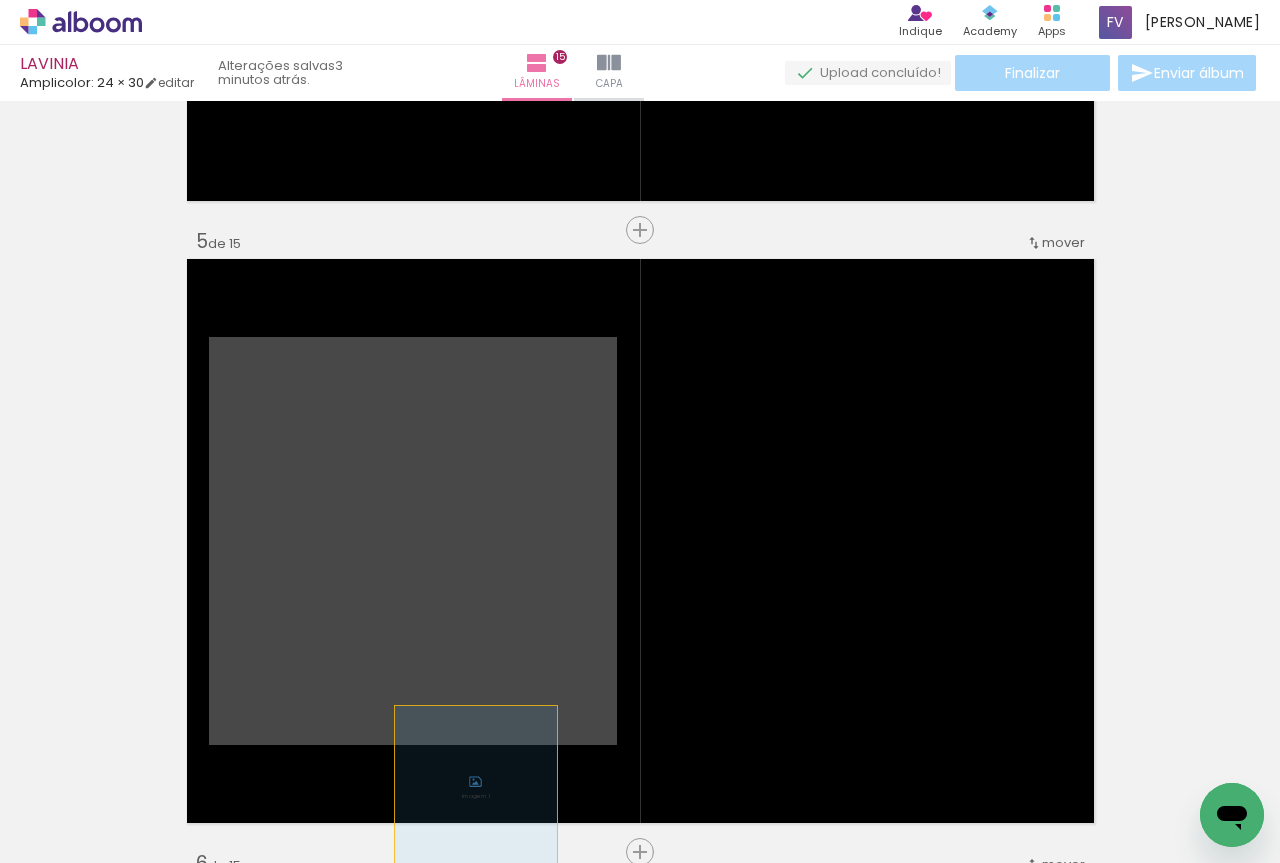 drag, startPoint x: 448, startPoint y: 695, endPoint x: 476, endPoint y: 822, distance: 130.04999 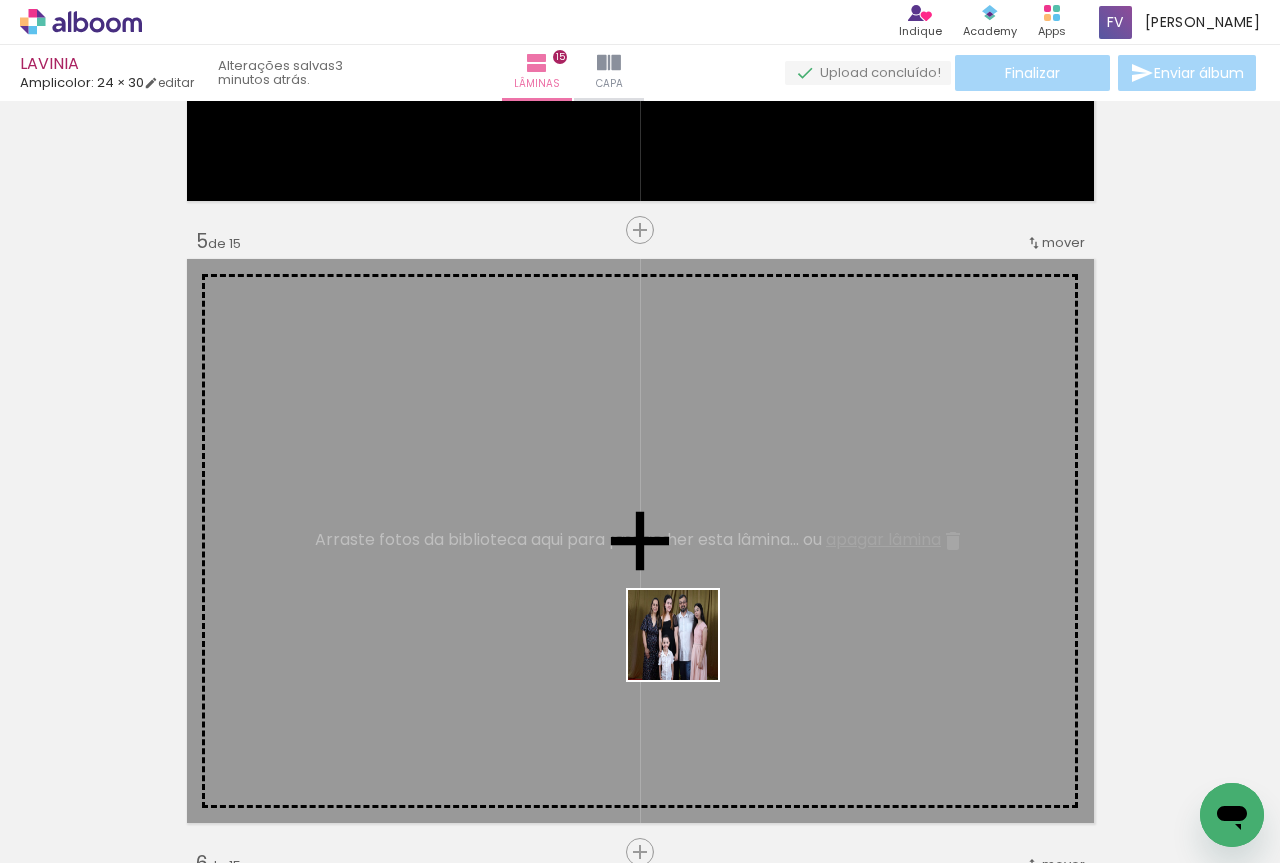 drag, startPoint x: 1008, startPoint y: 808, endPoint x: 662, endPoint y: 612, distance: 397.65814 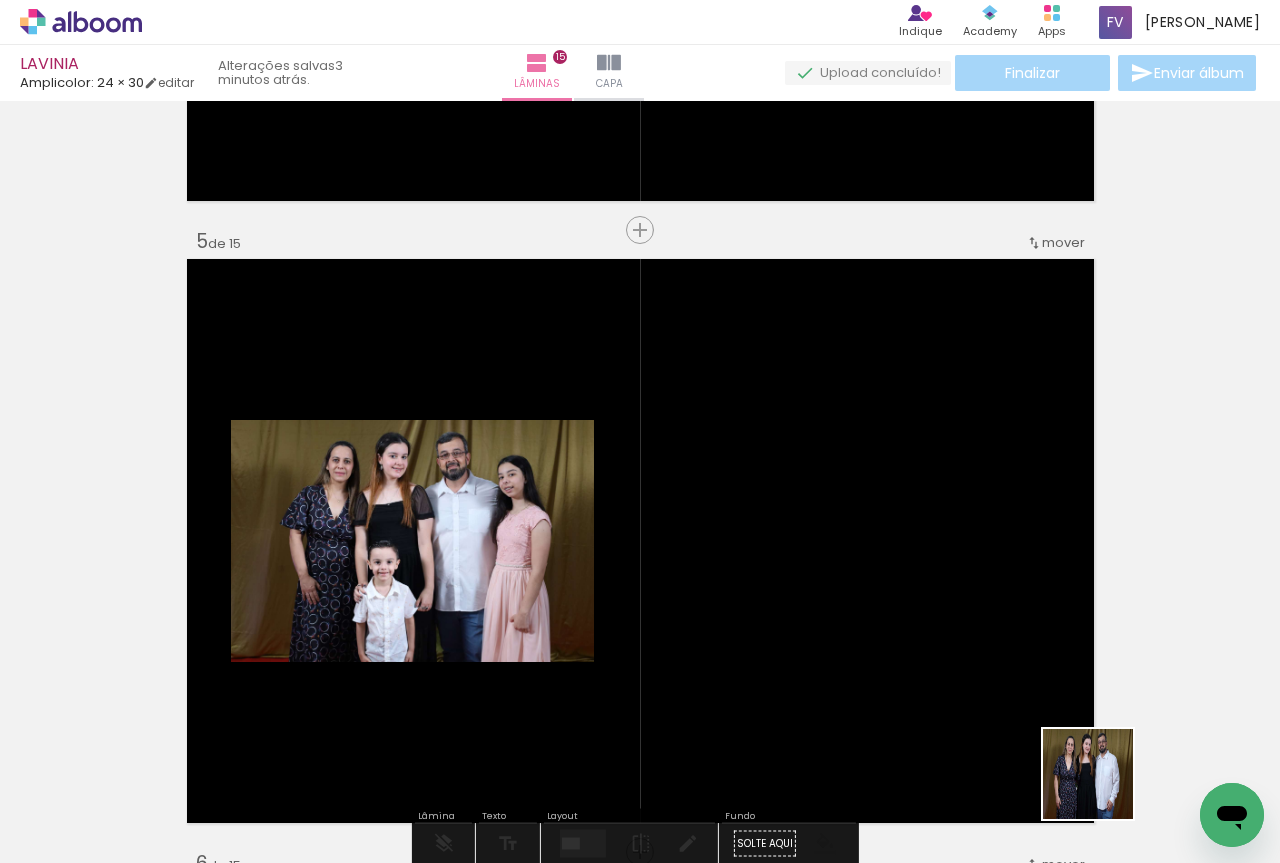 drag, startPoint x: 1111, startPoint y: 793, endPoint x: 849, endPoint y: 619, distance: 314.5155 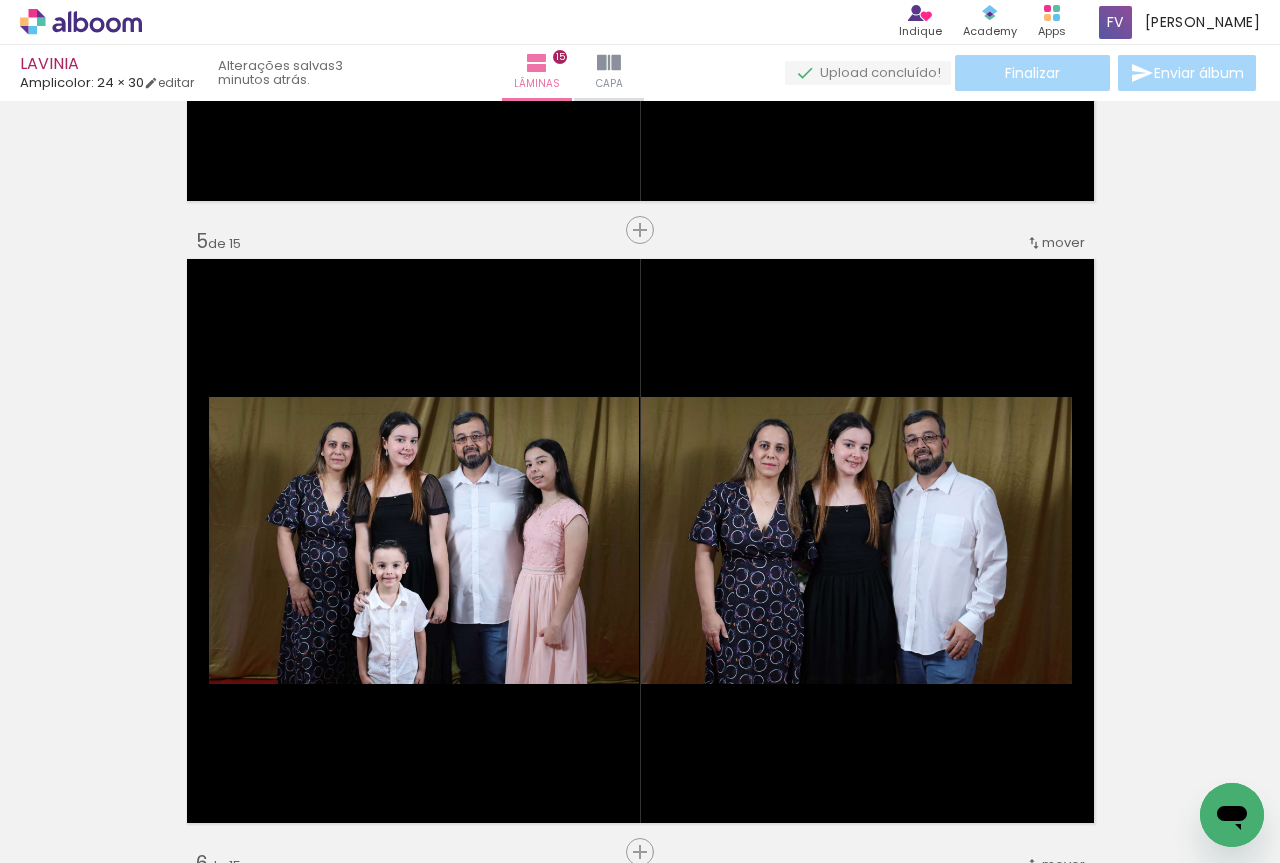 scroll, scrollTop: 0, scrollLeft: 582, axis: horizontal 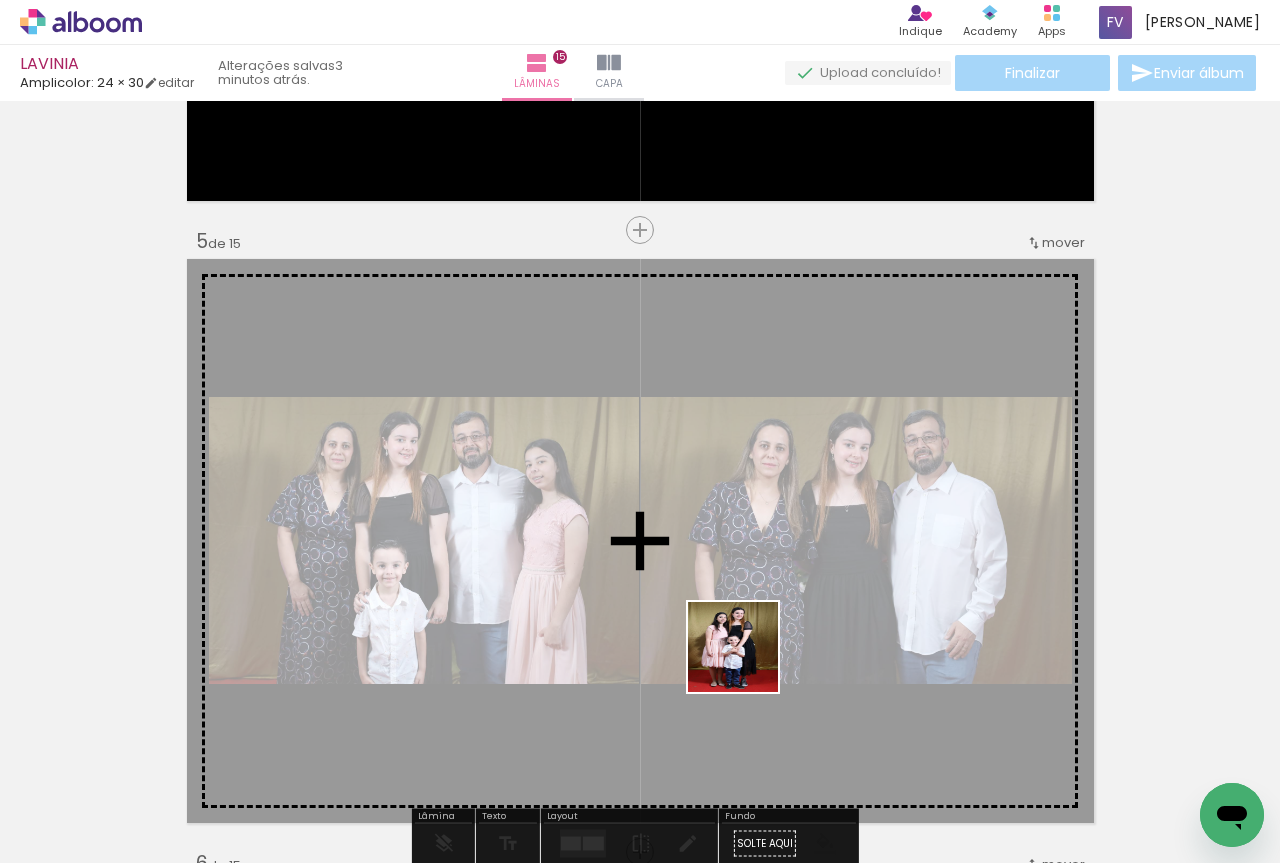 drag, startPoint x: 629, startPoint y: 818, endPoint x: 776, endPoint y: 603, distance: 260.44962 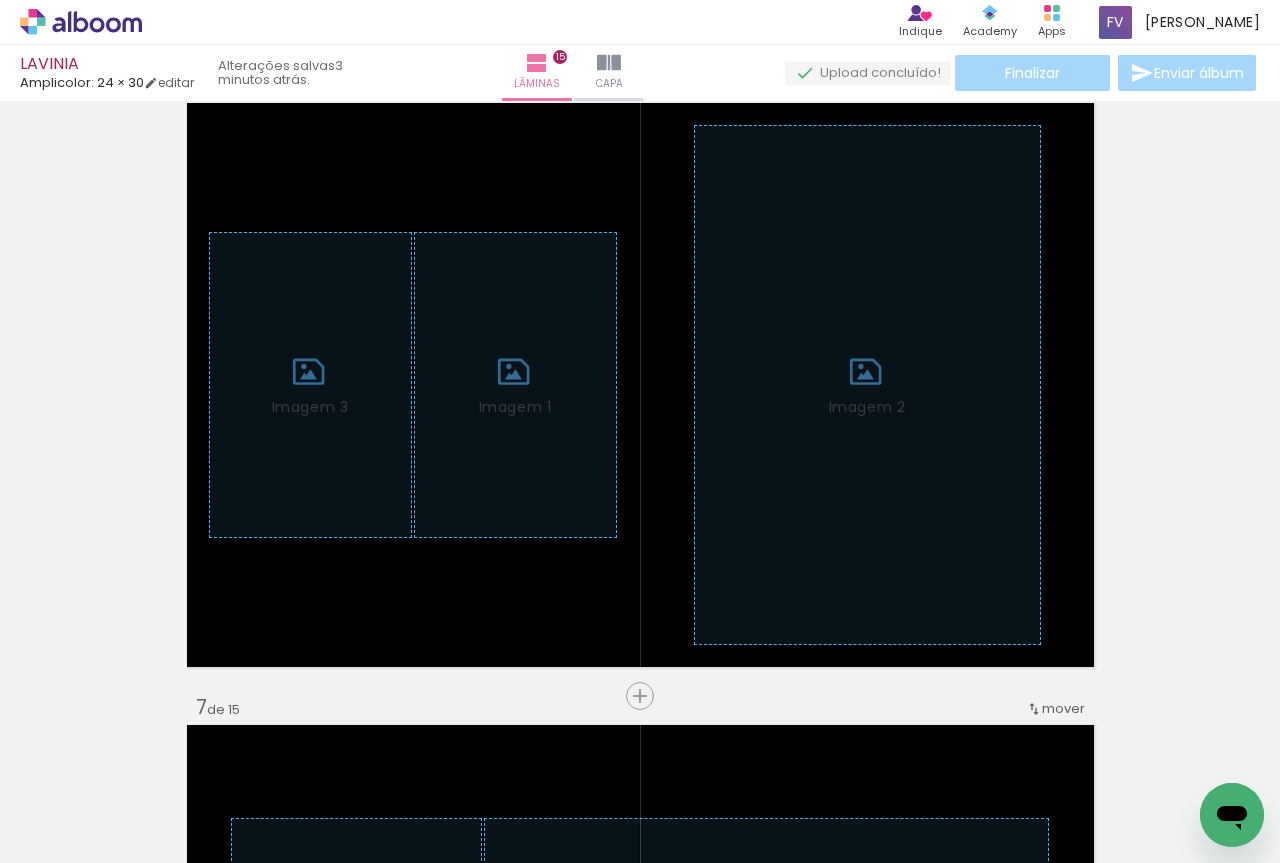 scroll, scrollTop: 3192, scrollLeft: 0, axis: vertical 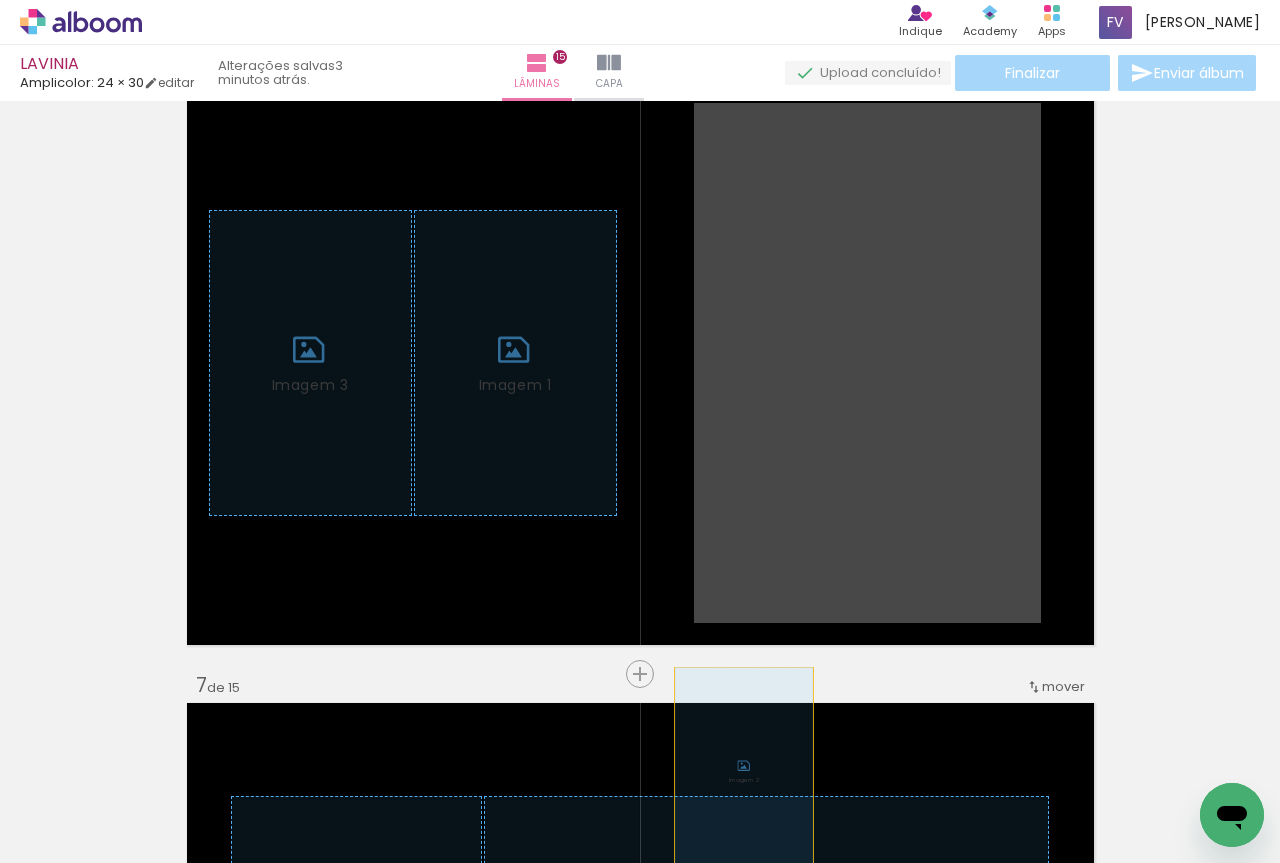 drag, startPoint x: 767, startPoint y: 520, endPoint x: 704, endPoint y: 757, distance: 245.2305 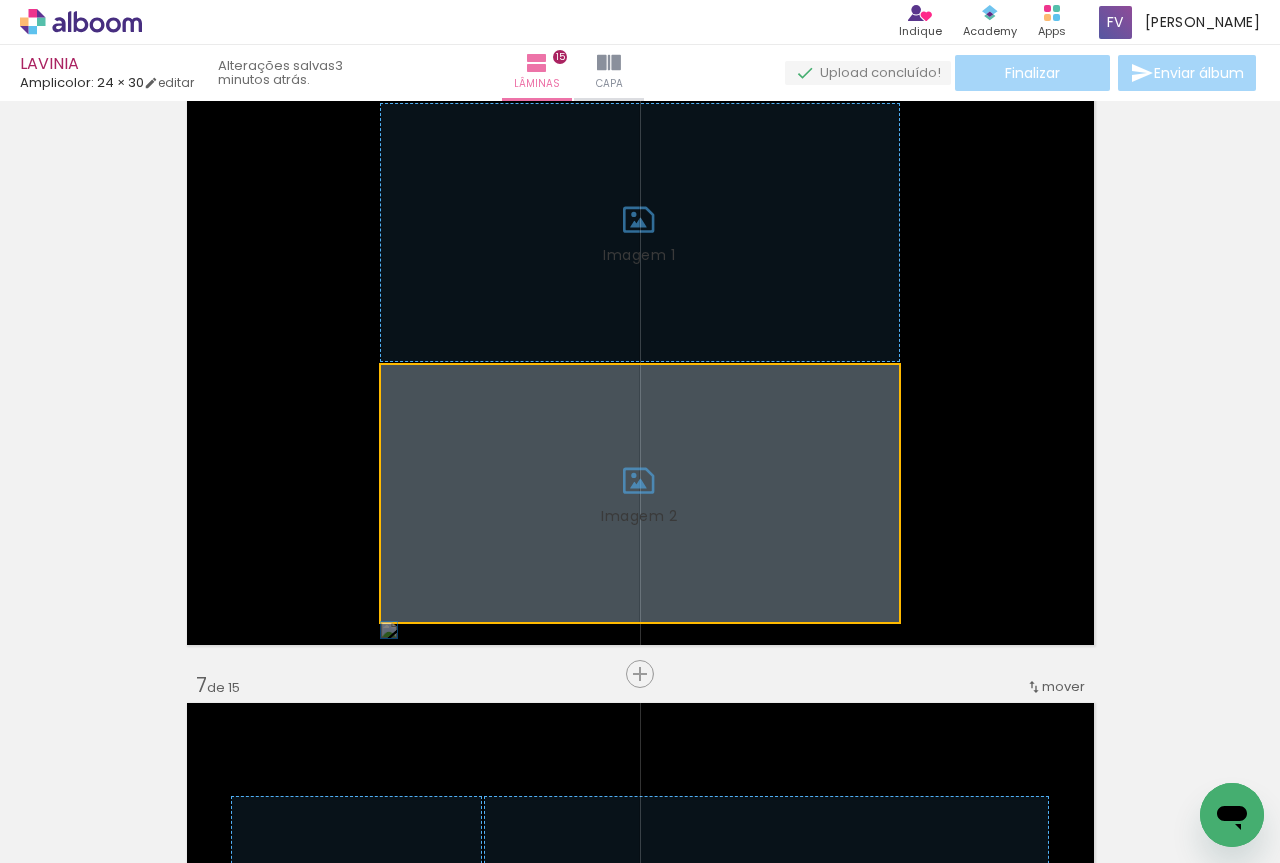drag, startPoint x: 552, startPoint y: 427, endPoint x: 546, endPoint y: 727, distance: 300.06 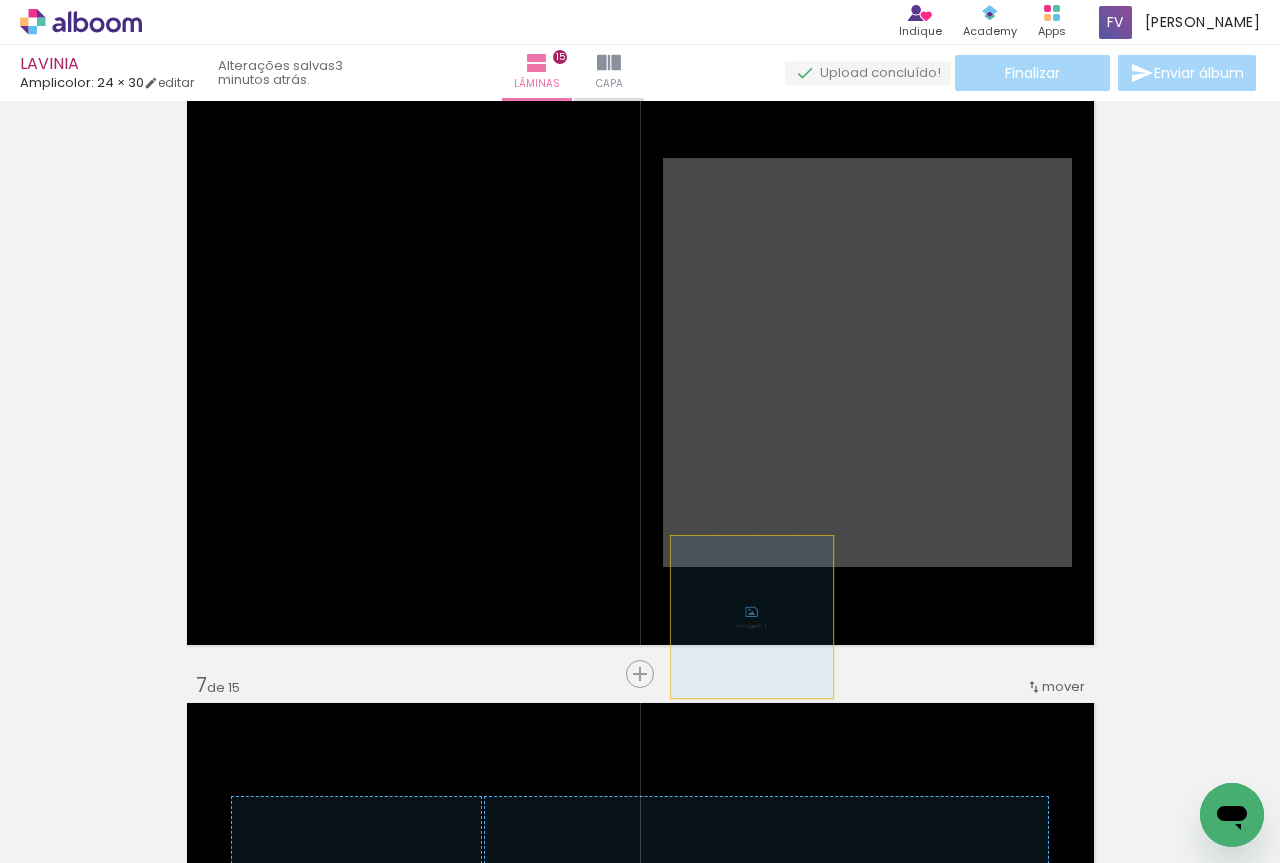 drag, startPoint x: 764, startPoint y: 427, endPoint x: 741, endPoint y: 703, distance: 276.95667 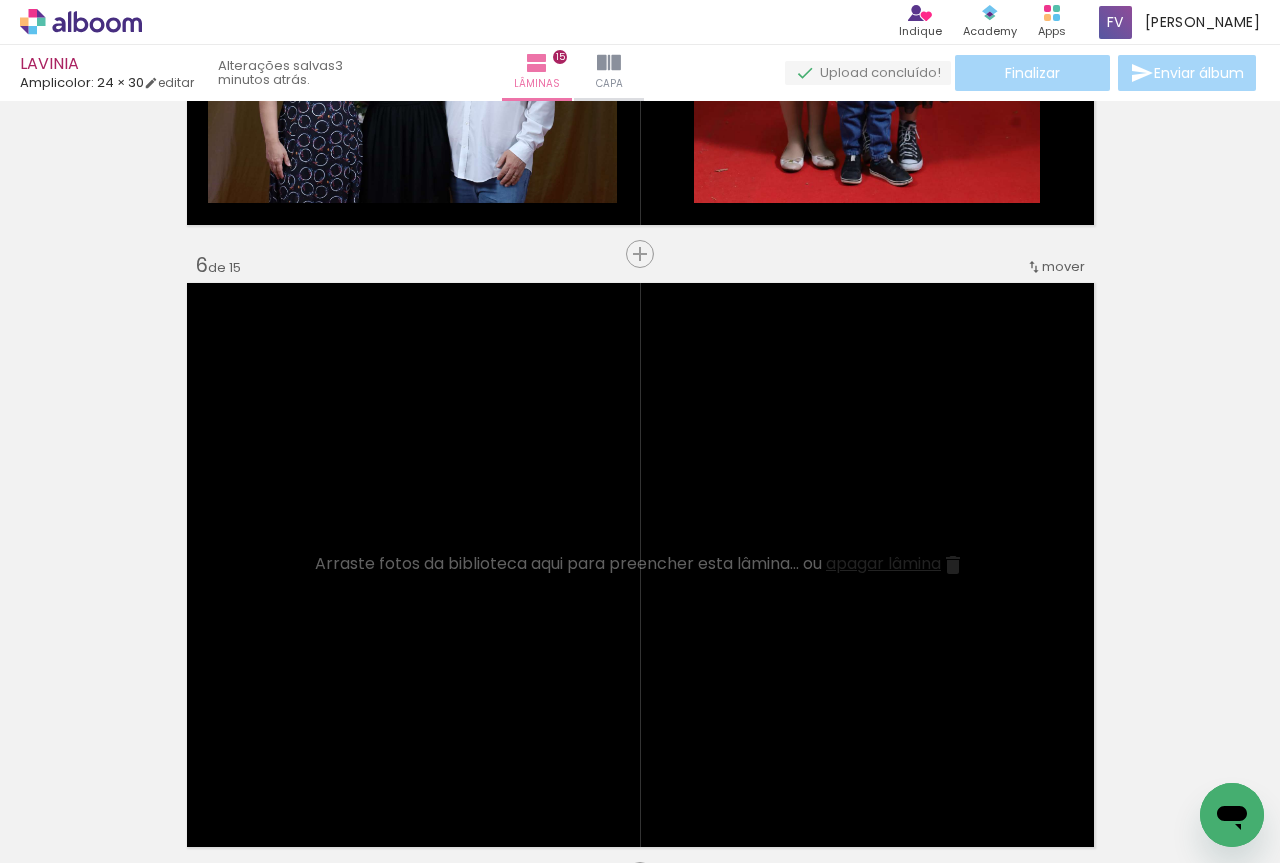 scroll, scrollTop: 2992, scrollLeft: 0, axis: vertical 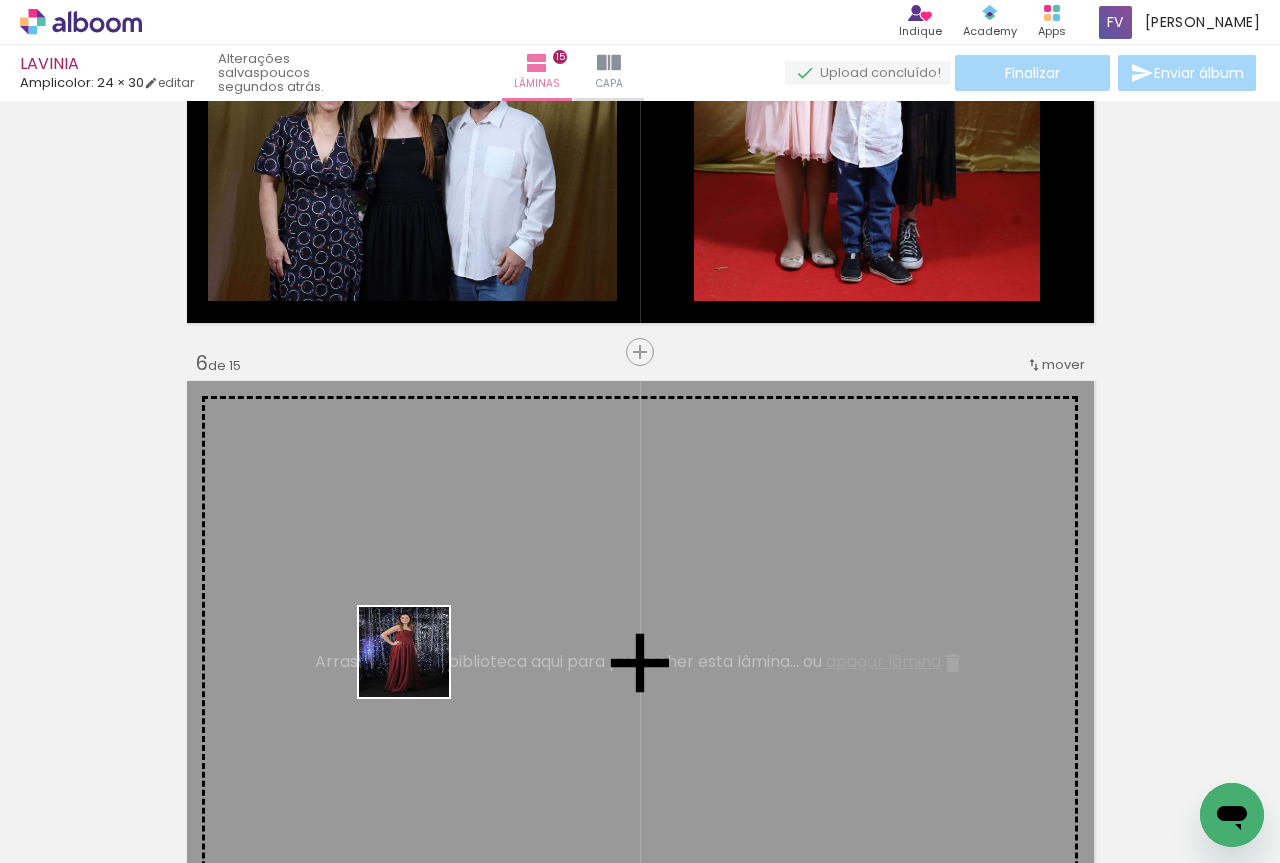 drag, startPoint x: 488, startPoint y: 818, endPoint x: 563, endPoint y: 738, distance: 109.65856 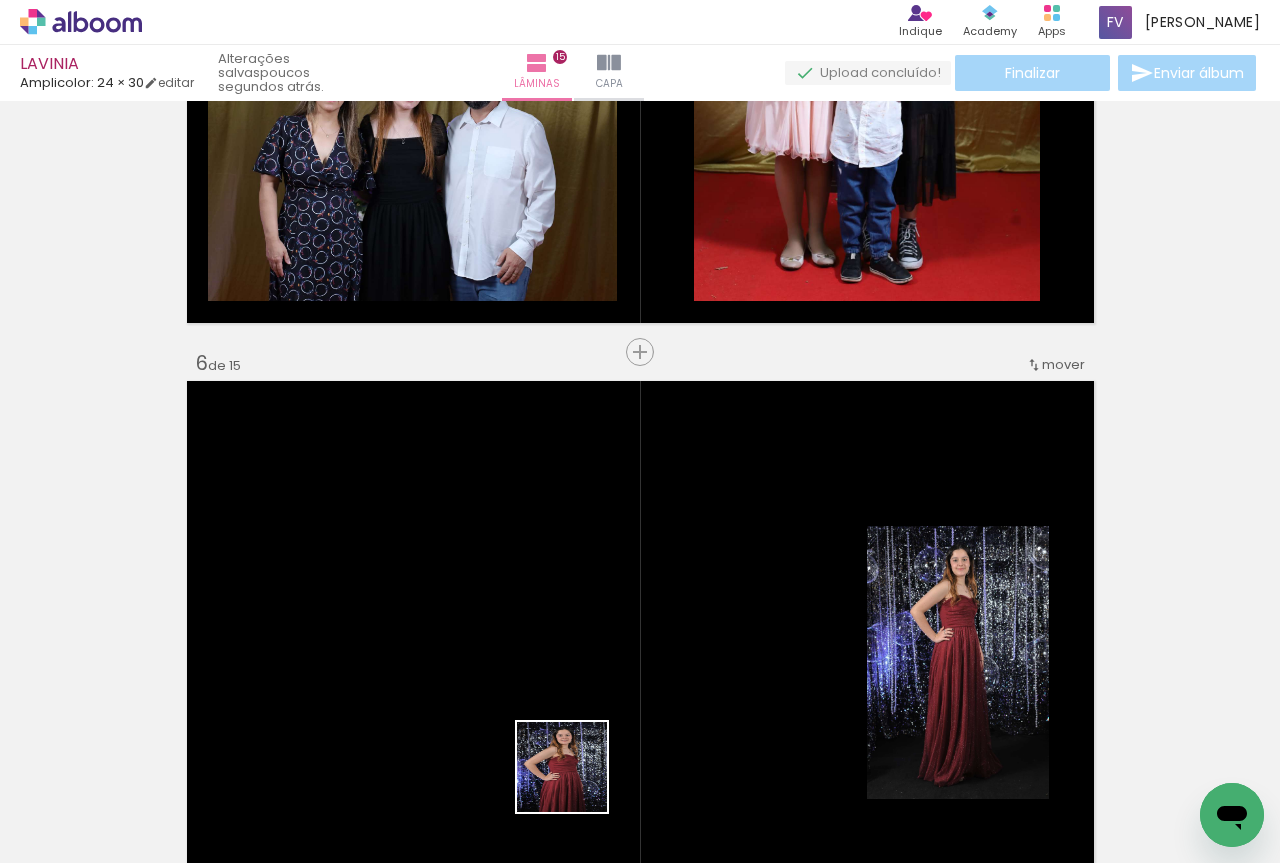 drag, startPoint x: 577, startPoint y: 782, endPoint x: 668, endPoint y: 763, distance: 92.96236 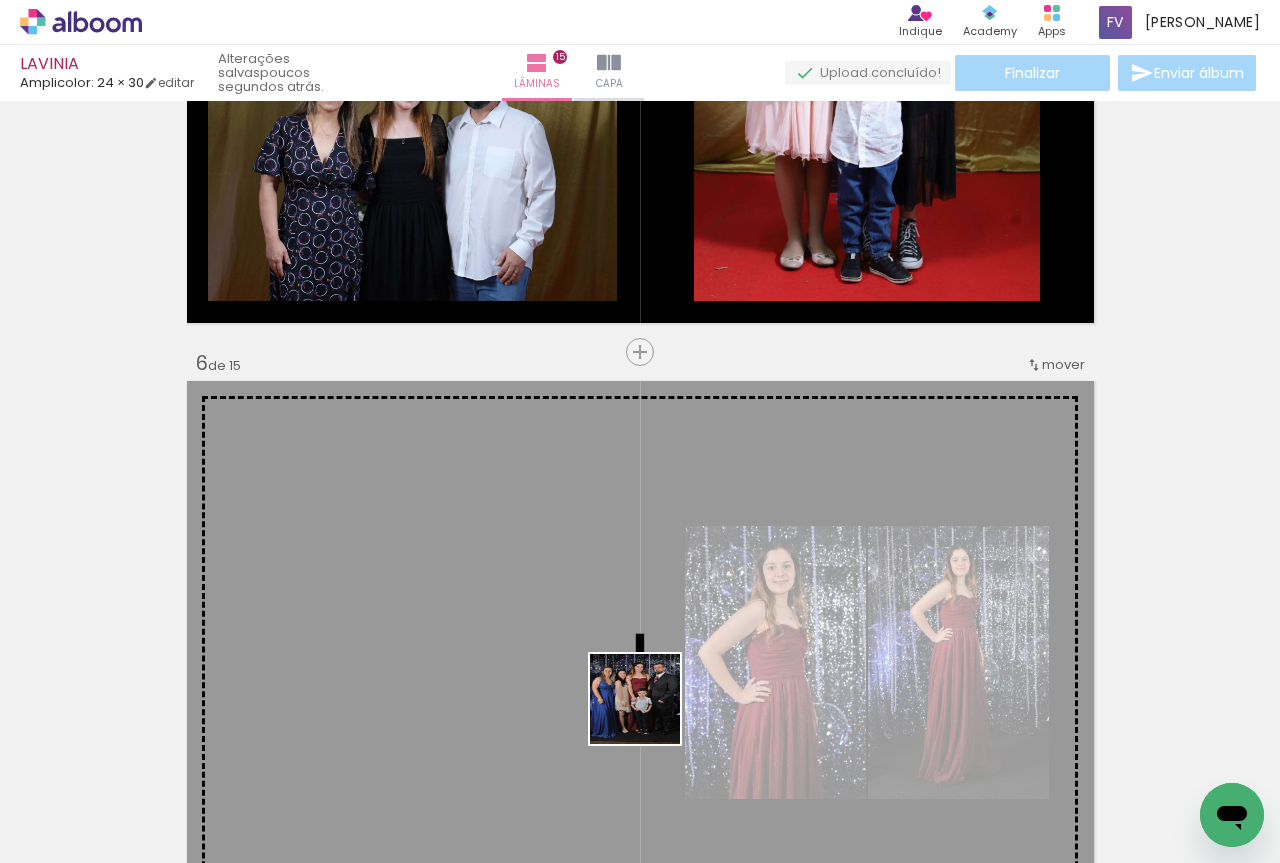 drag, startPoint x: 703, startPoint y: 817, endPoint x: 659, endPoint y: 709, distance: 116.61904 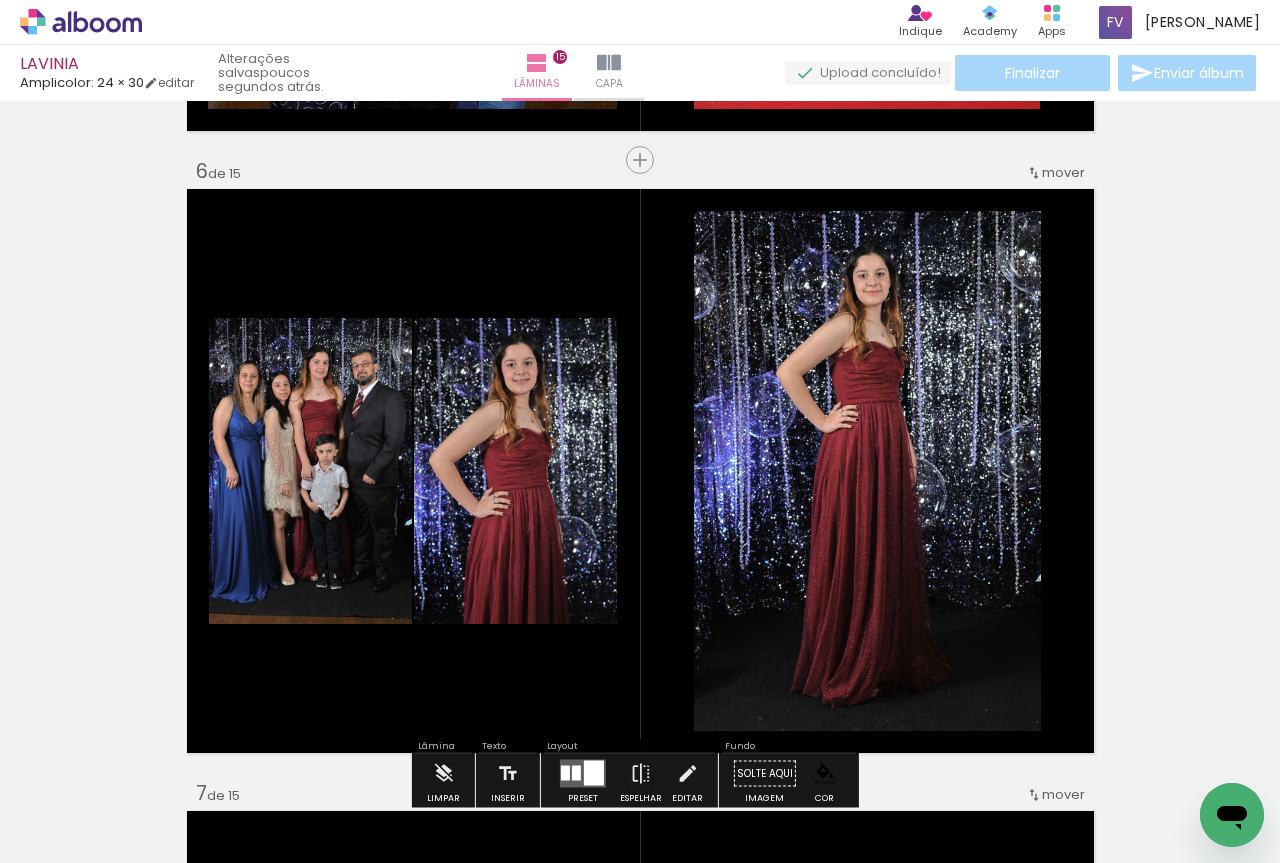 scroll, scrollTop: 3092, scrollLeft: 0, axis: vertical 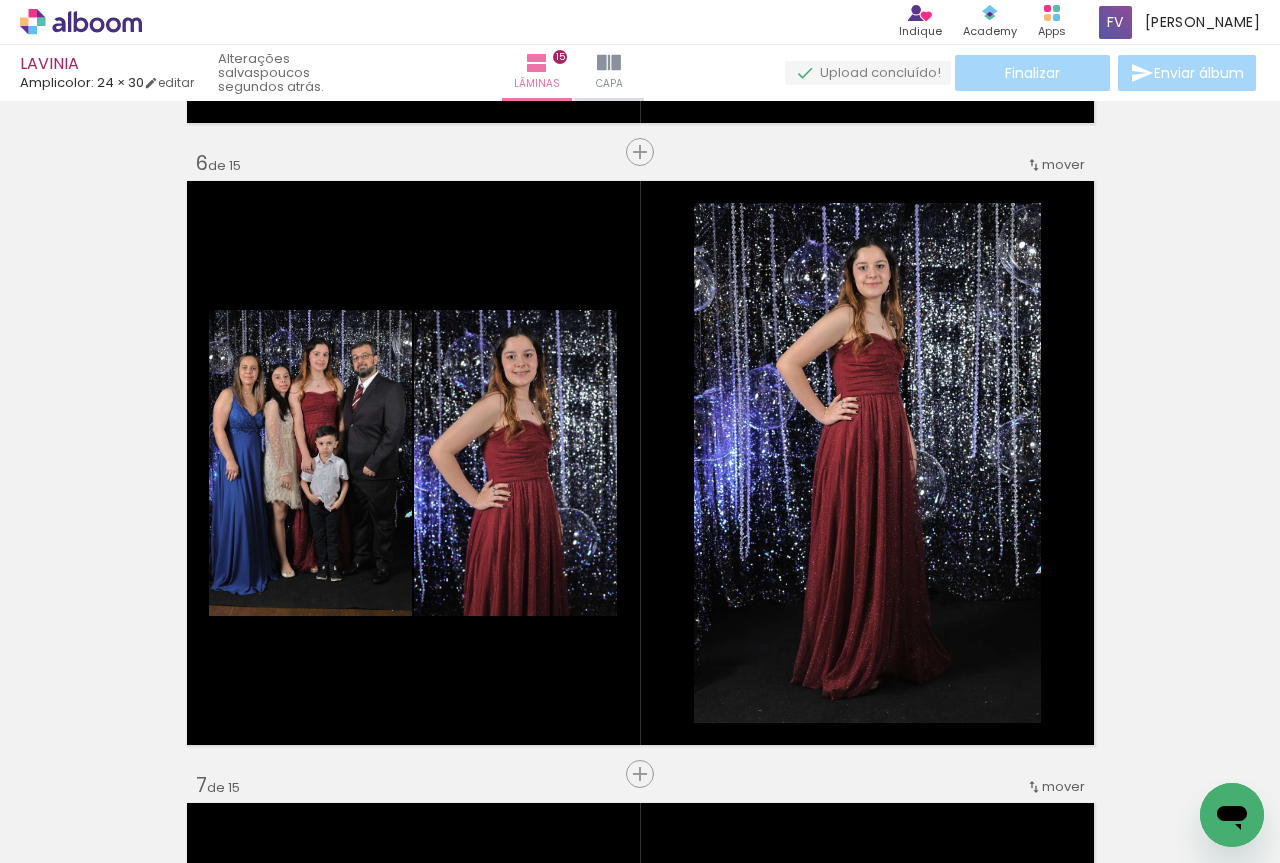 drag, startPoint x: 927, startPoint y: 796, endPoint x: 898, endPoint y: 638, distance: 160.63934 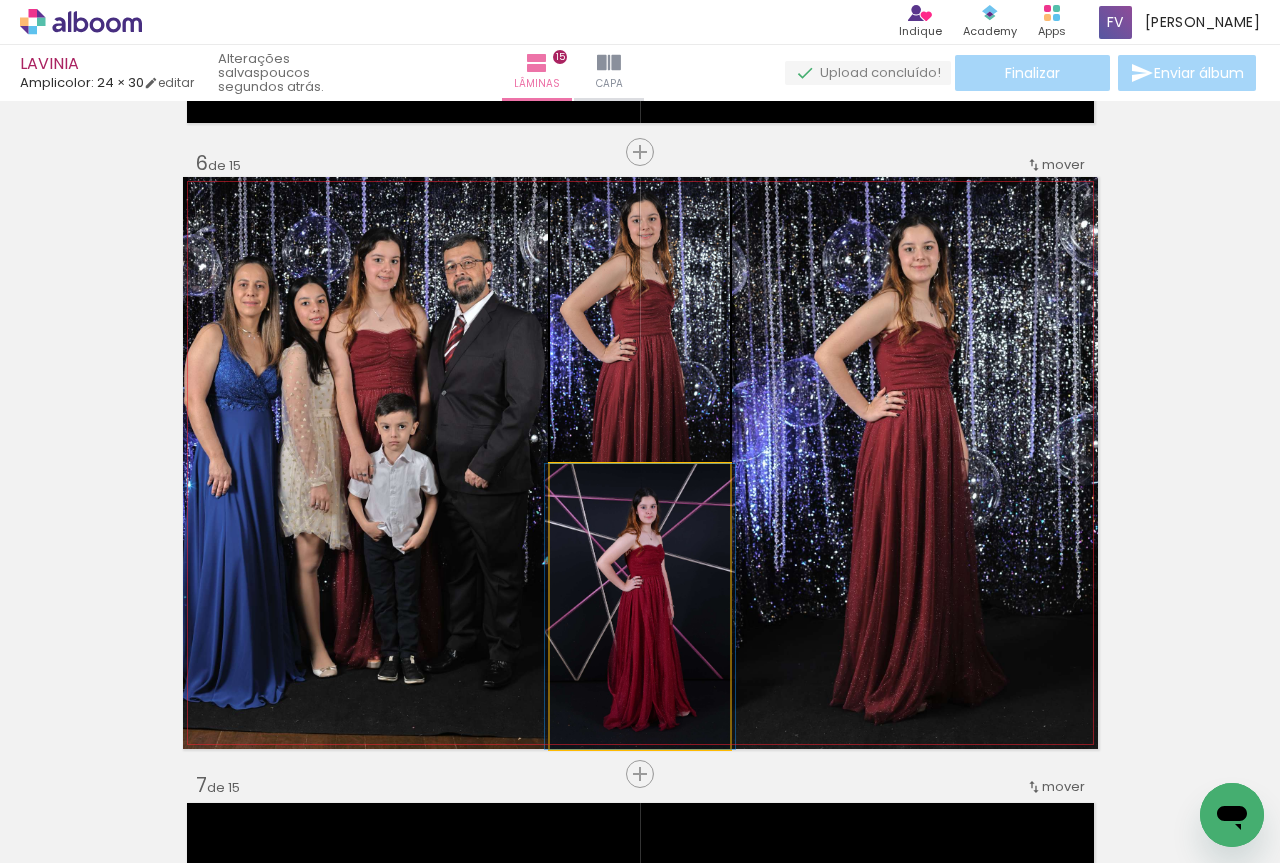 drag, startPoint x: 674, startPoint y: 683, endPoint x: 849, endPoint y: 805, distance: 213.32838 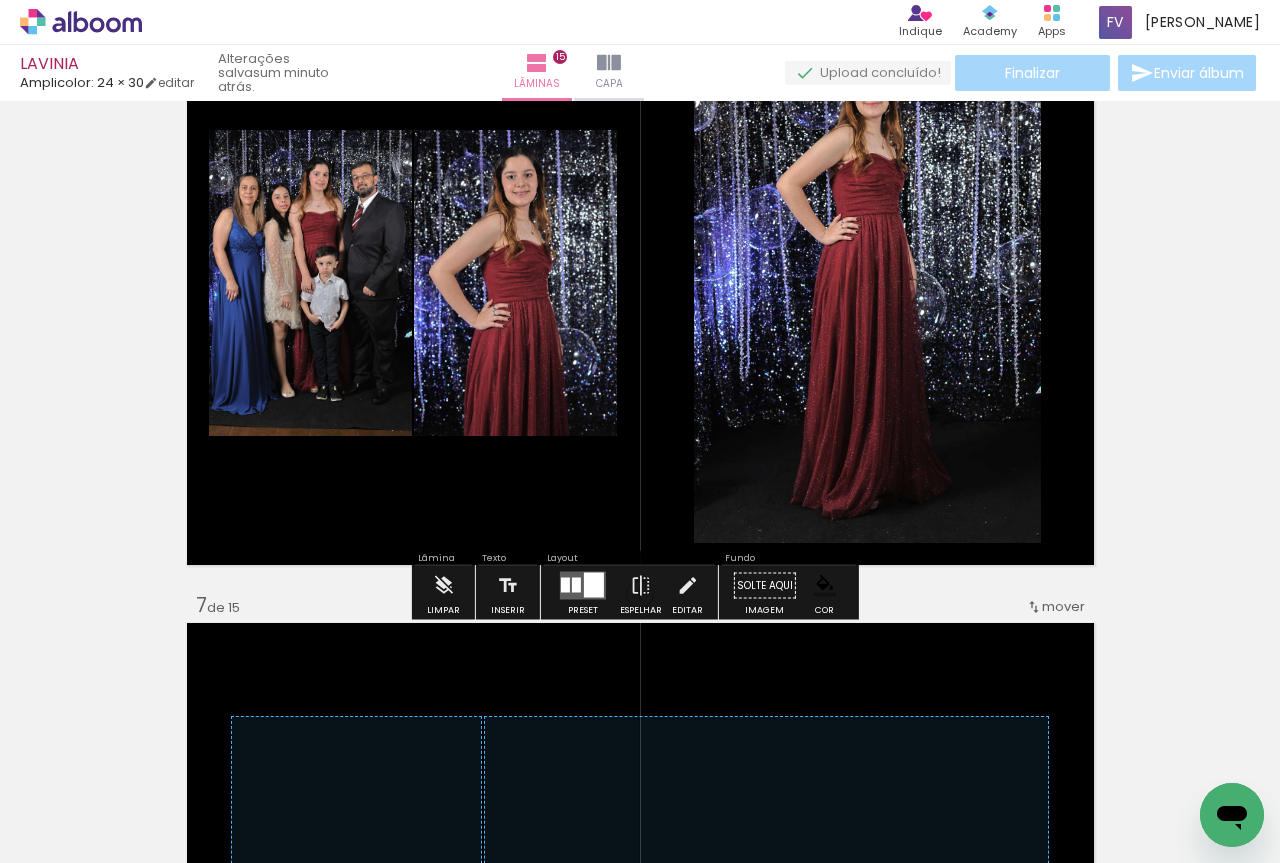 scroll, scrollTop: 3292, scrollLeft: 0, axis: vertical 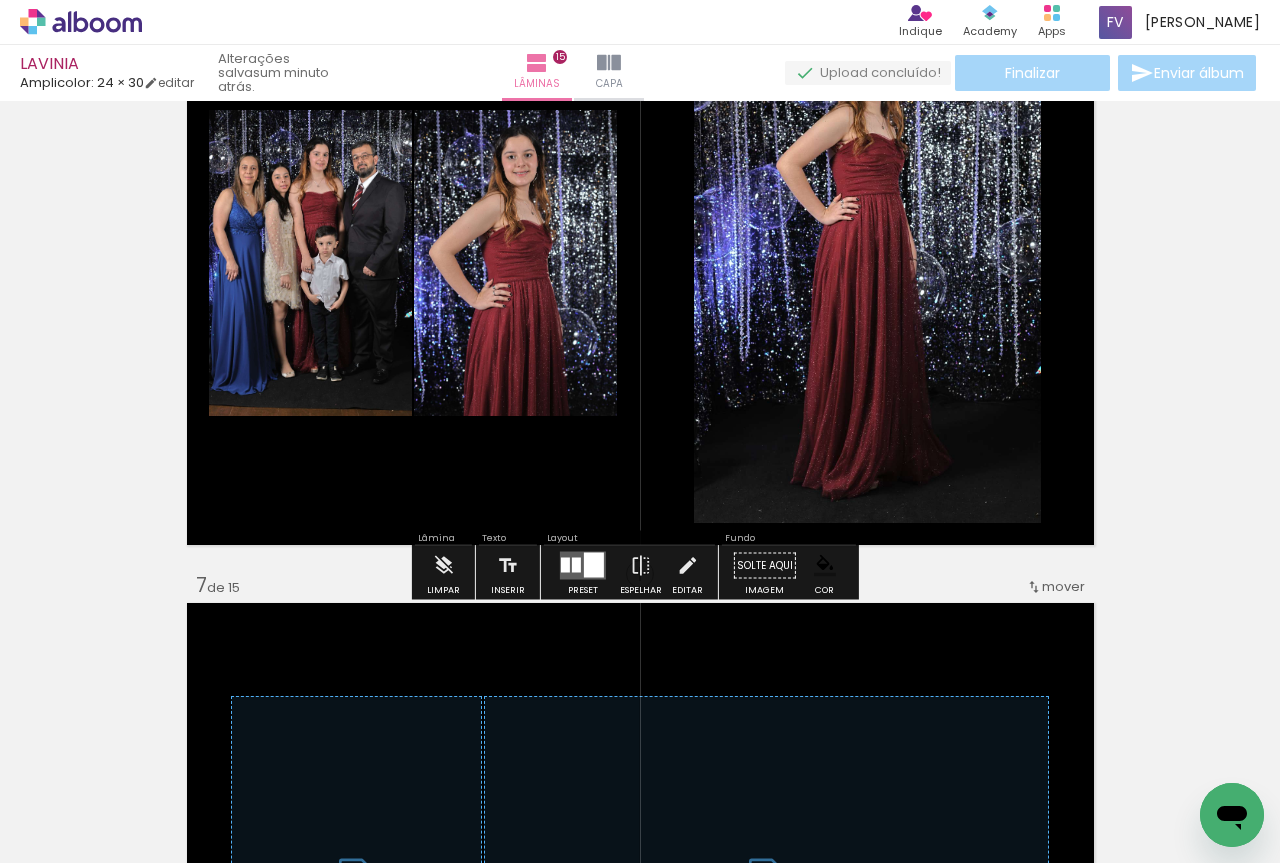 click at bounding box center [583, 566] 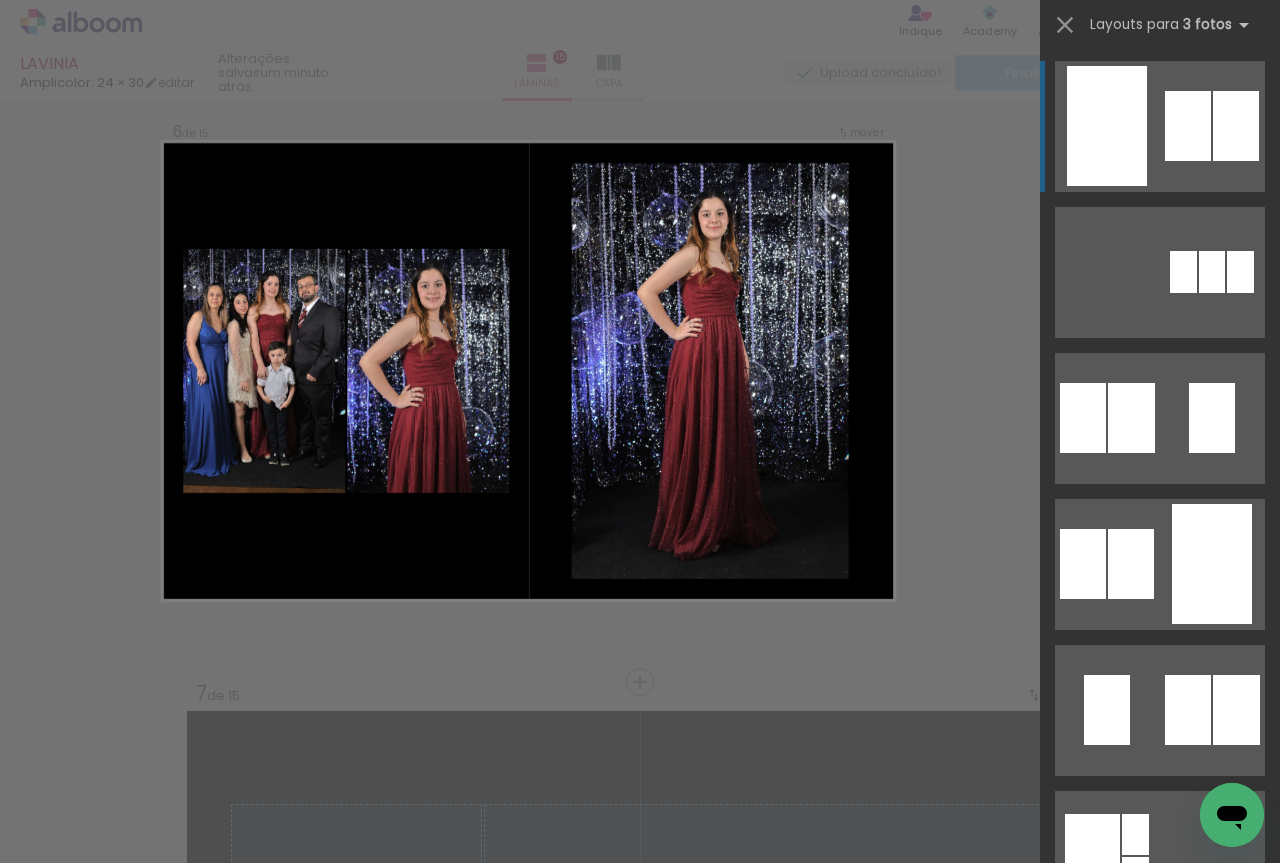 scroll, scrollTop: 3136, scrollLeft: 0, axis: vertical 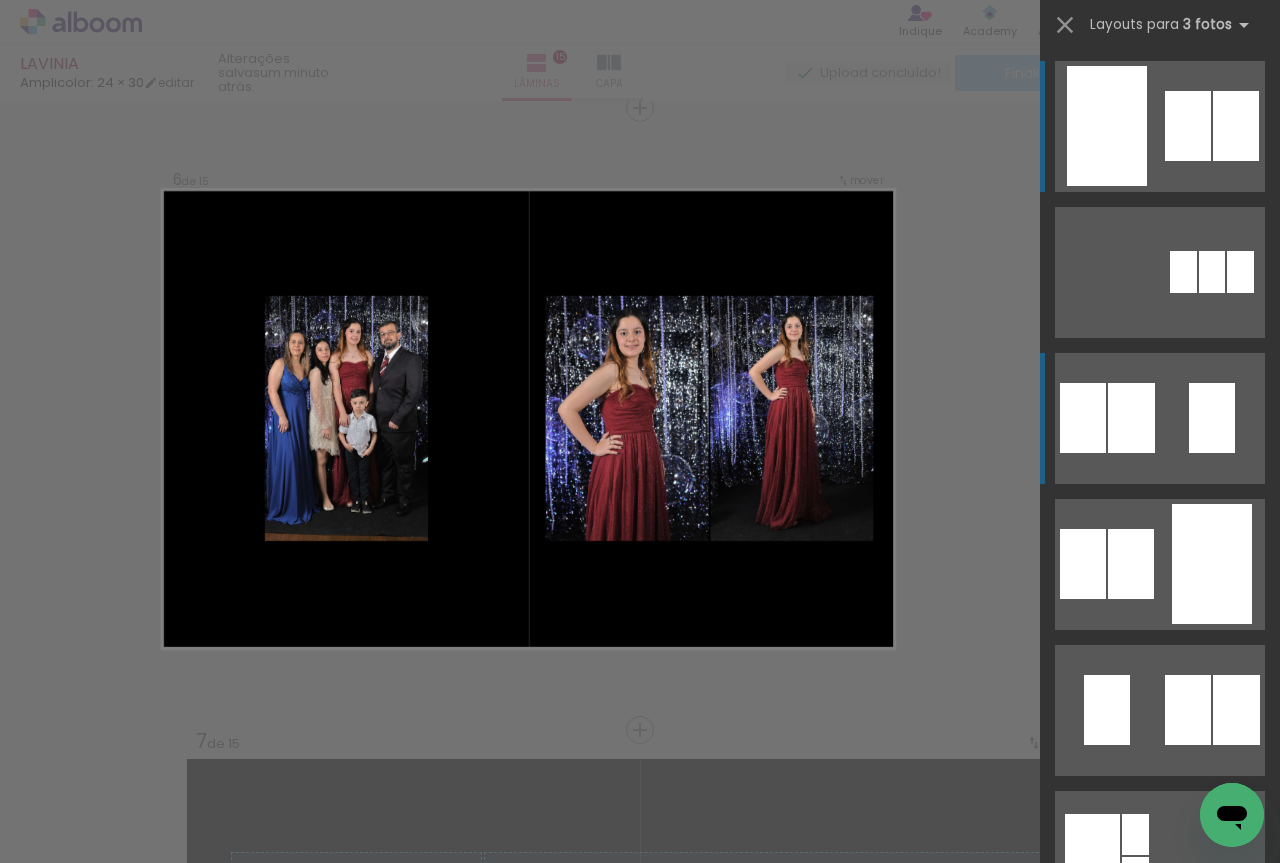 click at bounding box center [1160, 126] 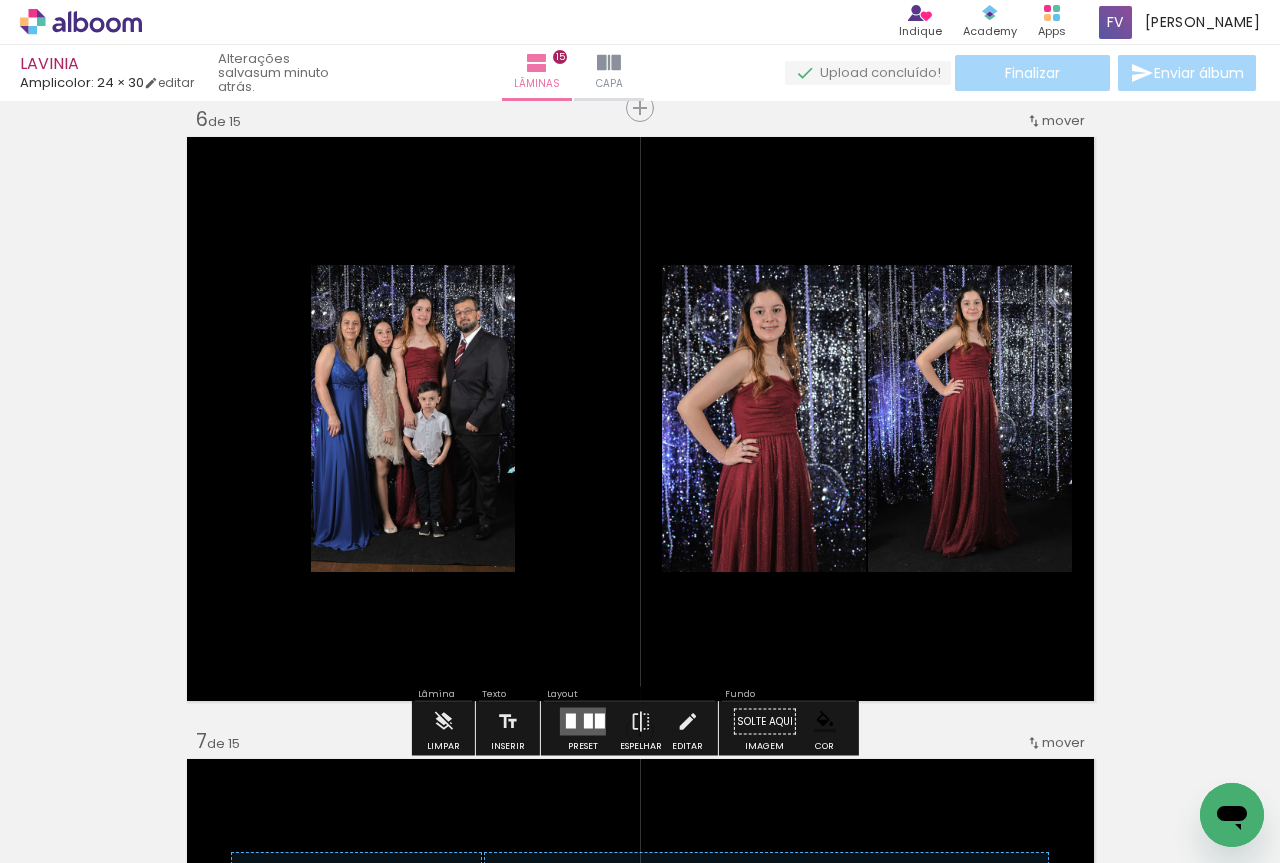scroll, scrollTop: 3036, scrollLeft: 0, axis: vertical 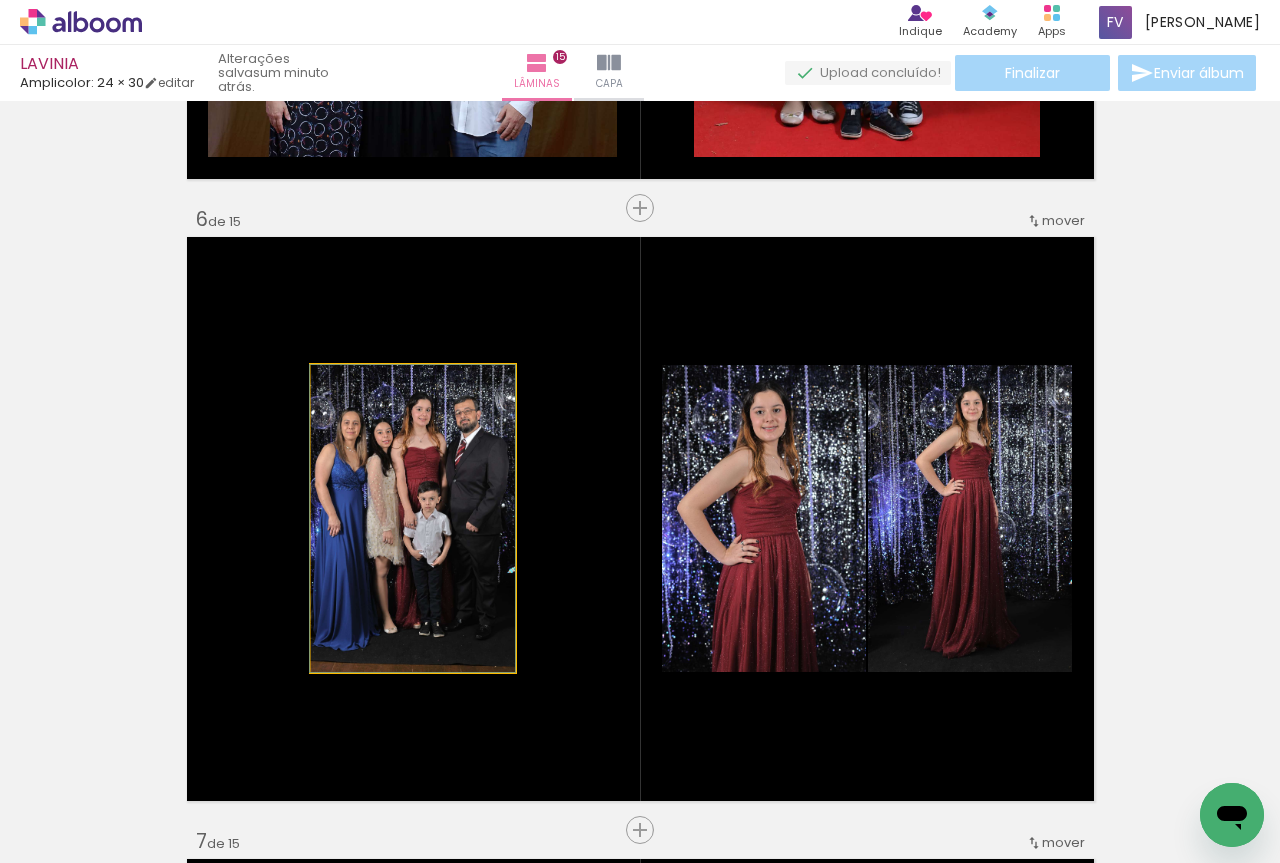 click 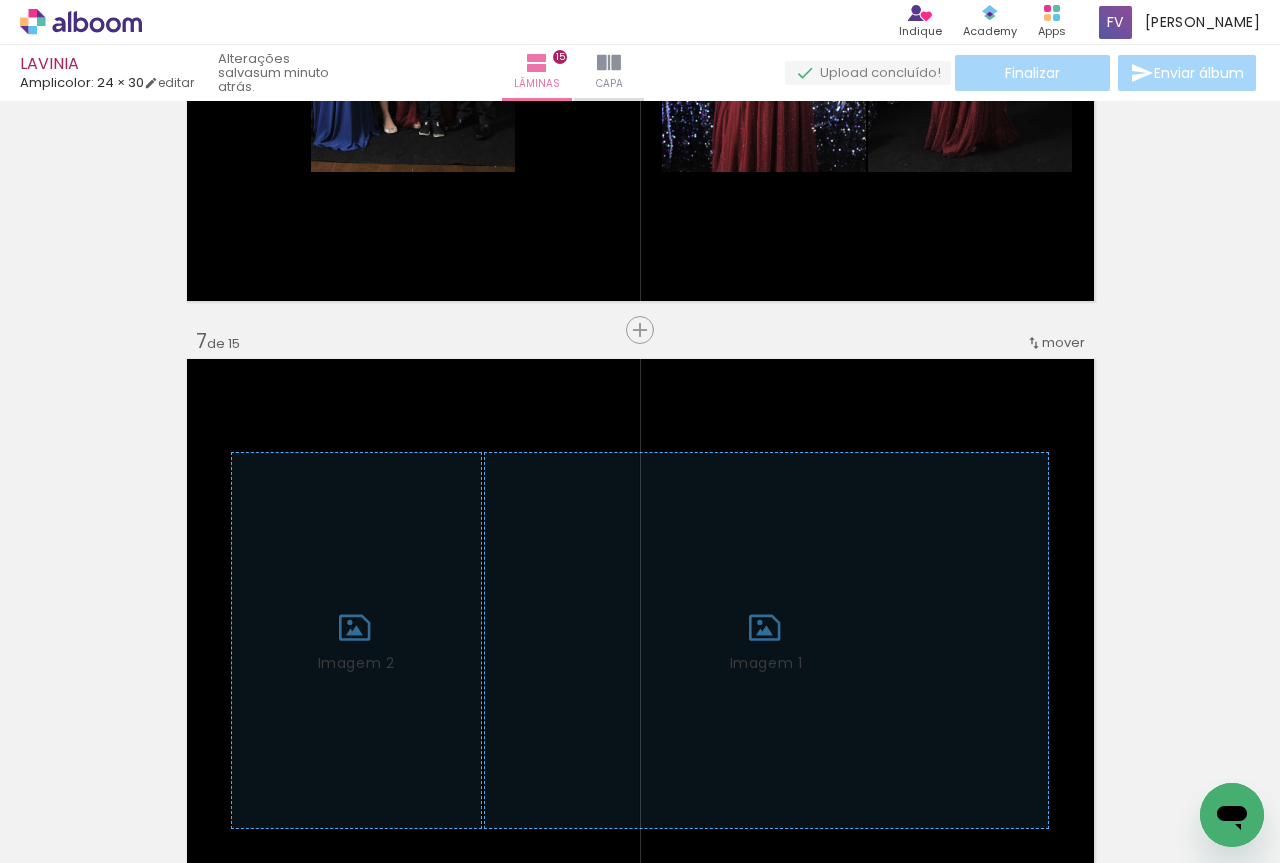 scroll, scrollTop: 3736, scrollLeft: 0, axis: vertical 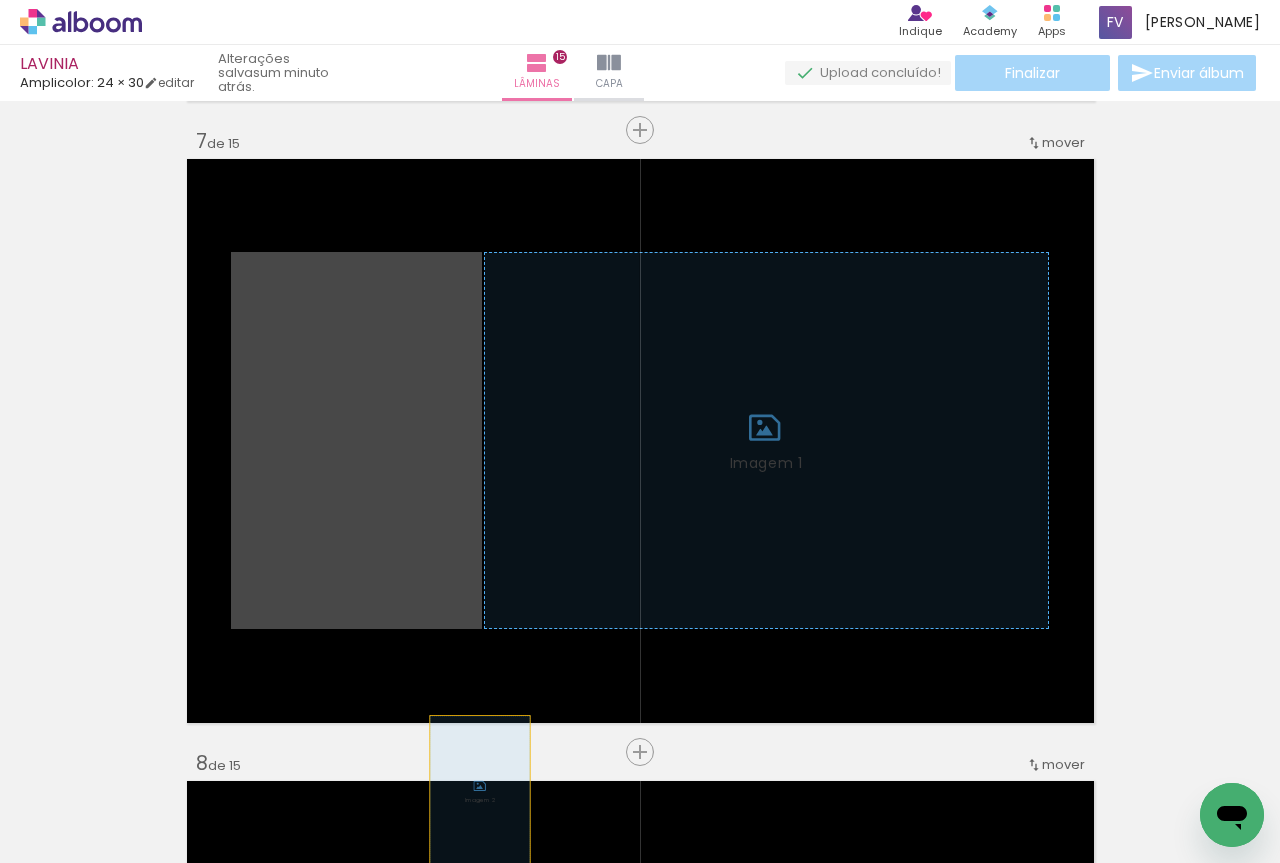 drag, startPoint x: 447, startPoint y: 569, endPoint x: 472, endPoint y: 793, distance: 225.39078 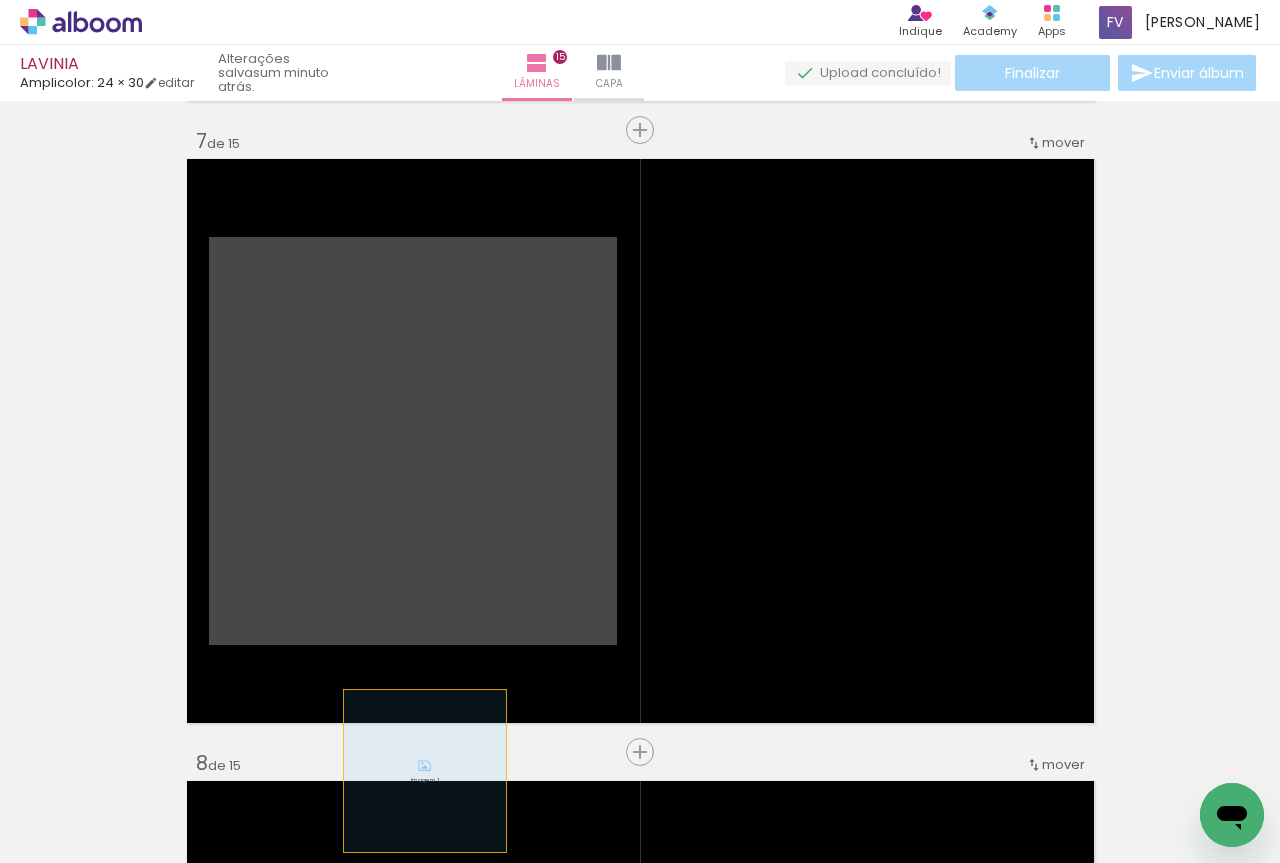 drag, startPoint x: 409, startPoint y: 608, endPoint x: 421, endPoint y: 782, distance: 174.4133 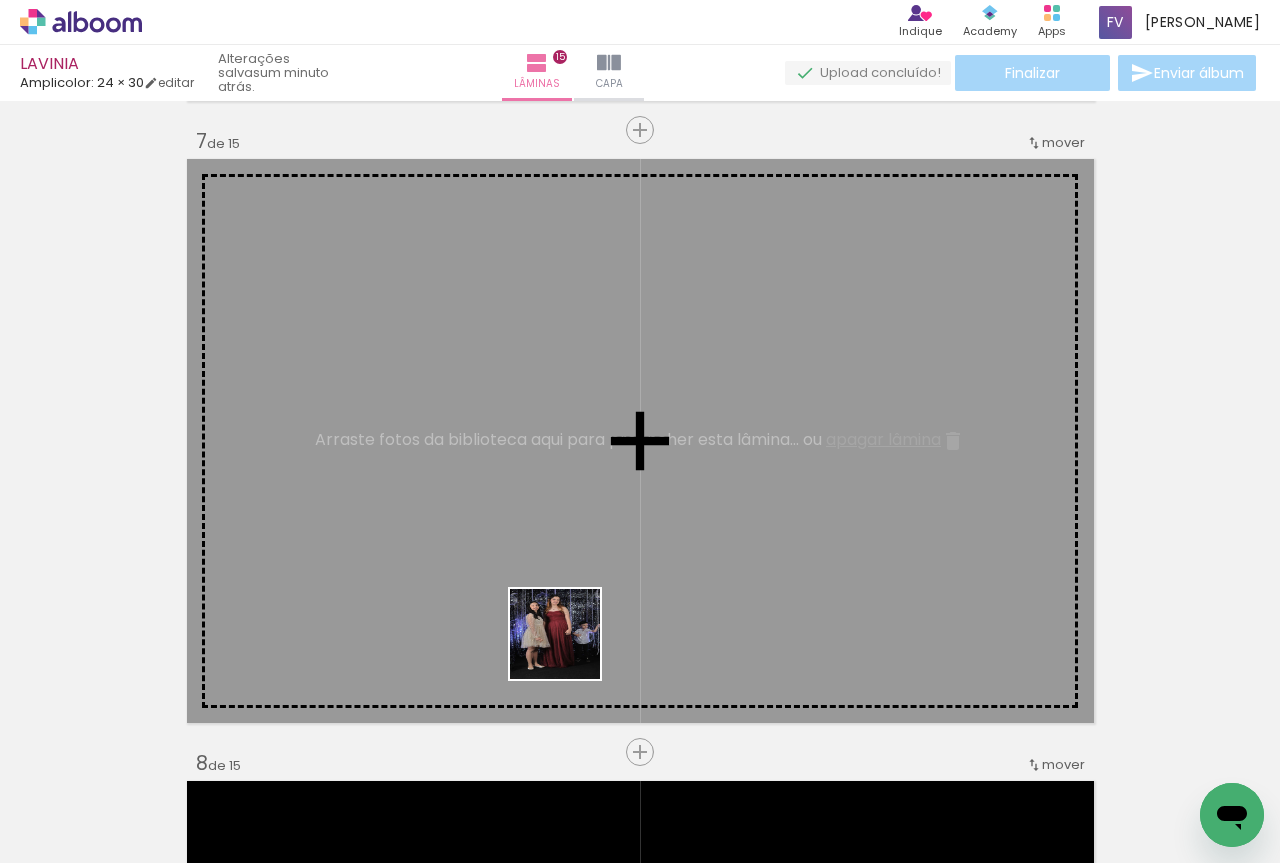 drag, startPoint x: 798, startPoint y: 823, endPoint x: 713, endPoint y: 674, distance: 171.54008 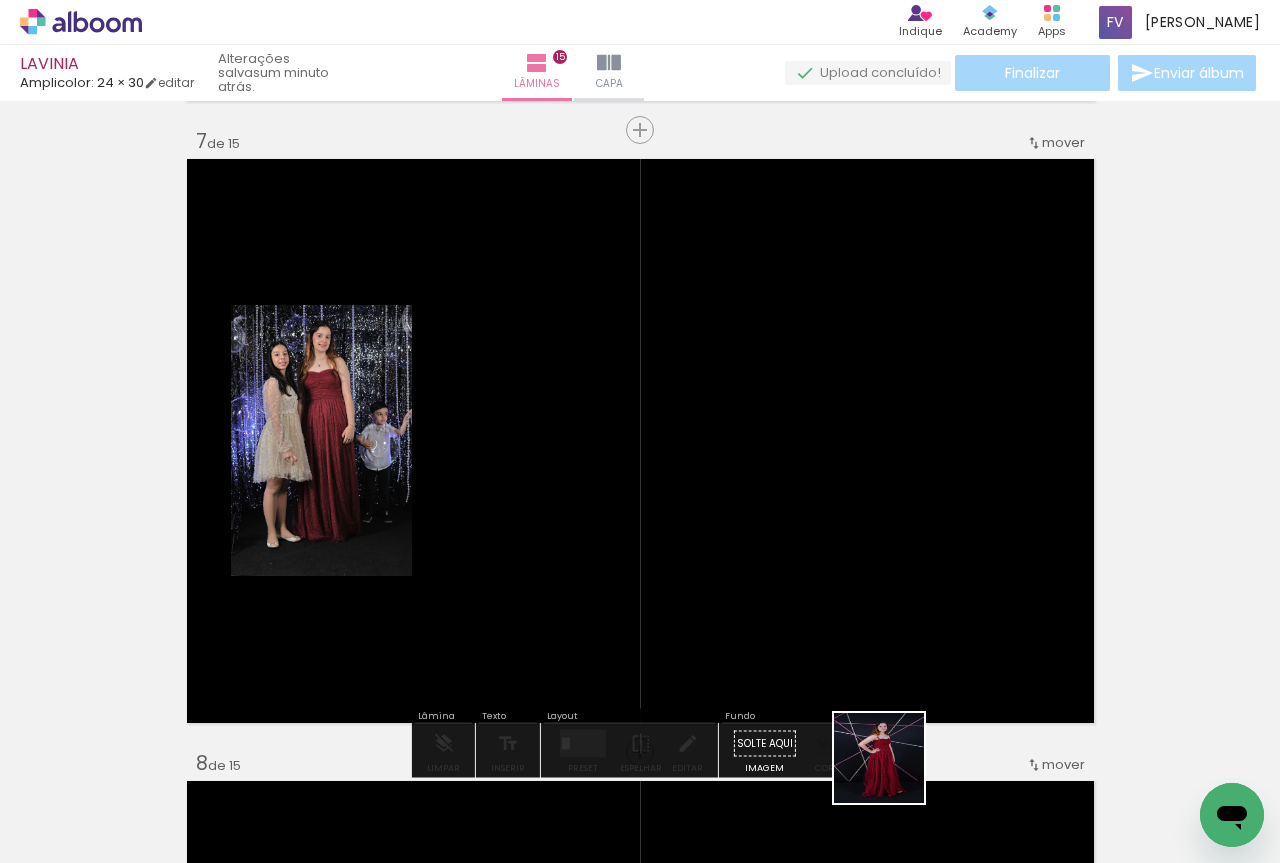 drag, startPoint x: 894, startPoint y: 773, endPoint x: 731, endPoint y: 626, distance: 219.49487 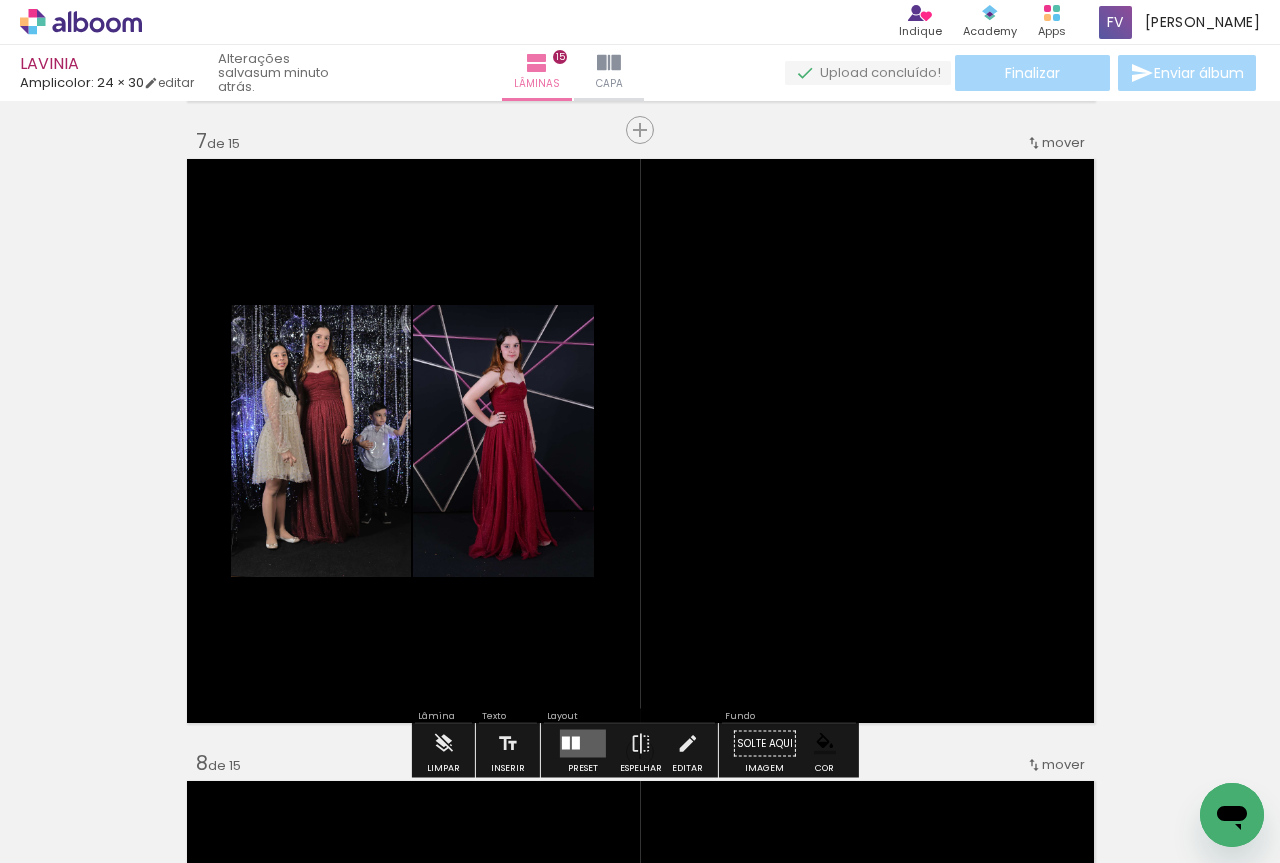 scroll, scrollTop: 3436, scrollLeft: 0, axis: vertical 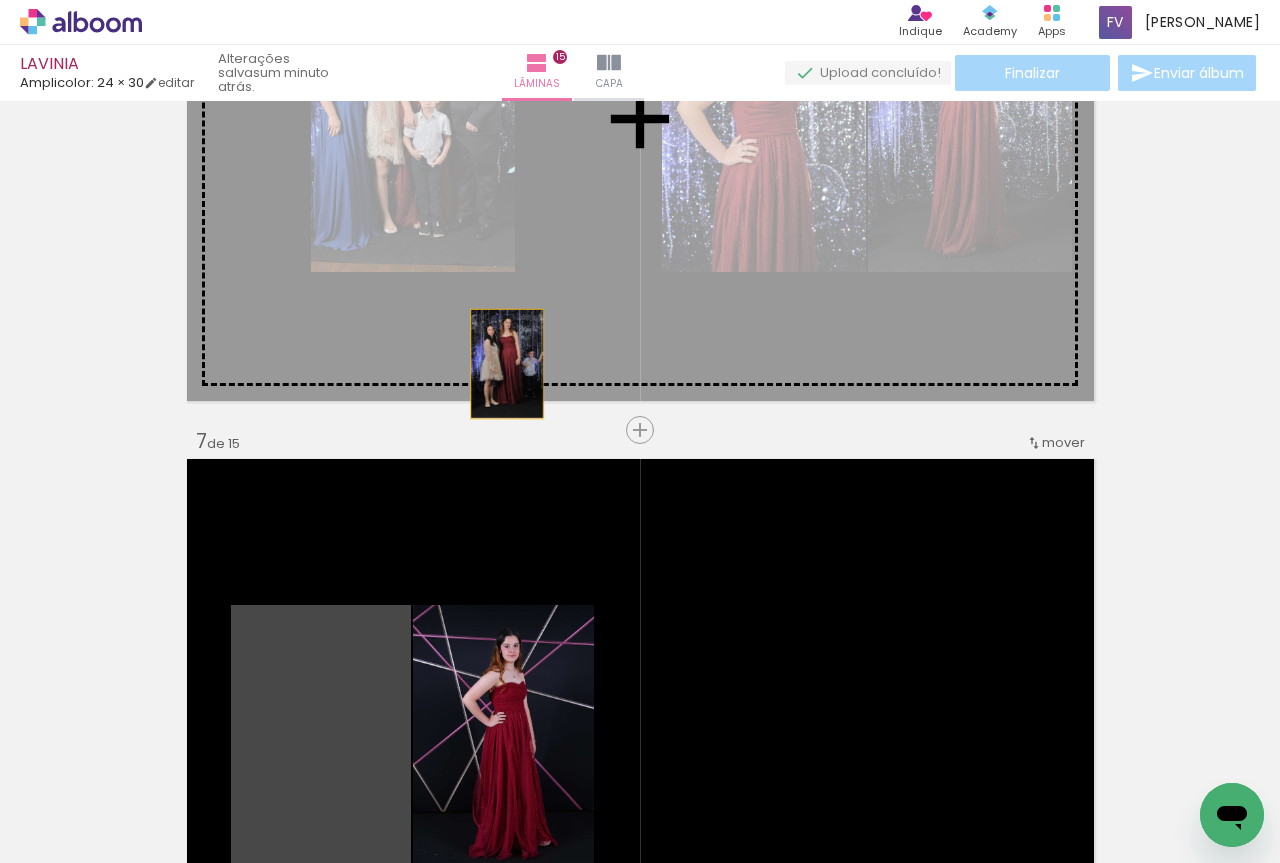 drag, startPoint x: 321, startPoint y: 658, endPoint x: 602, endPoint y: 238, distance: 505.33255 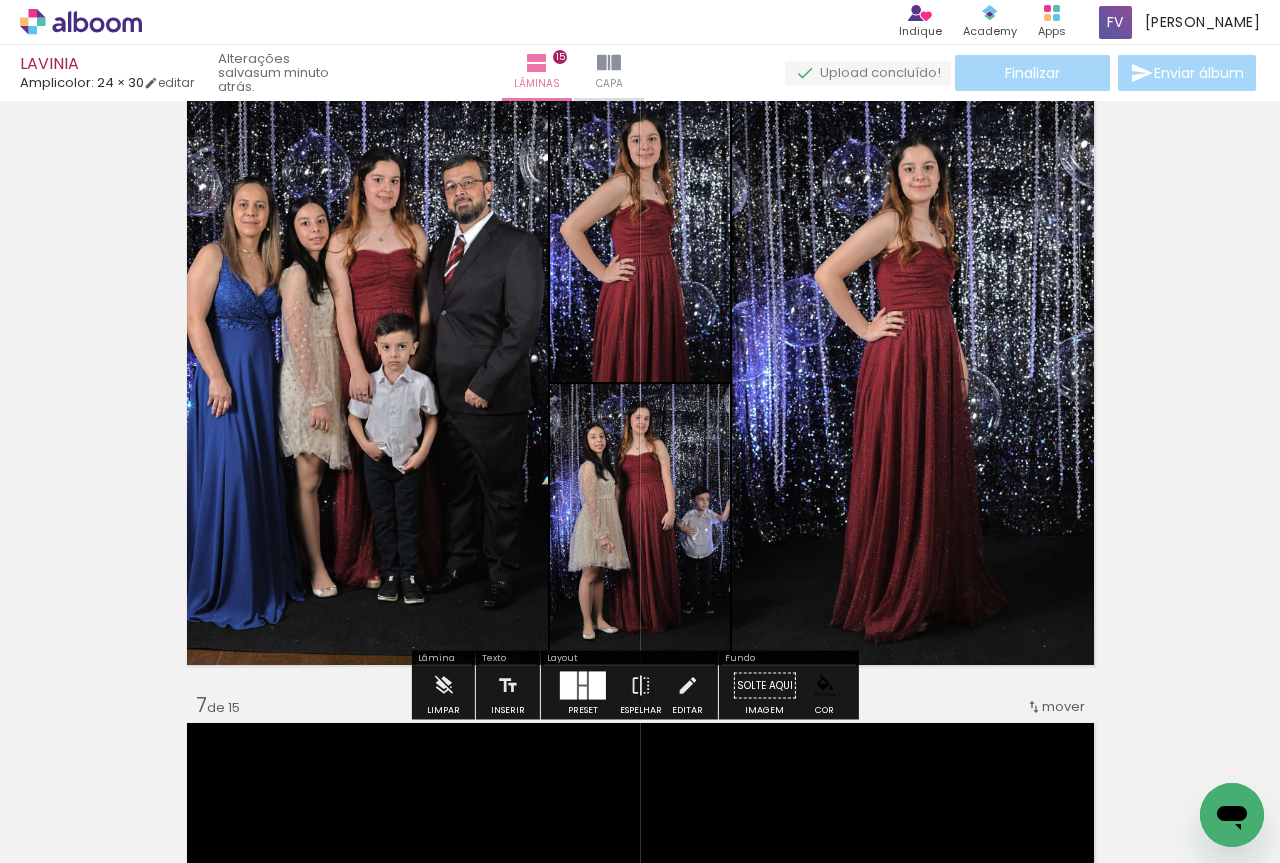 scroll, scrollTop: 3136, scrollLeft: 0, axis: vertical 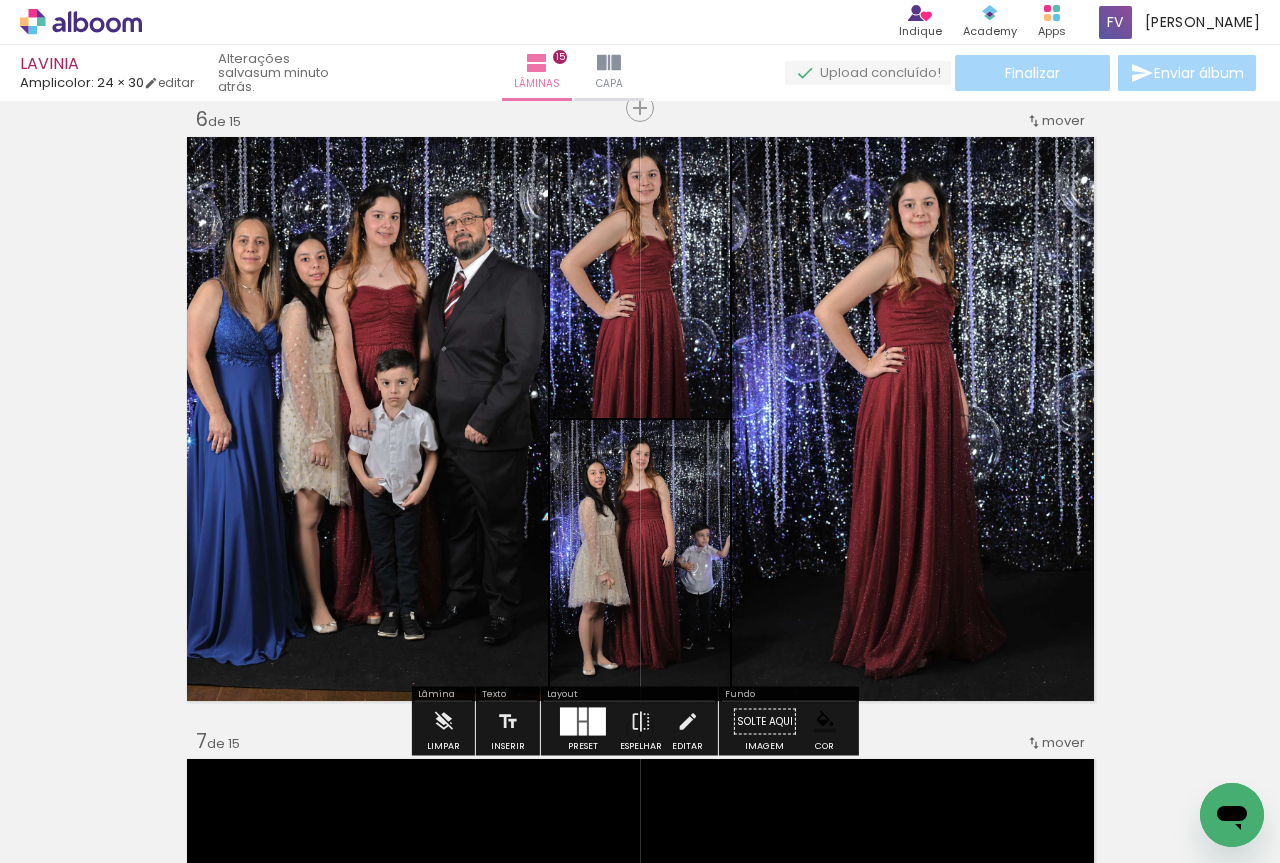 click at bounding box center [568, 722] 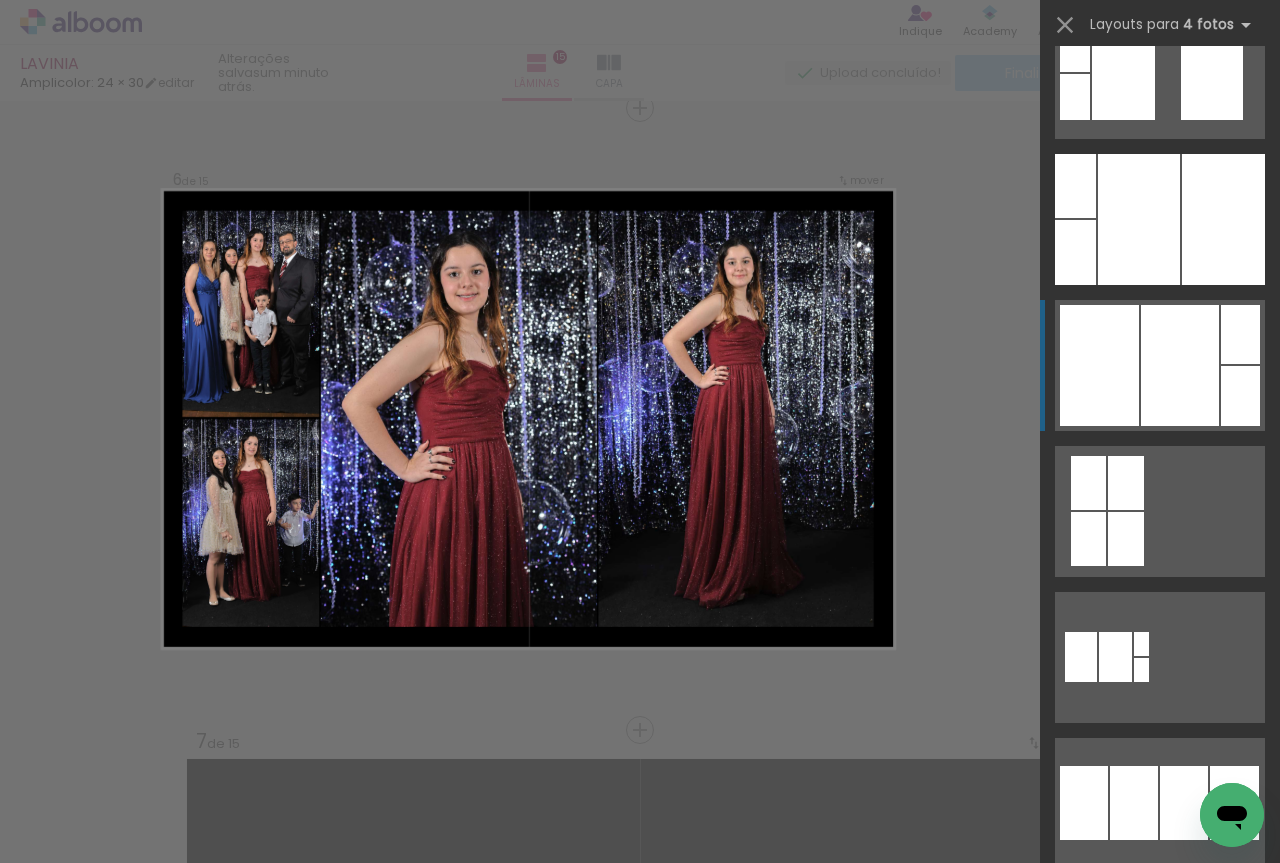 scroll, scrollTop: 1400, scrollLeft: 0, axis: vertical 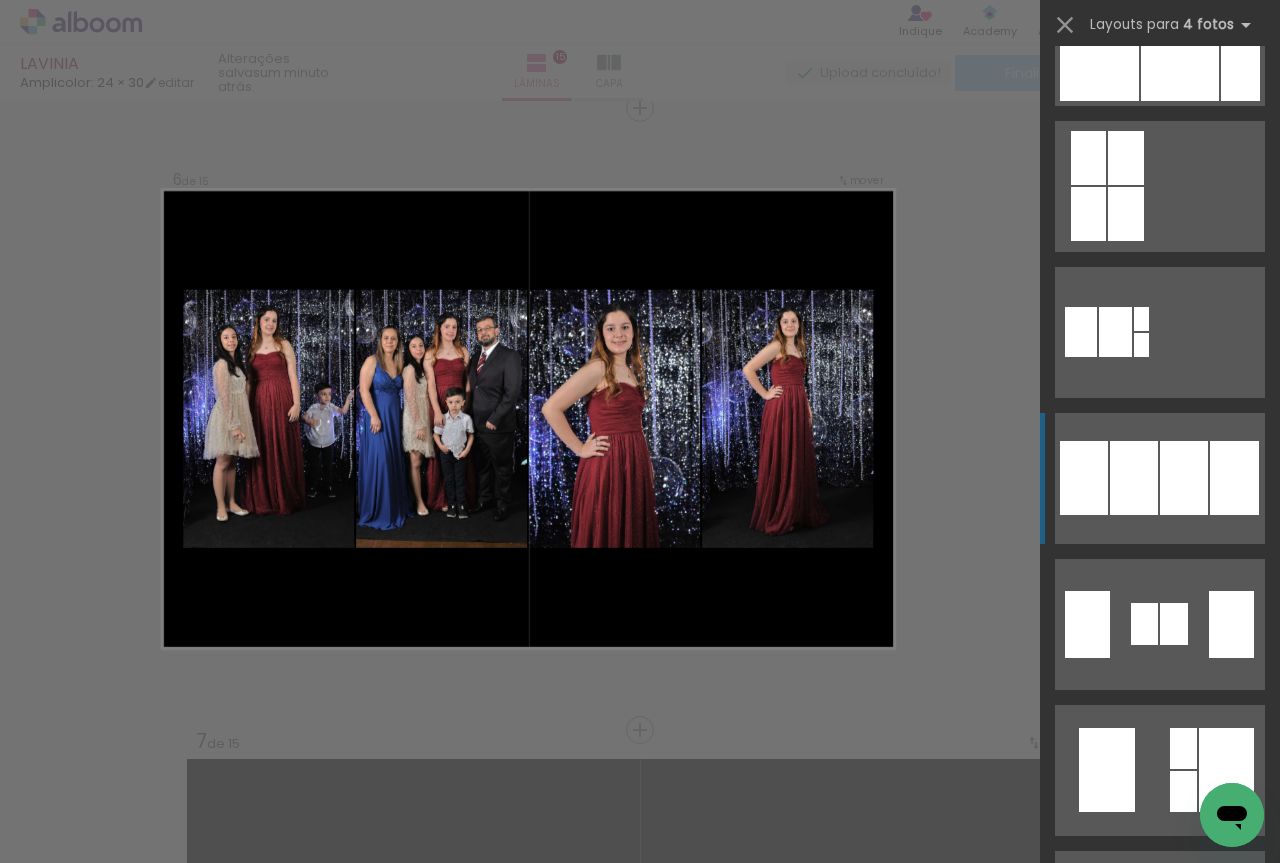click at bounding box center (1174, 624) 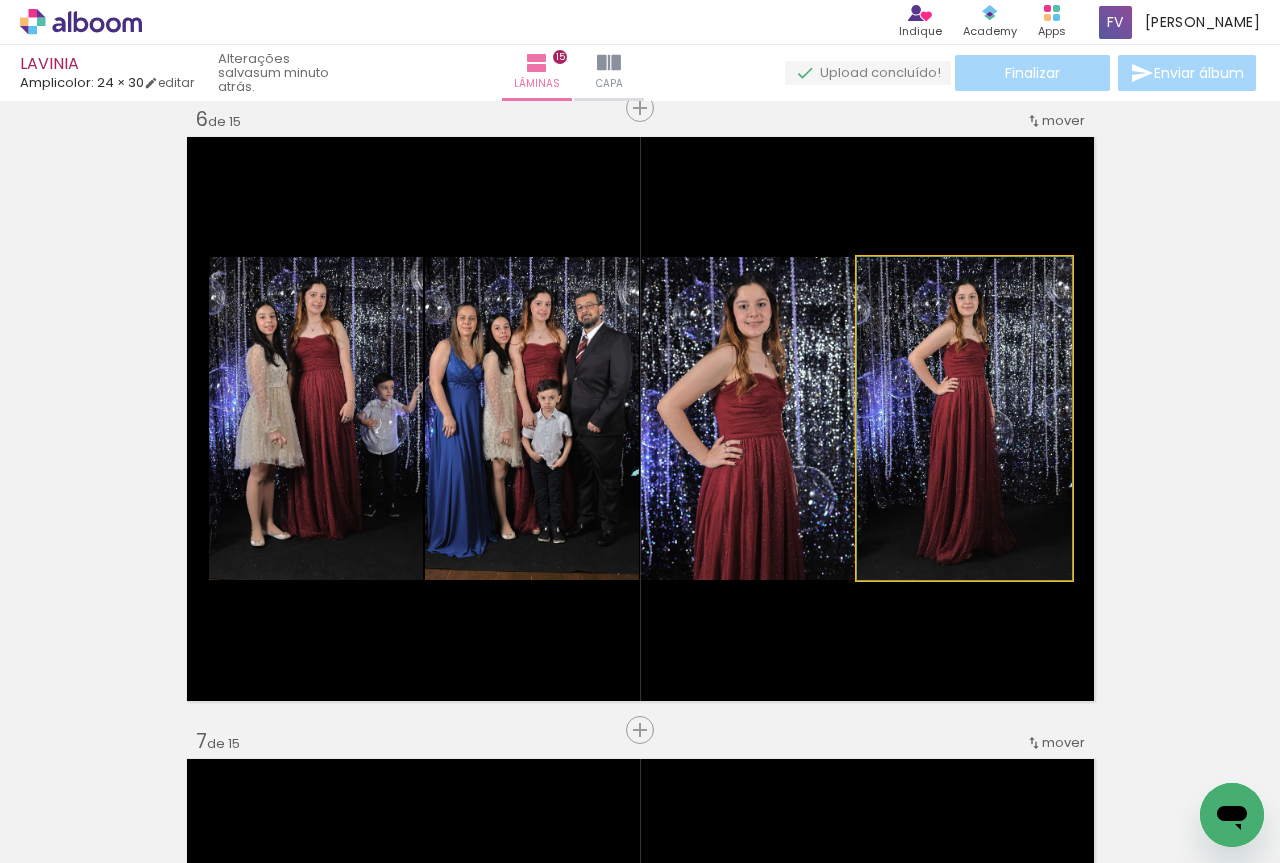 drag, startPoint x: 924, startPoint y: 457, endPoint x: 776, endPoint y: 474, distance: 148.97314 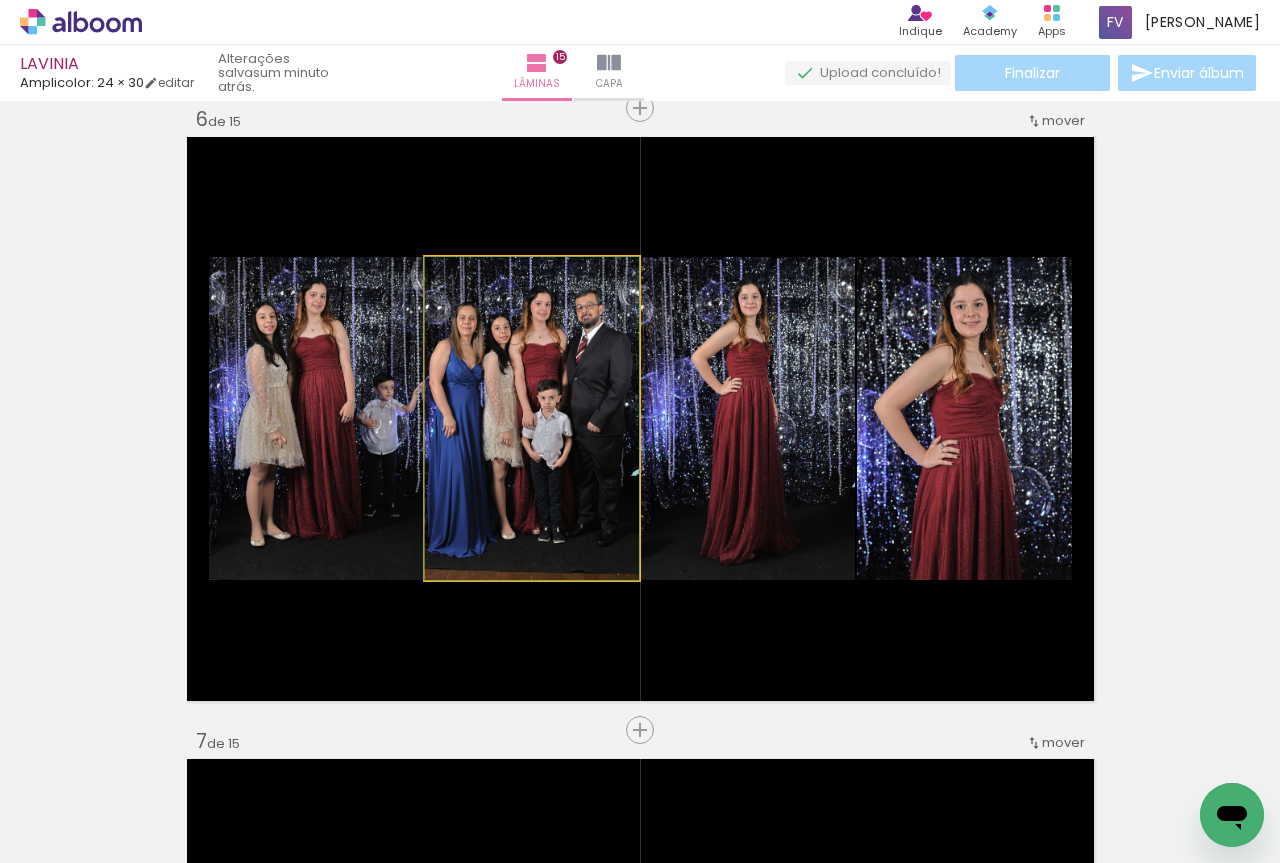 drag, startPoint x: 519, startPoint y: 524, endPoint x: 348, endPoint y: 511, distance: 171.49344 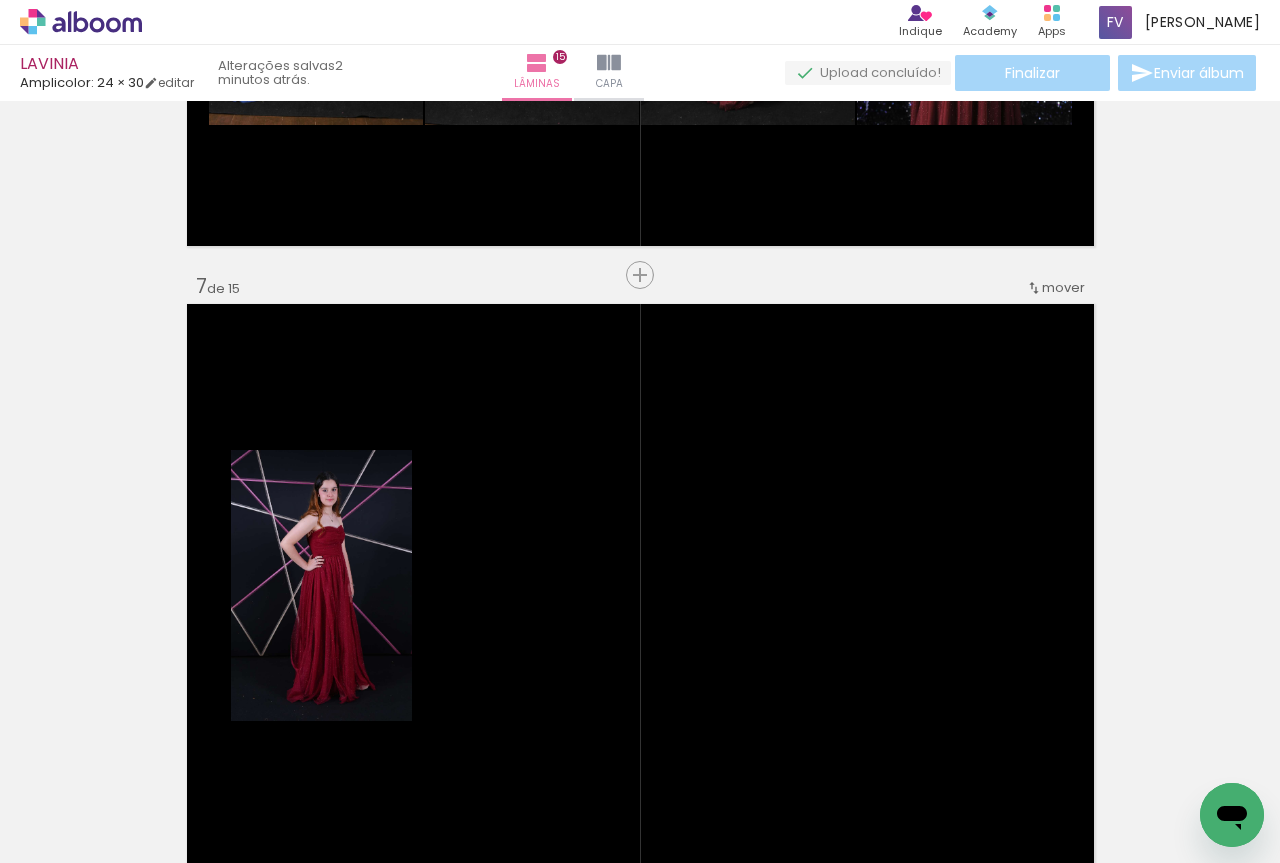 scroll, scrollTop: 3636, scrollLeft: 0, axis: vertical 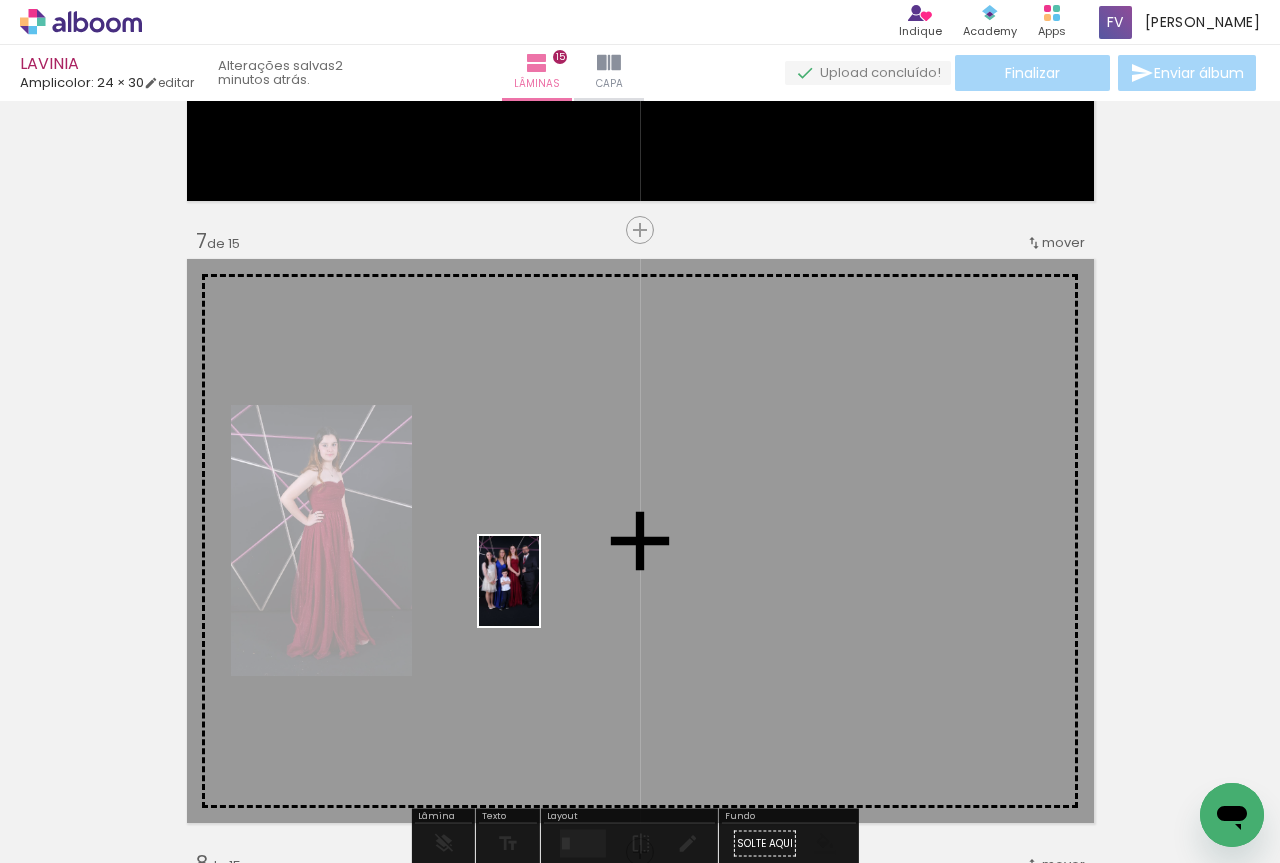 drag, startPoint x: 1044, startPoint y: 810, endPoint x: 539, endPoint y: 596, distance: 548.4715 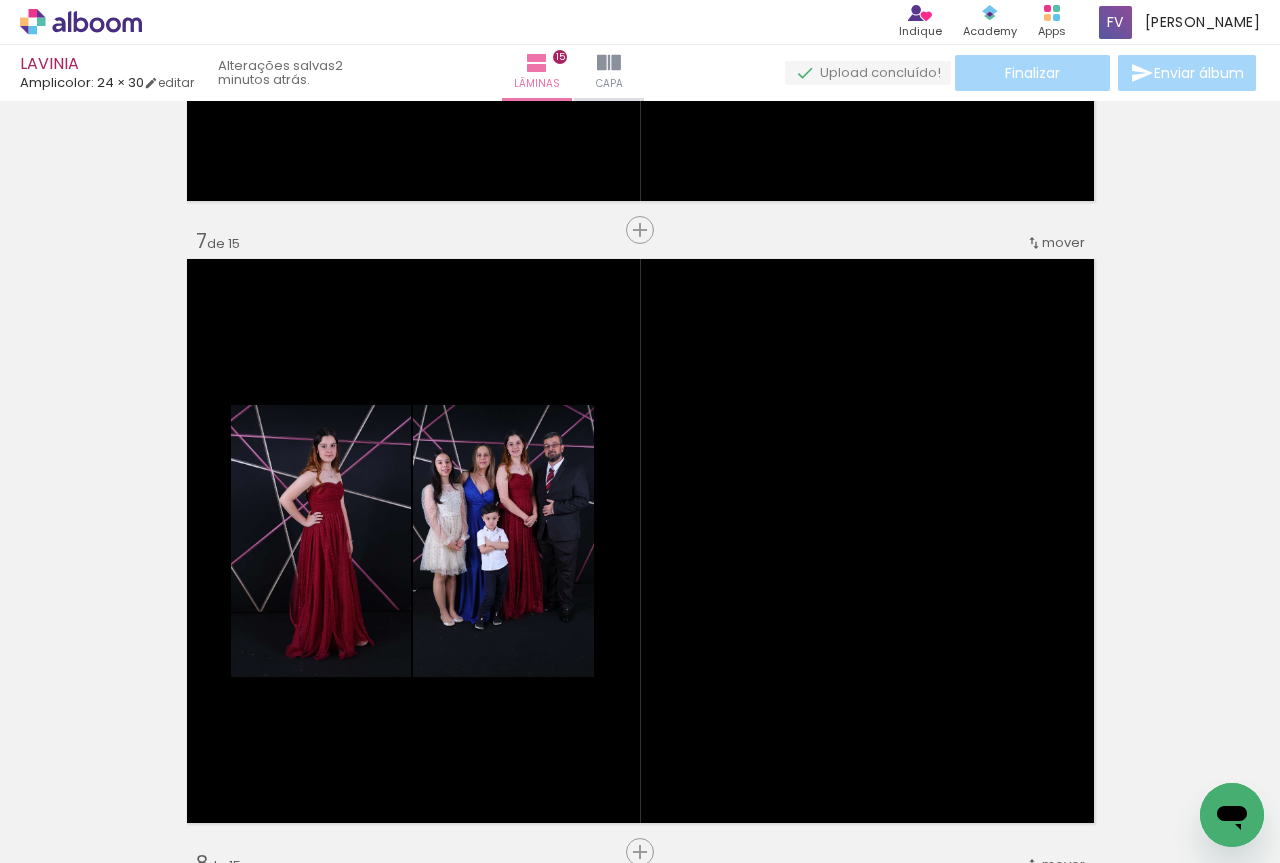 scroll, scrollTop: 0, scrollLeft: 1560, axis: horizontal 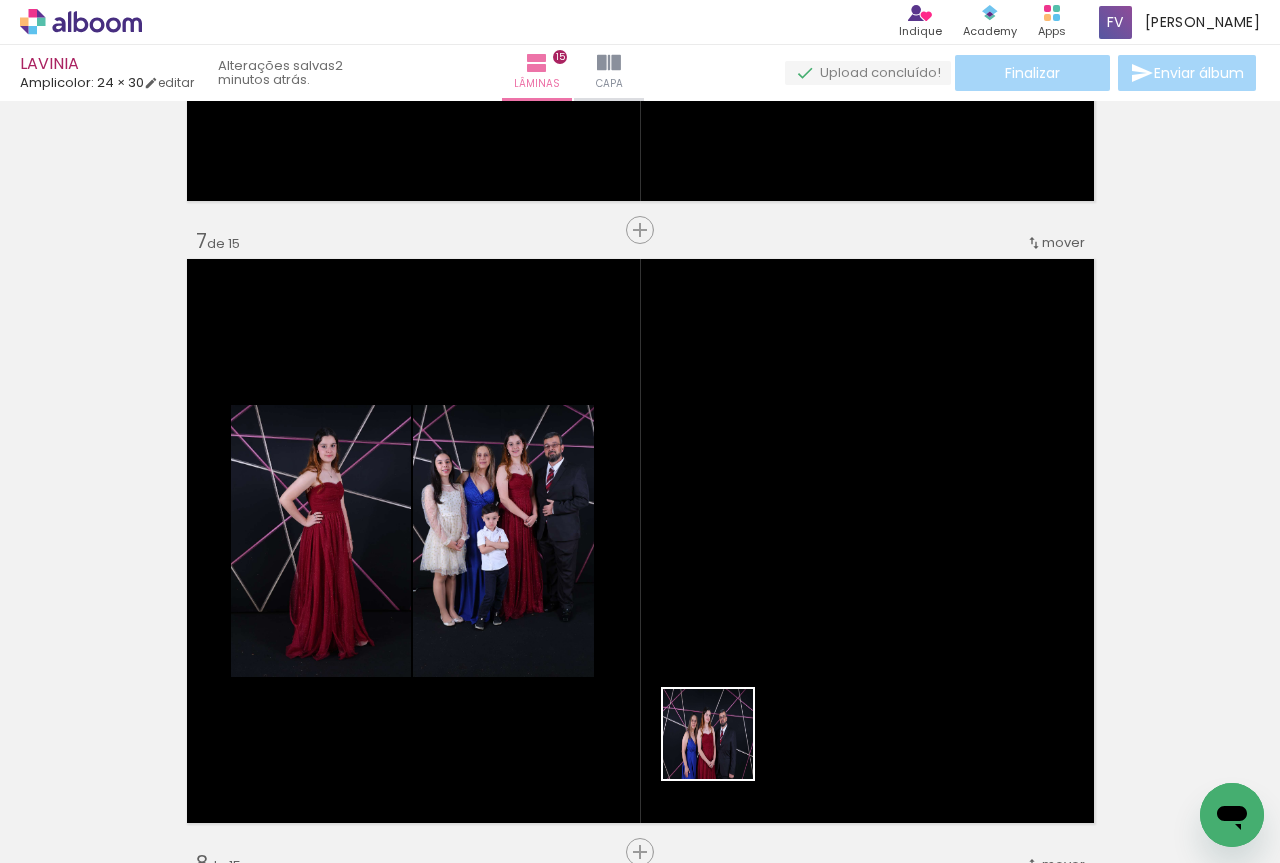 drag, startPoint x: 681, startPoint y: 807, endPoint x: 862, endPoint y: 609, distance: 268.26294 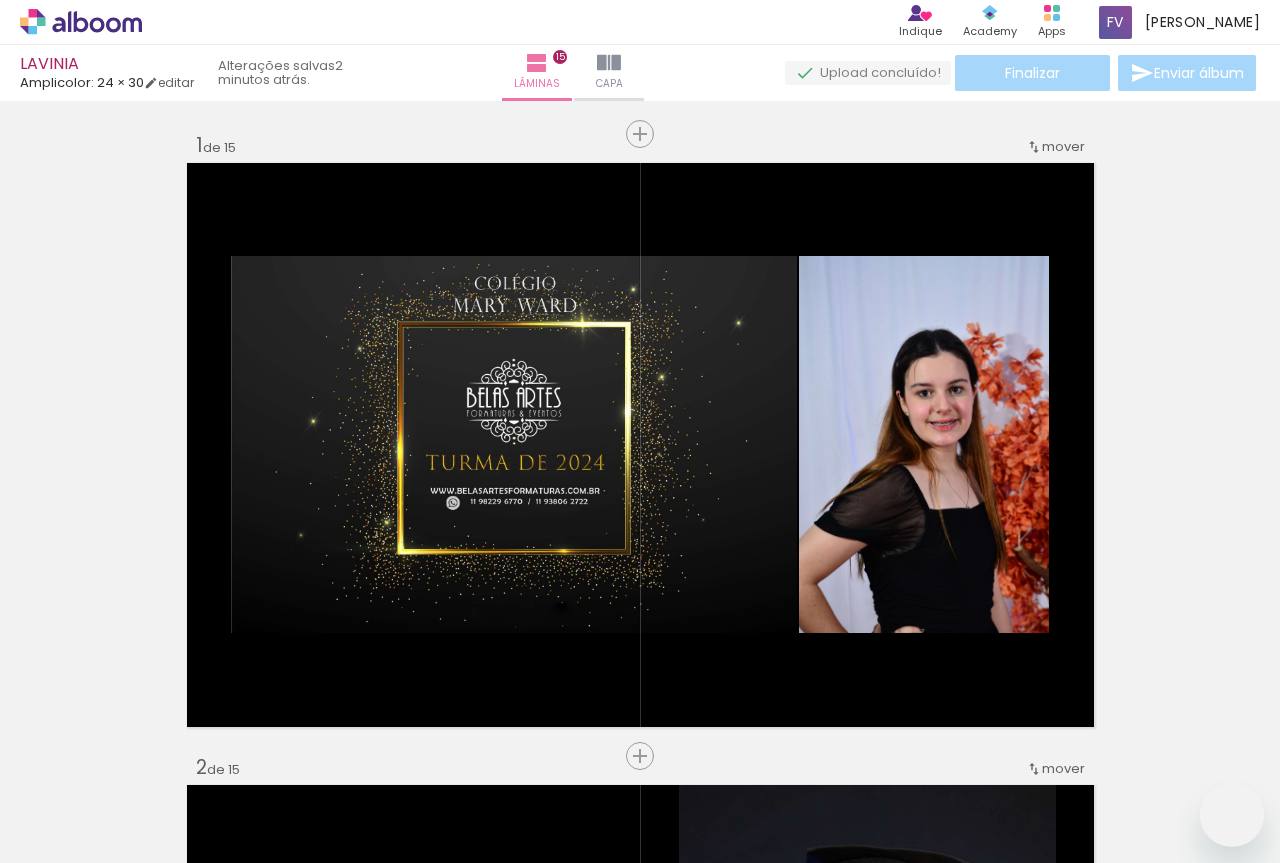 scroll, scrollTop: 0, scrollLeft: 0, axis: both 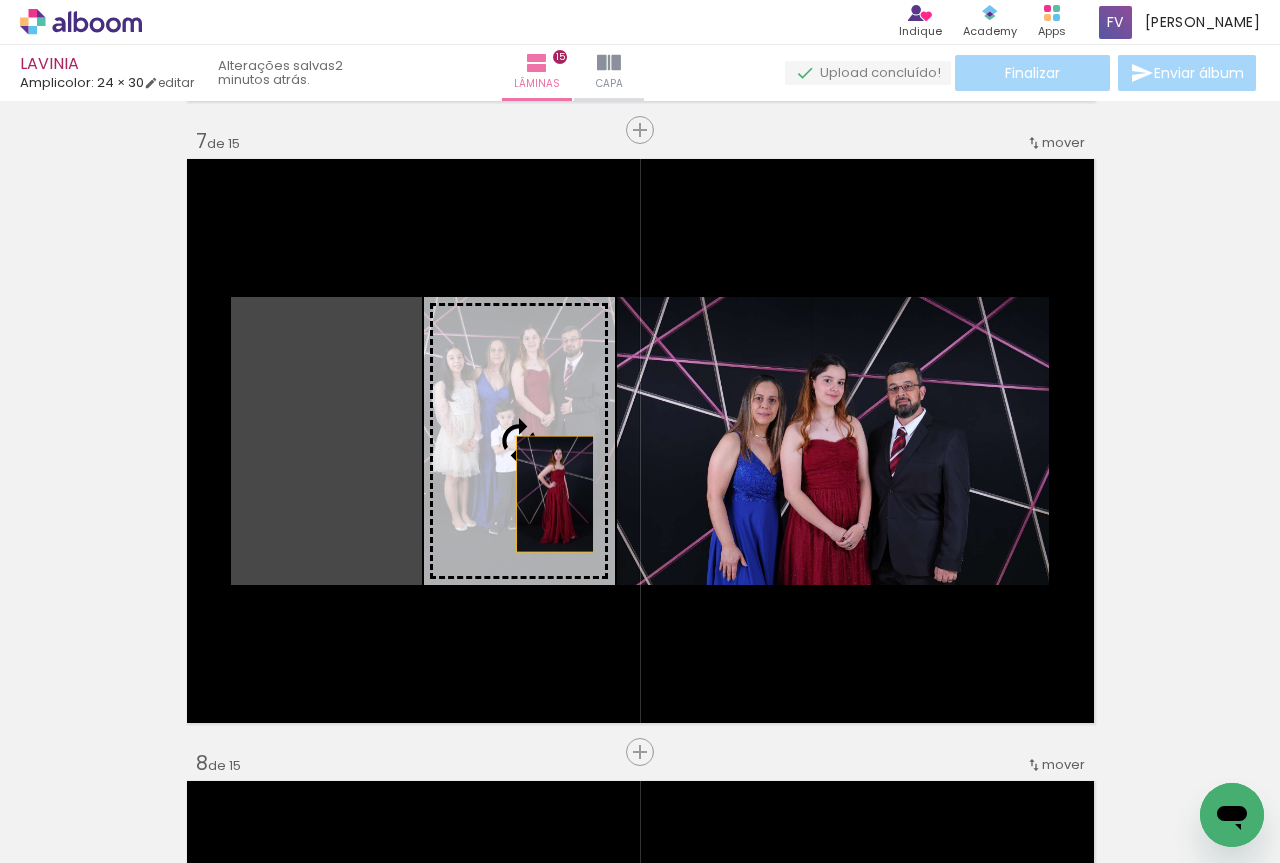 drag, startPoint x: 379, startPoint y: 503, endPoint x: 547, endPoint y: 494, distance: 168.2409 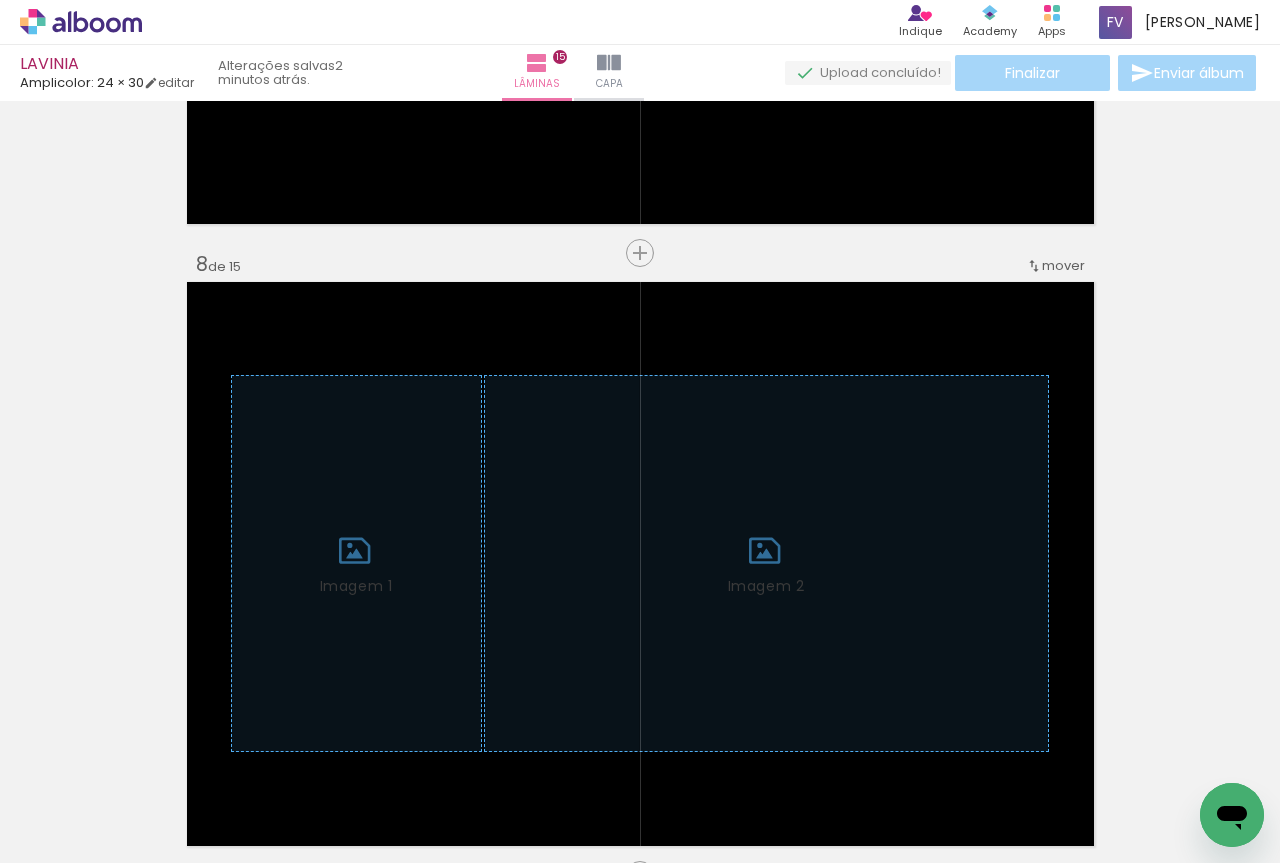 scroll, scrollTop: 4236, scrollLeft: 0, axis: vertical 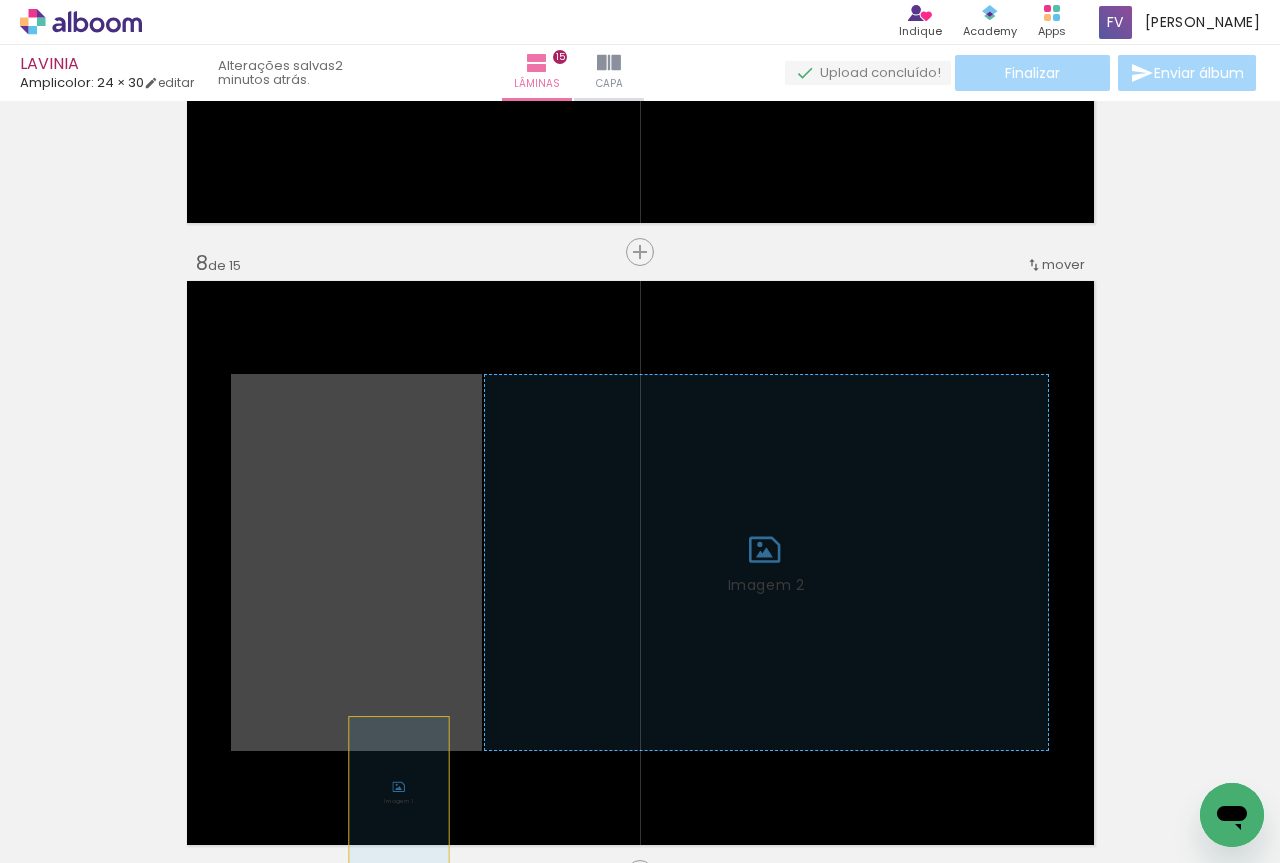 drag, startPoint x: 389, startPoint y: 660, endPoint x: 423, endPoint y: 768, distance: 113.22544 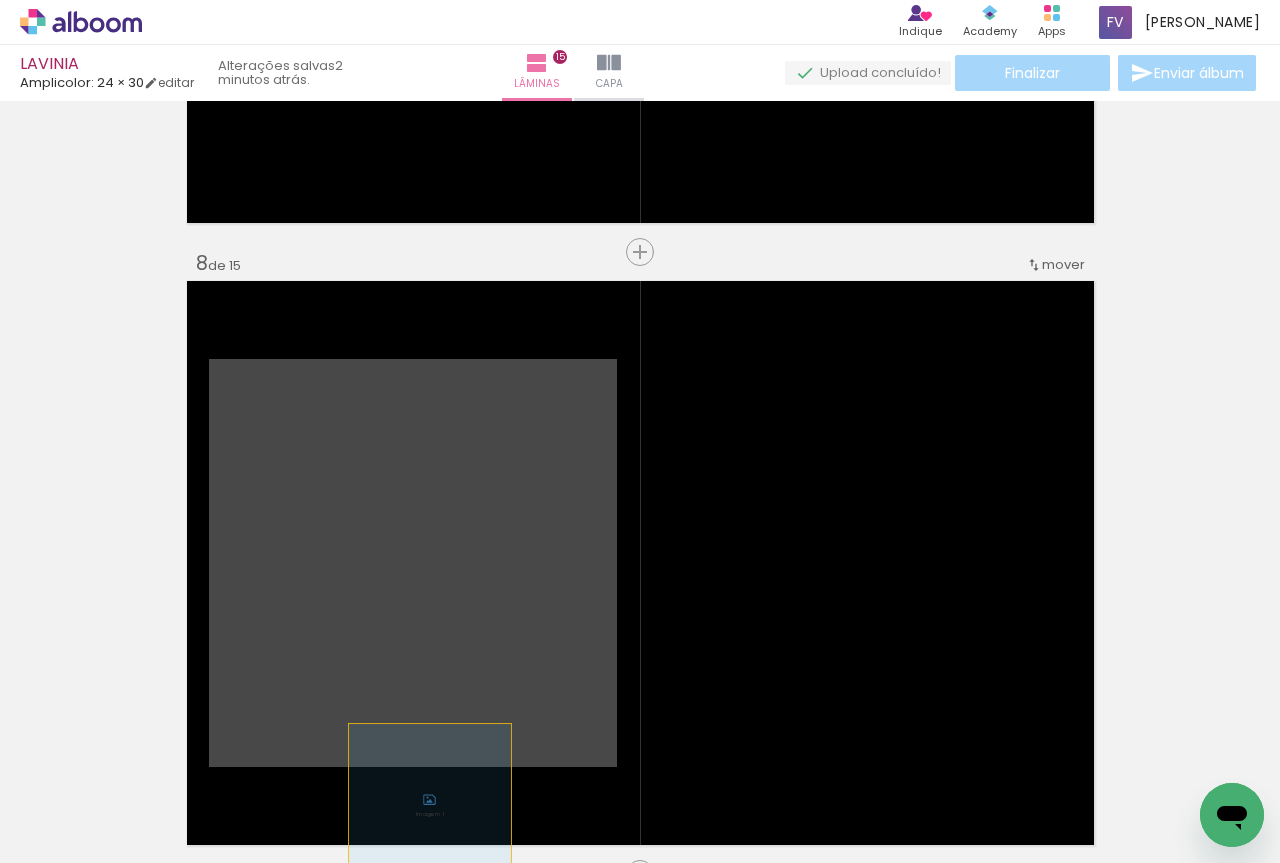 drag, startPoint x: 427, startPoint y: 674, endPoint x: 422, endPoint y: 816, distance: 142.088 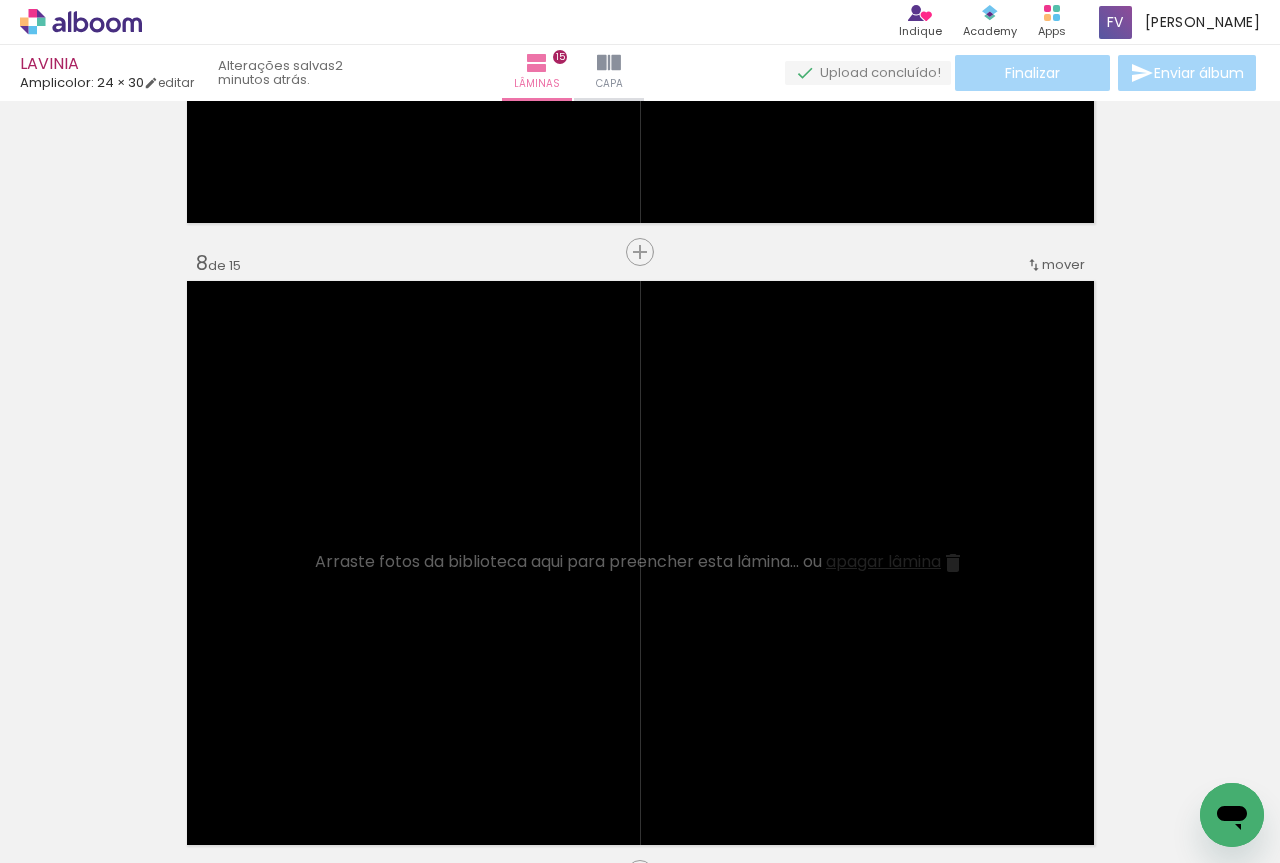drag, startPoint x: 783, startPoint y: 802, endPoint x: 815, endPoint y: 772, distance: 43.863426 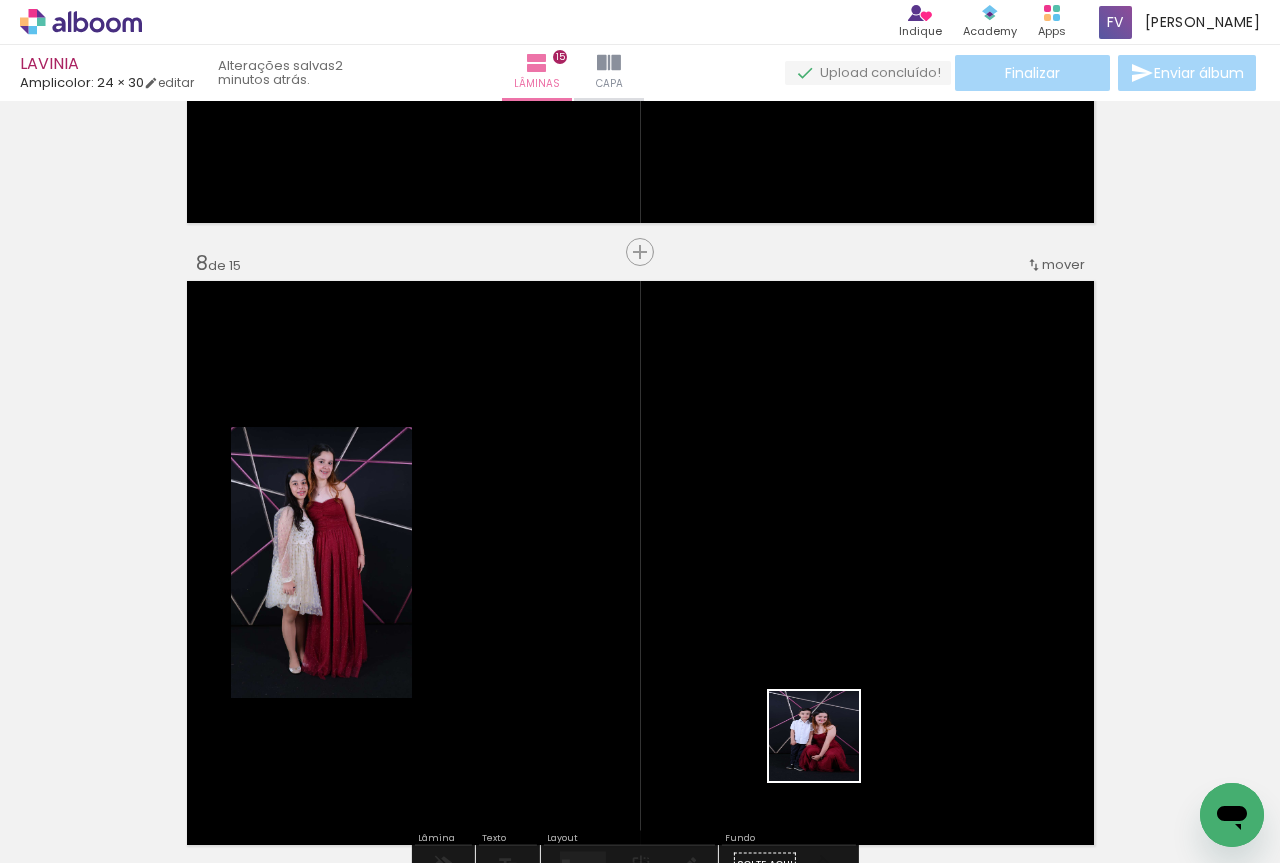 drag, startPoint x: 888, startPoint y: 795, endPoint x: 771, endPoint y: 701, distance: 150.08331 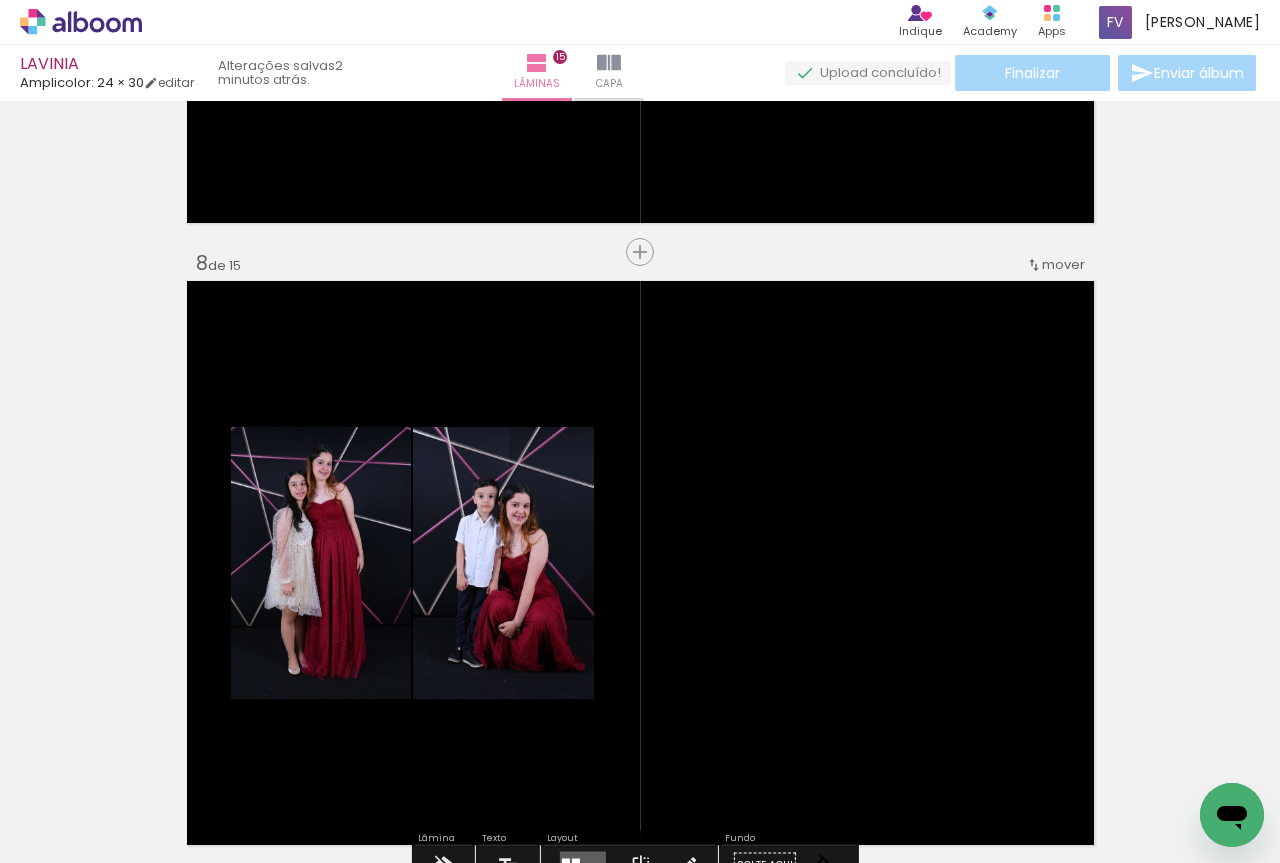 drag, startPoint x: 996, startPoint y: 788, endPoint x: 917, endPoint y: 587, distance: 215.96759 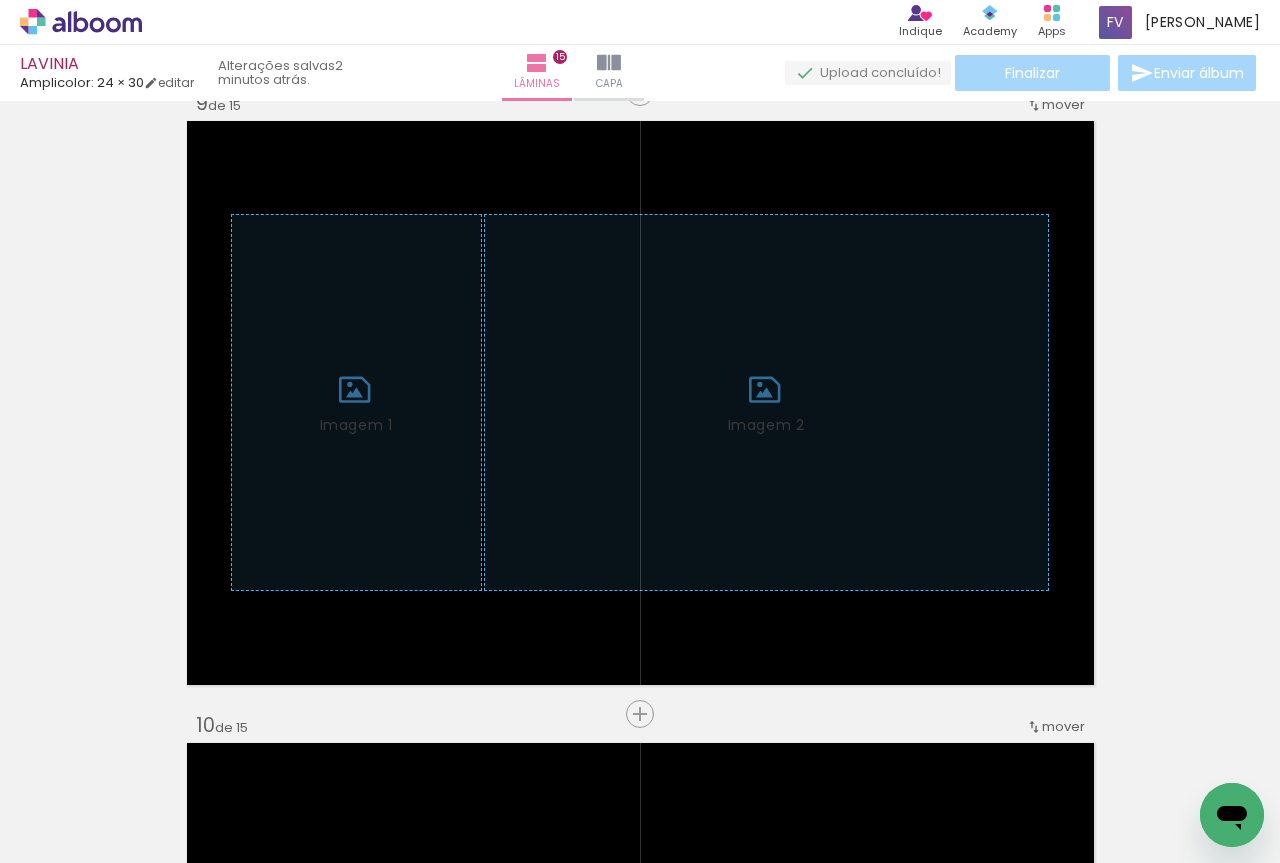 scroll, scrollTop: 5036, scrollLeft: 0, axis: vertical 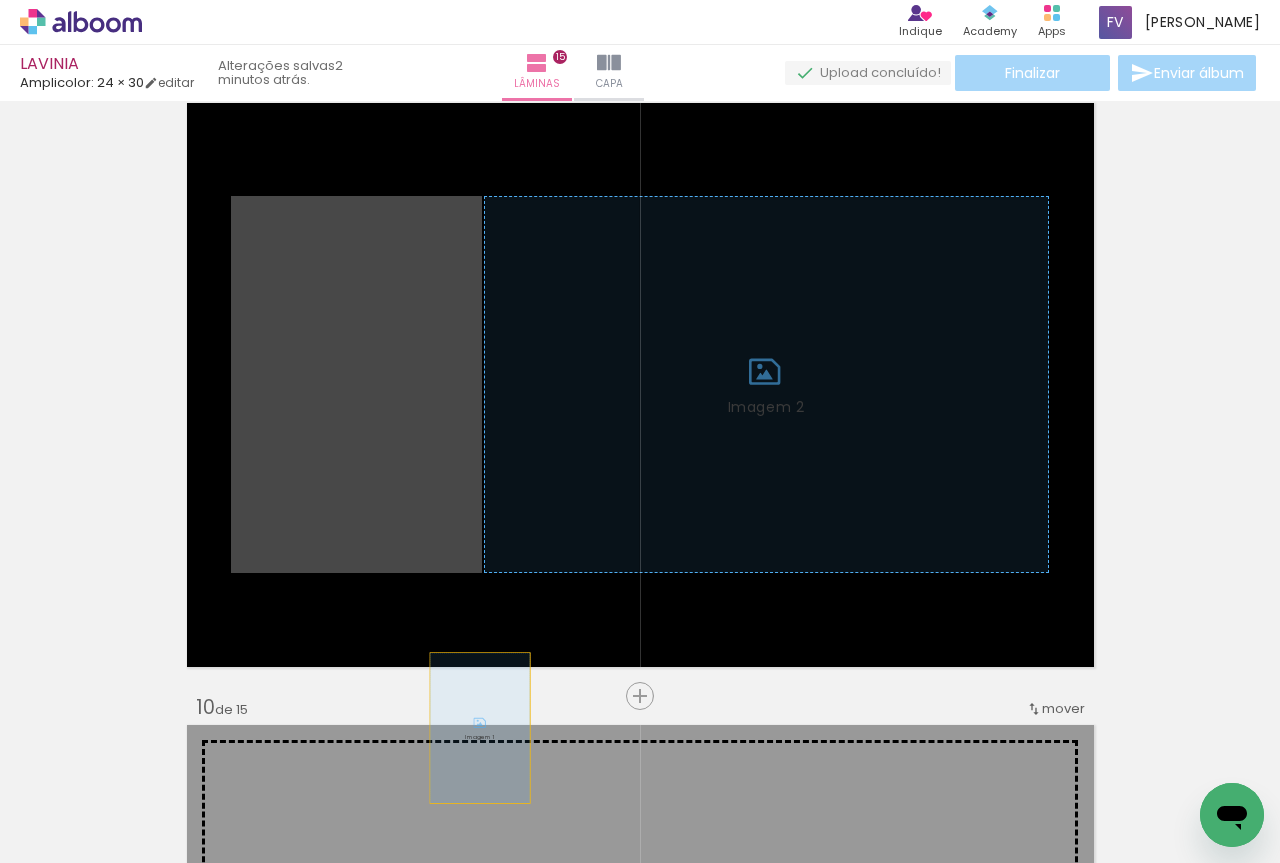 drag, startPoint x: 431, startPoint y: 515, endPoint x: 489, endPoint y: 776, distance: 267.3668 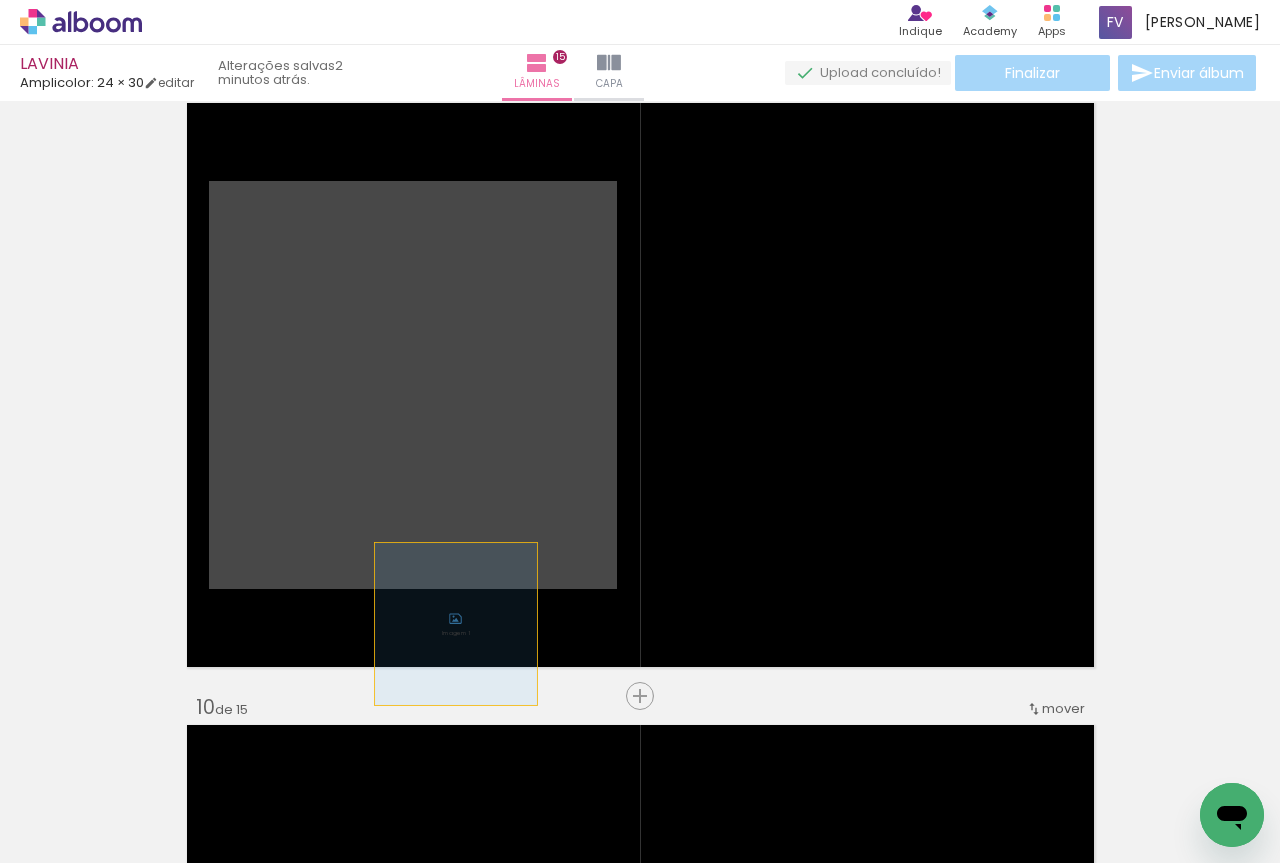 drag, startPoint x: 438, startPoint y: 556, endPoint x: 480, endPoint y: 771, distance: 219.06392 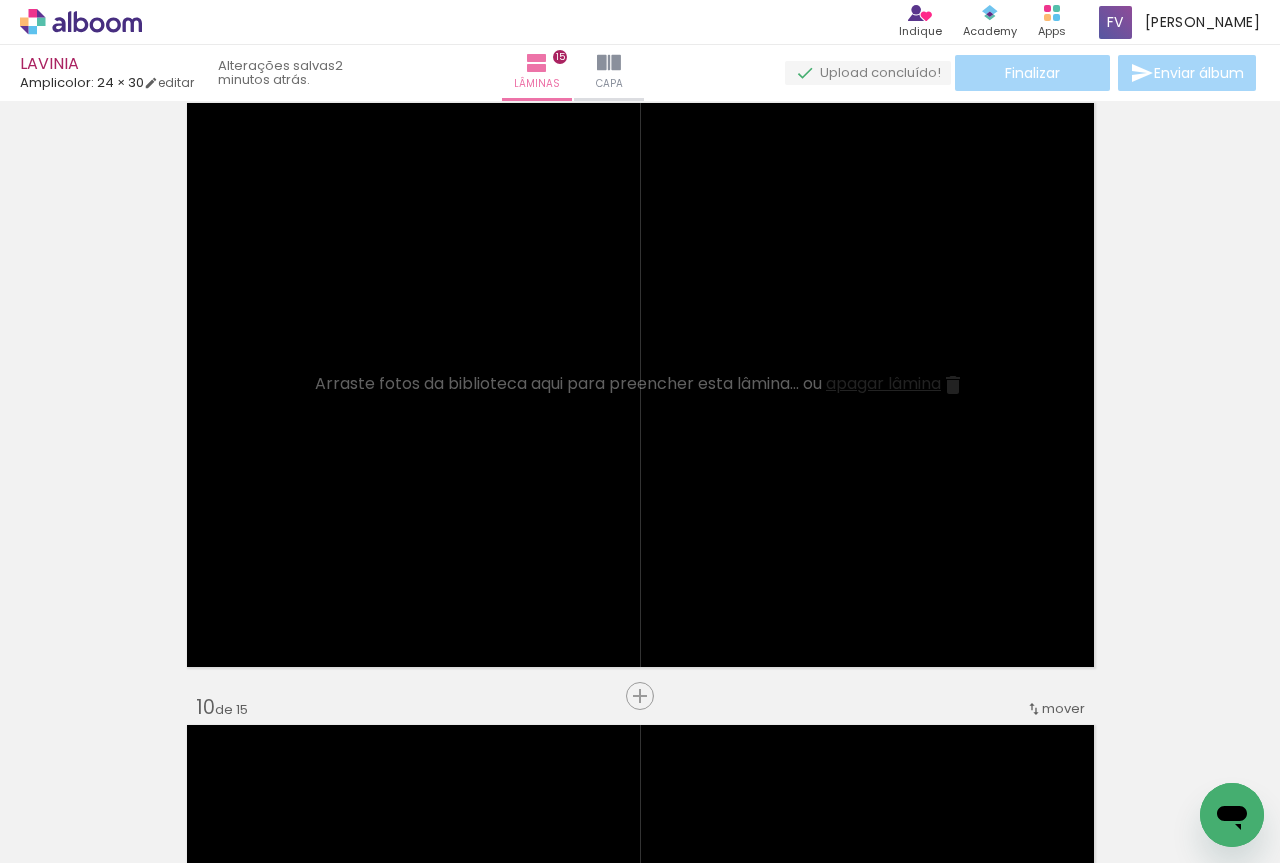 scroll, scrollTop: 0, scrollLeft: 2068, axis: horizontal 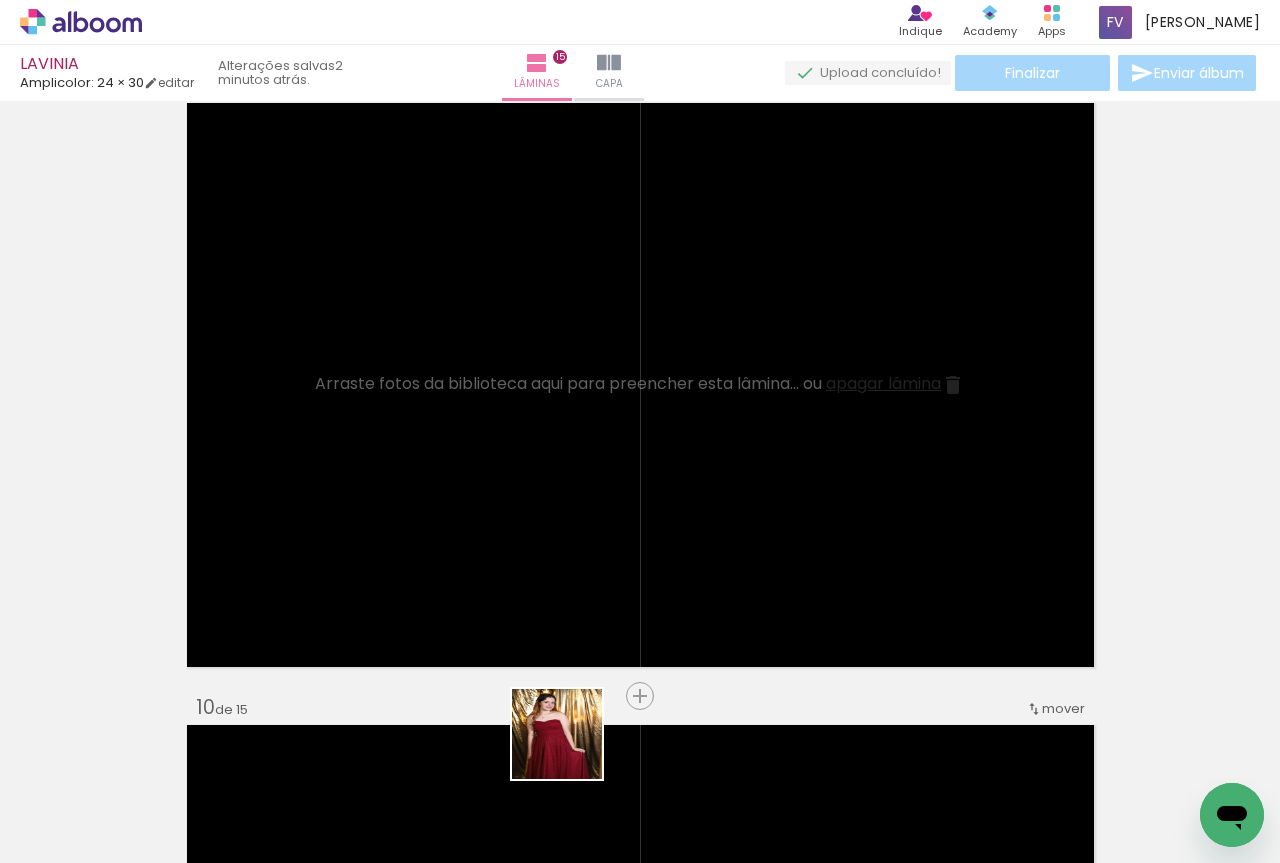 drag, startPoint x: 609, startPoint y: 817, endPoint x: 495, endPoint y: 567, distance: 274.76535 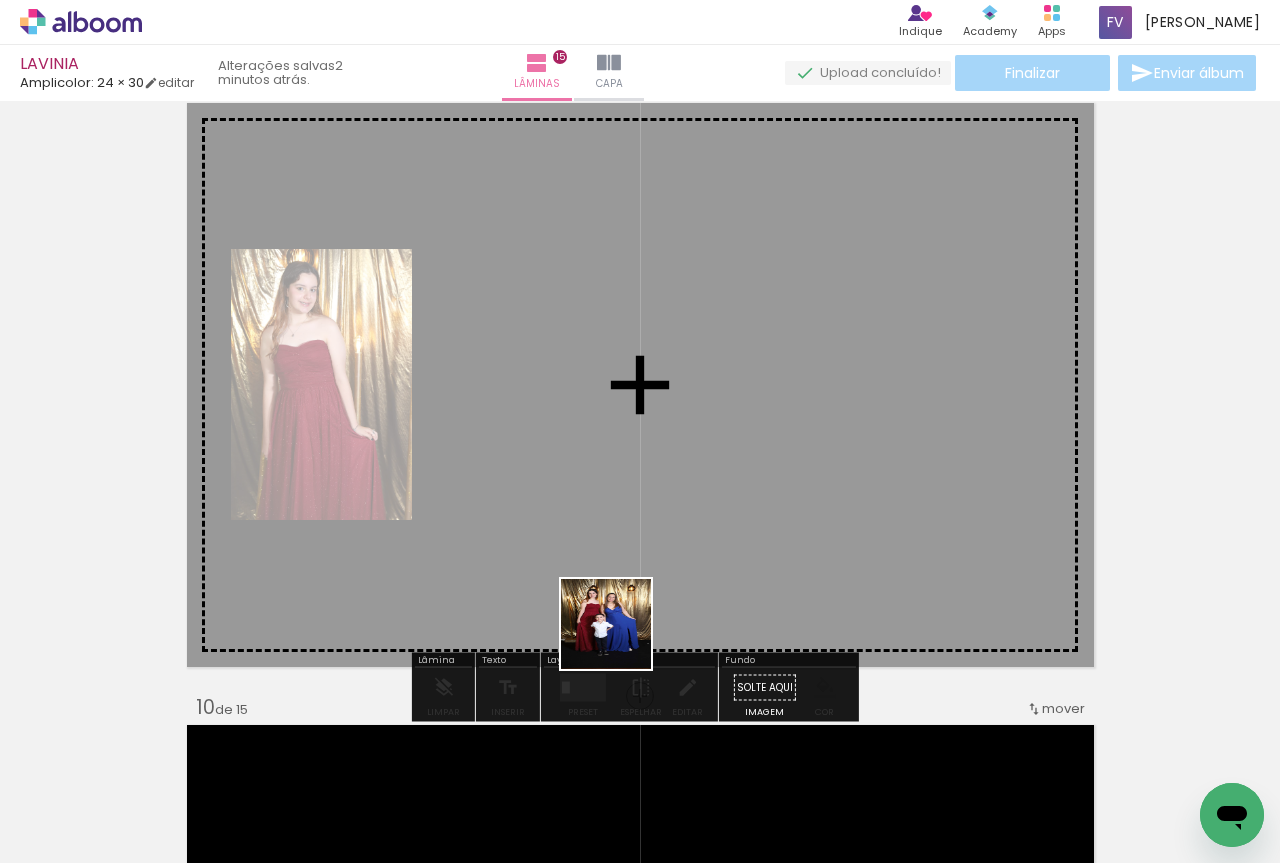 drag, startPoint x: 724, startPoint y: 802, endPoint x: 603, endPoint y: 518, distance: 308.70212 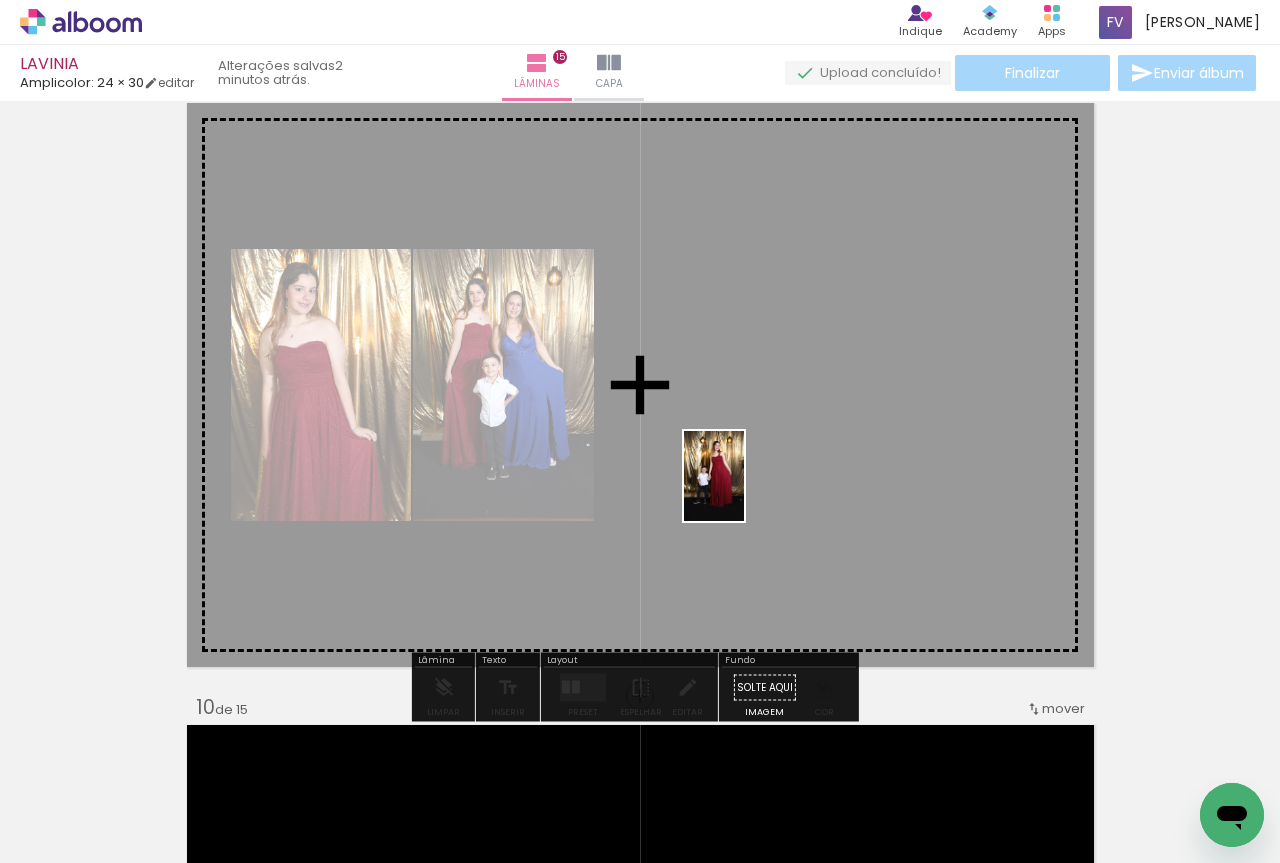 drag, startPoint x: 833, startPoint y: 816, endPoint x: 744, endPoint y: 491, distance: 336.96588 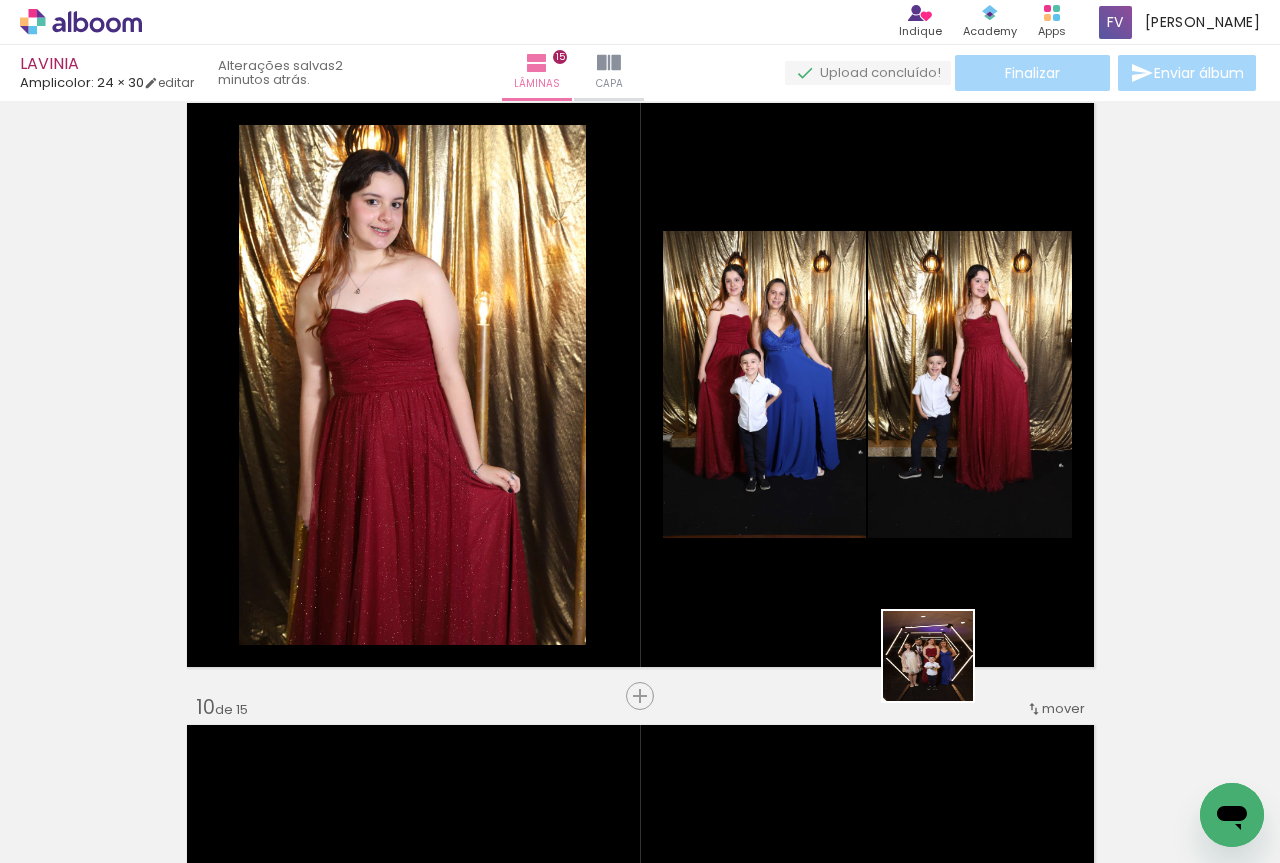 drag, startPoint x: 947, startPoint y: 821, endPoint x: 896, endPoint y: 451, distance: 373.49832 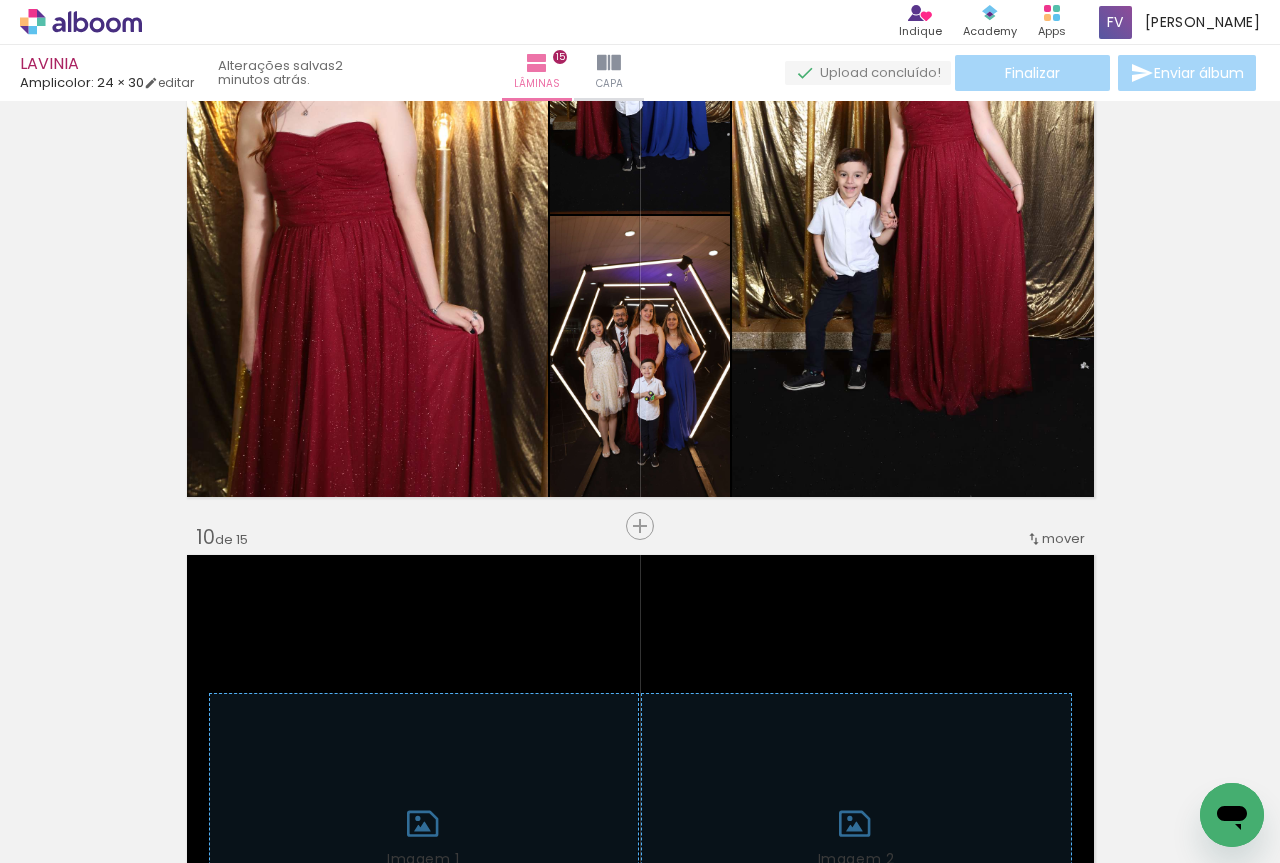 scroll, scrollTop: 5236, scrollLeft: 0, axis: vertical 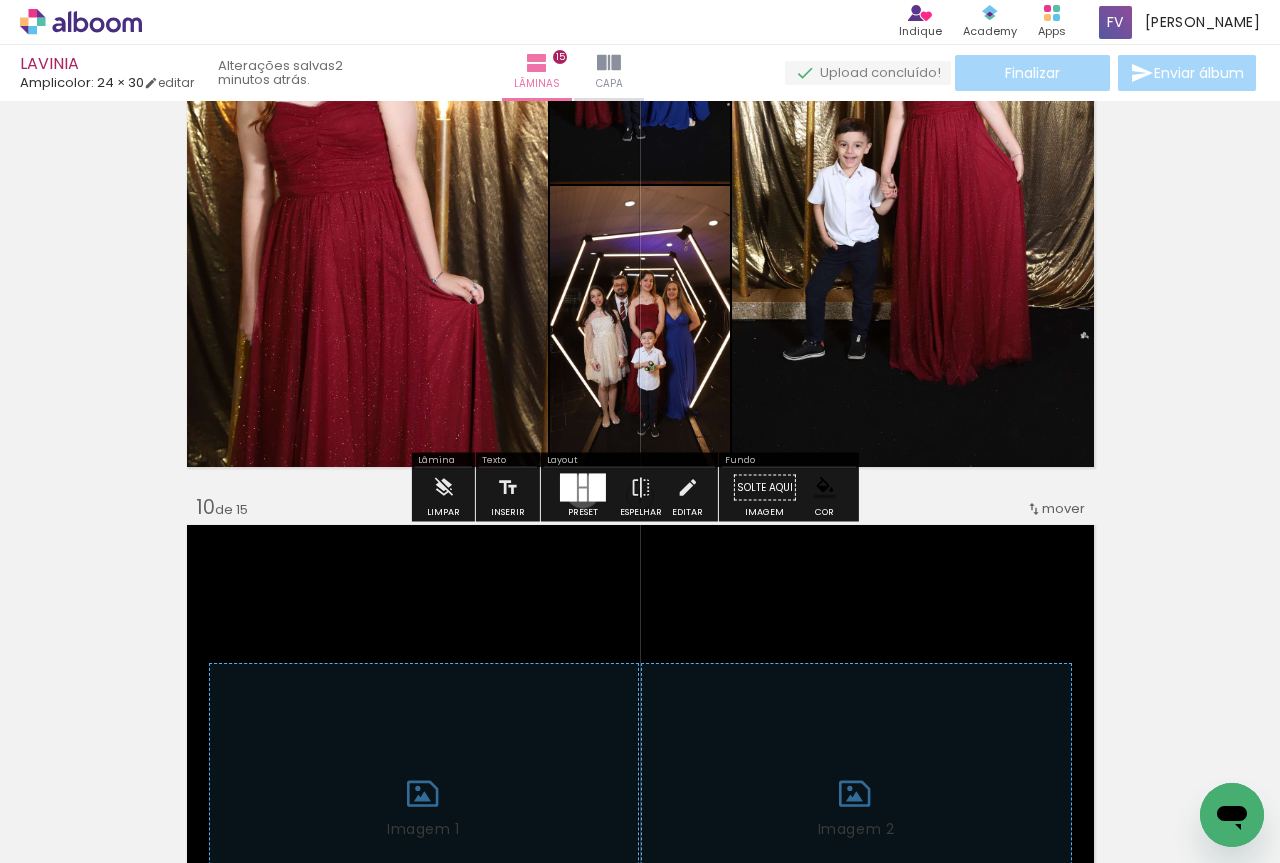 click at bounding box center [583, 495] 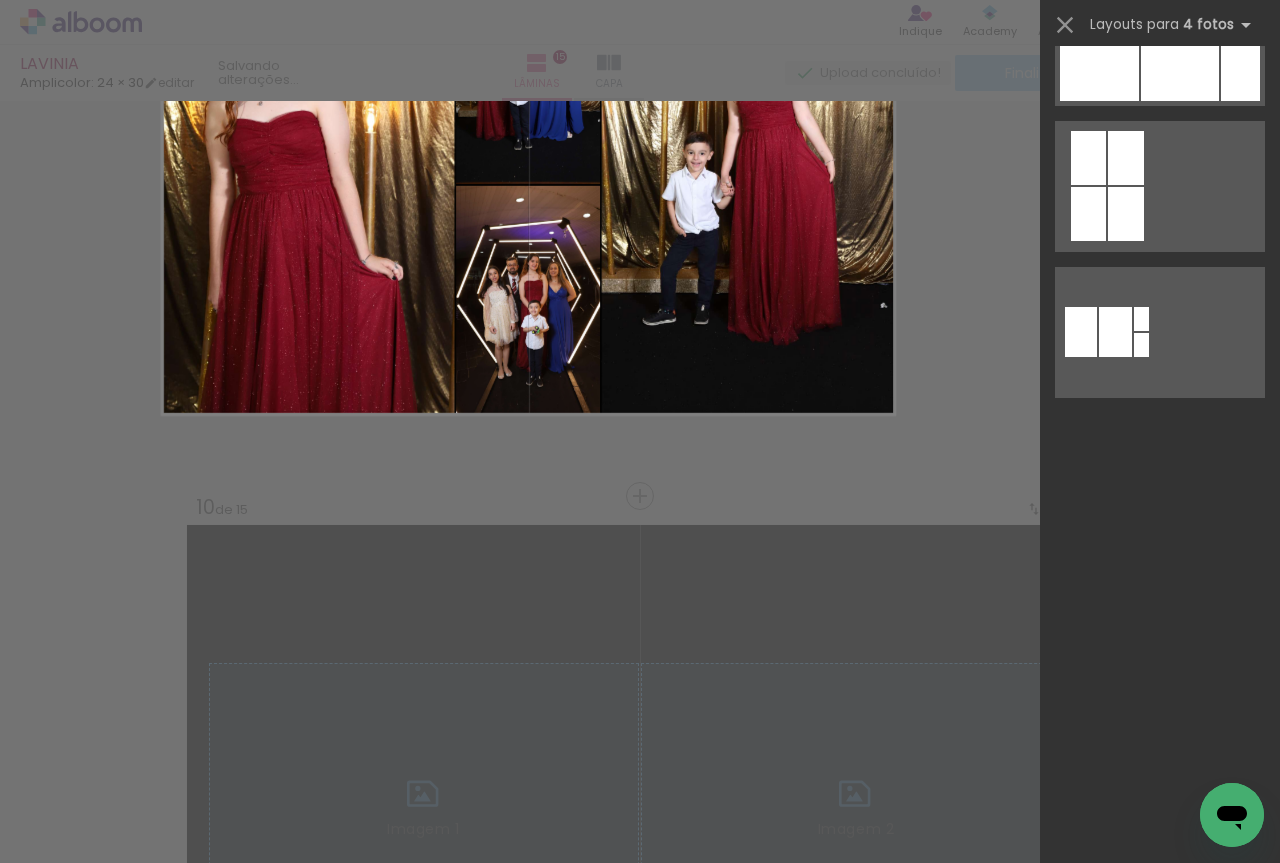 scroll, scrollTop: 0, scrollLeft: 0, axis: both 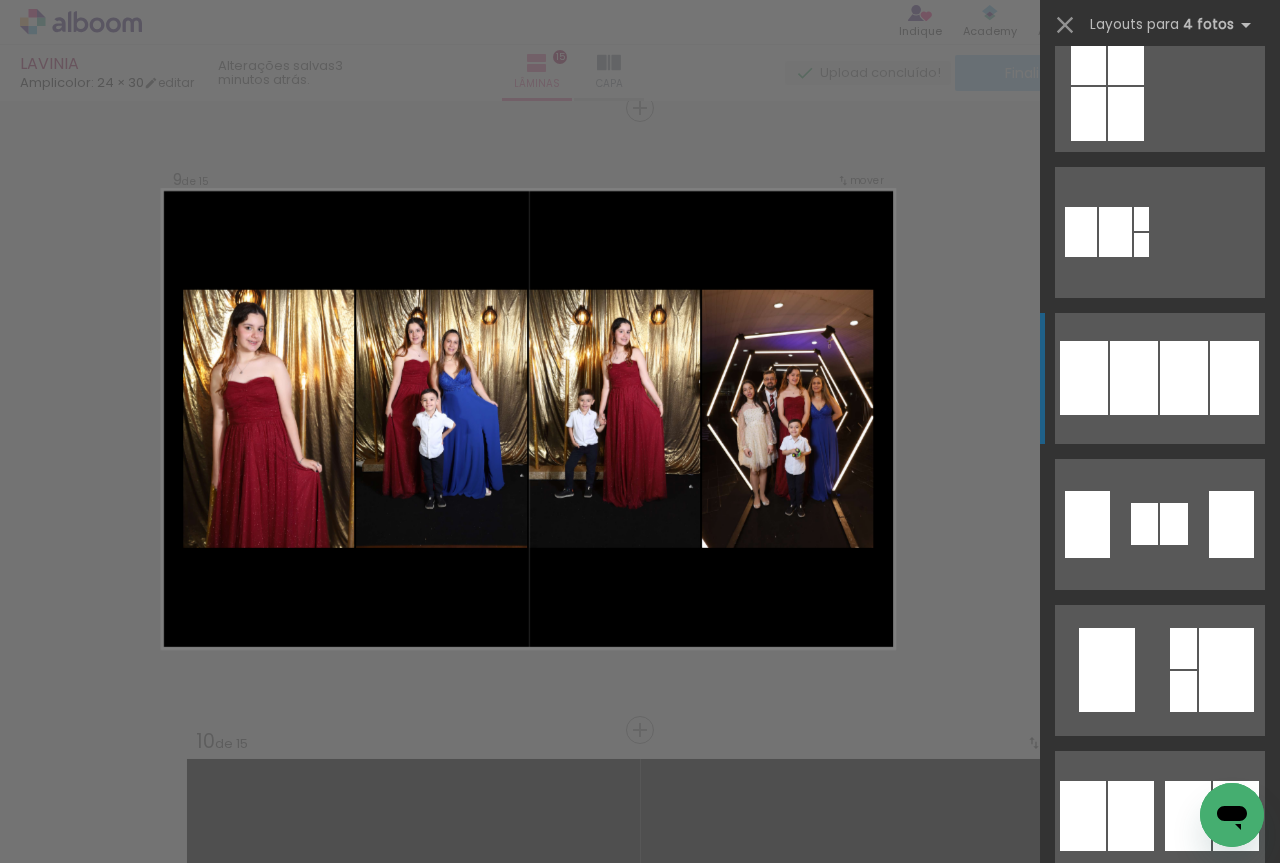 click at bounding box center [1075, -328] 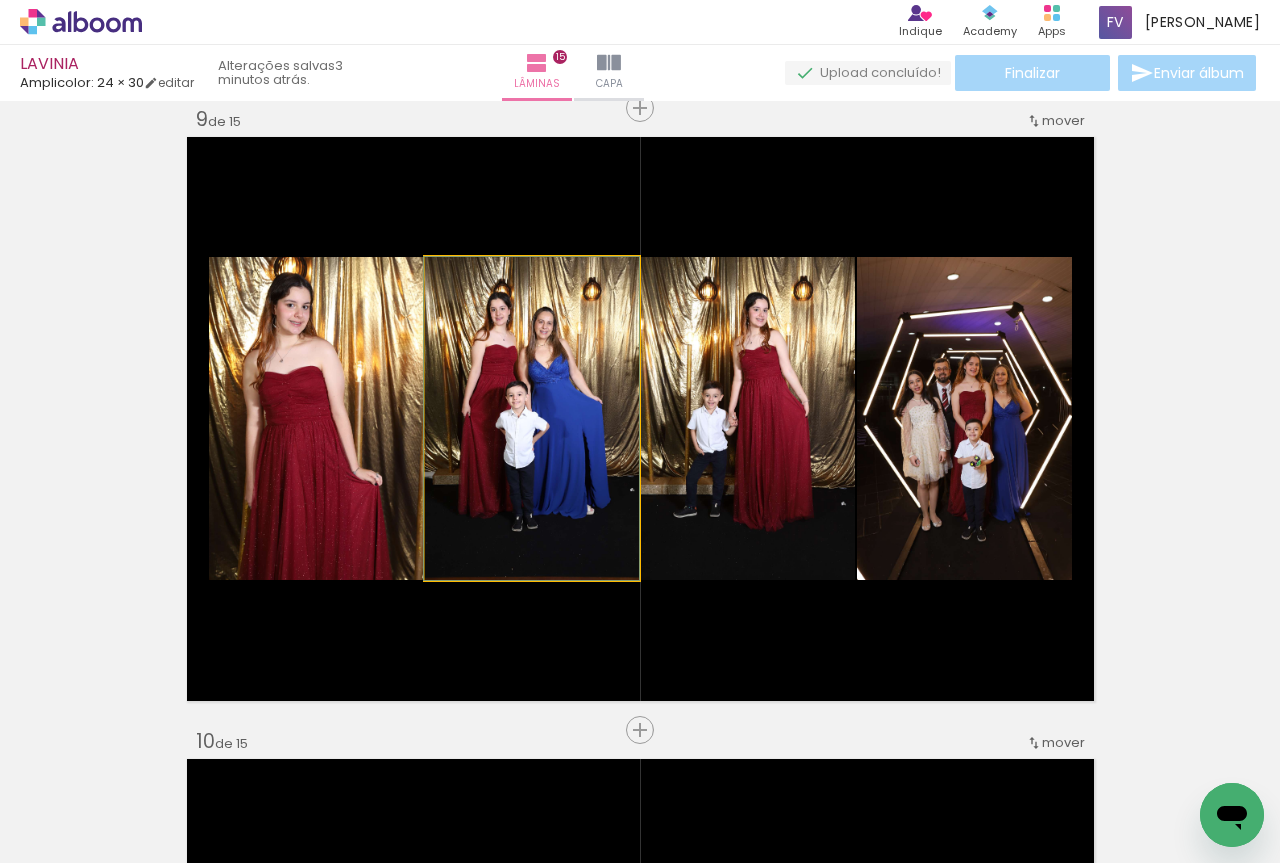 click 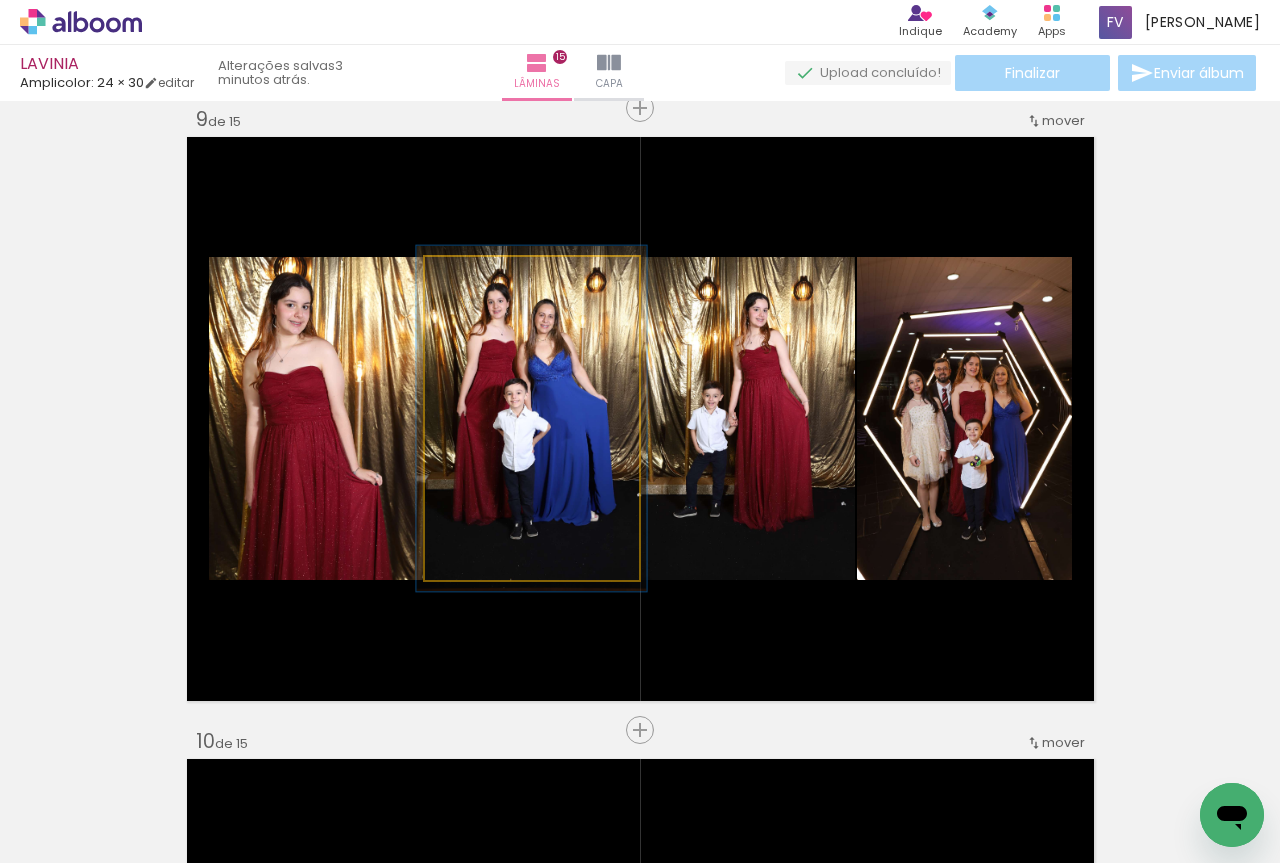 type on "107" 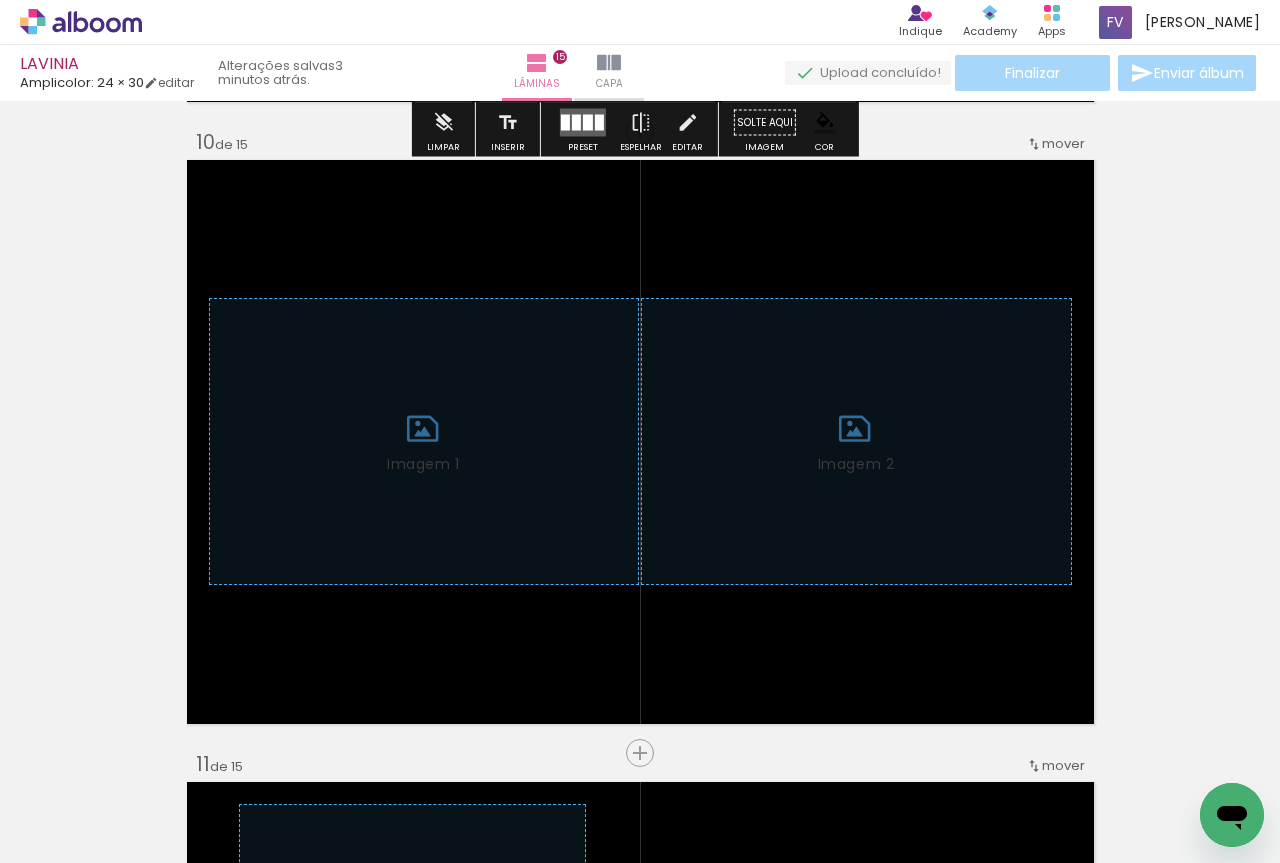 scroll, scrollTop: 5602, scrollLeft: 0, axis: vertical 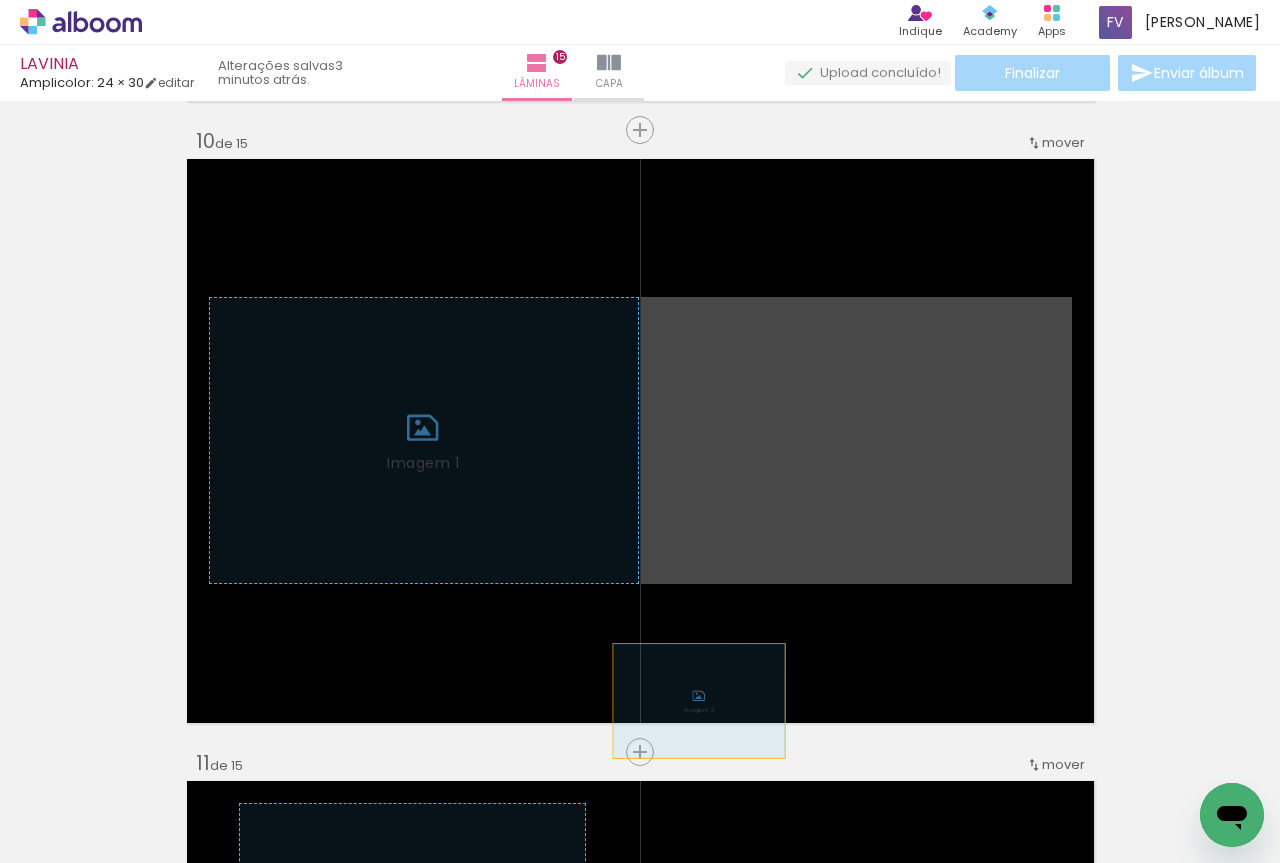 drag, startPoint x: 694, startPoint y: 587, endPoint x: 661, endPoint y: 699, distance: 116.76044 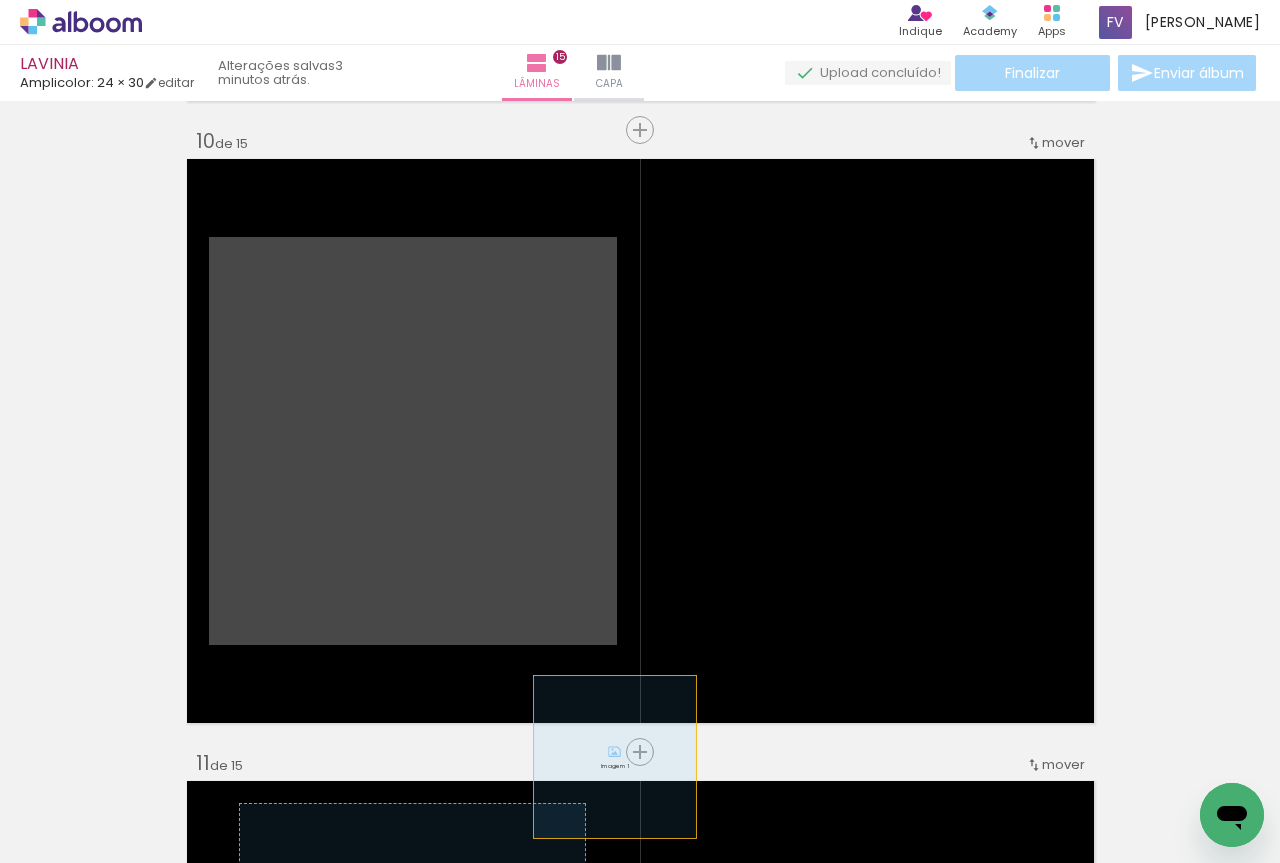 drag, startPoint x: 544, startPoint y: 485, endPoint x: 611, endPoint y: 782, distance: 304.46347 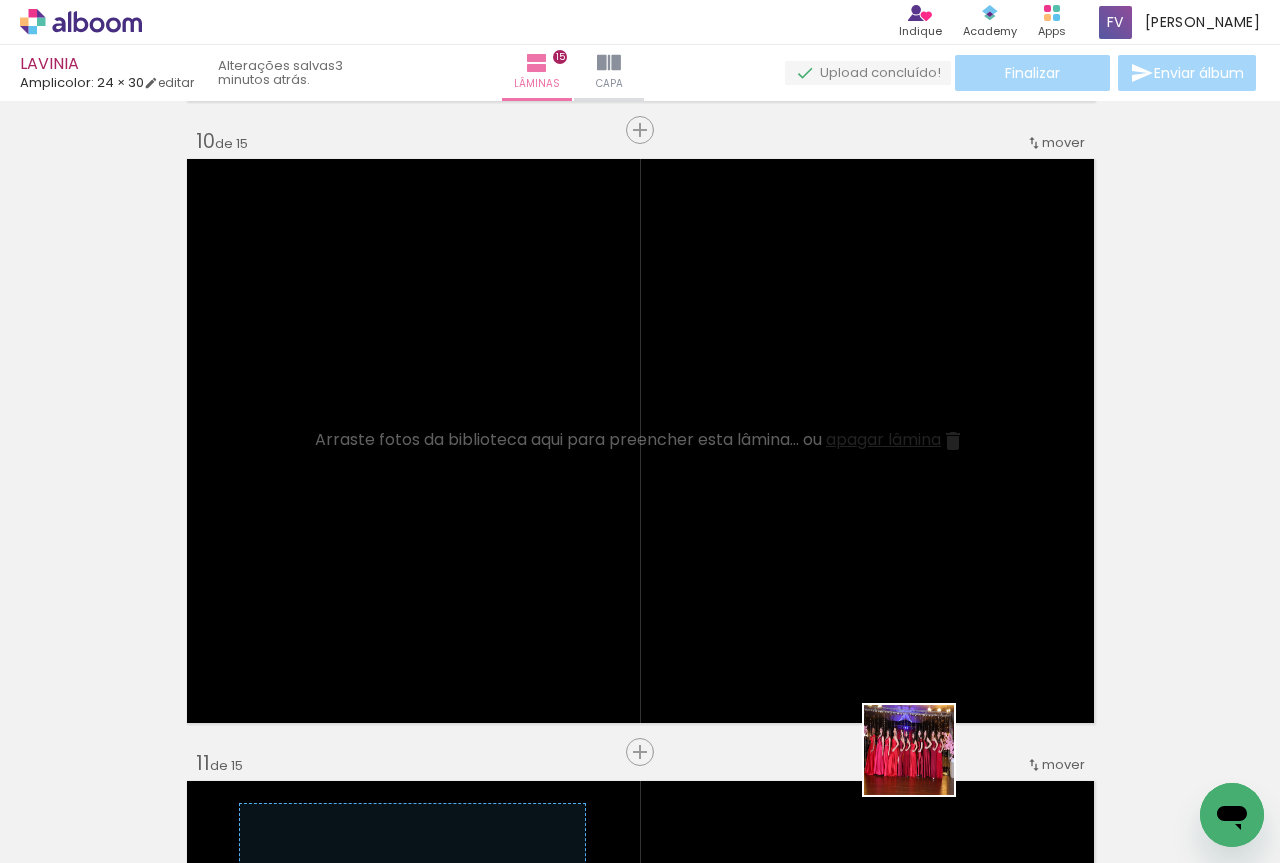 drag, startPoint x: 1053, startPoint y: 813, endPoint x: 849, endPoint y: 663, distance: 253.21138 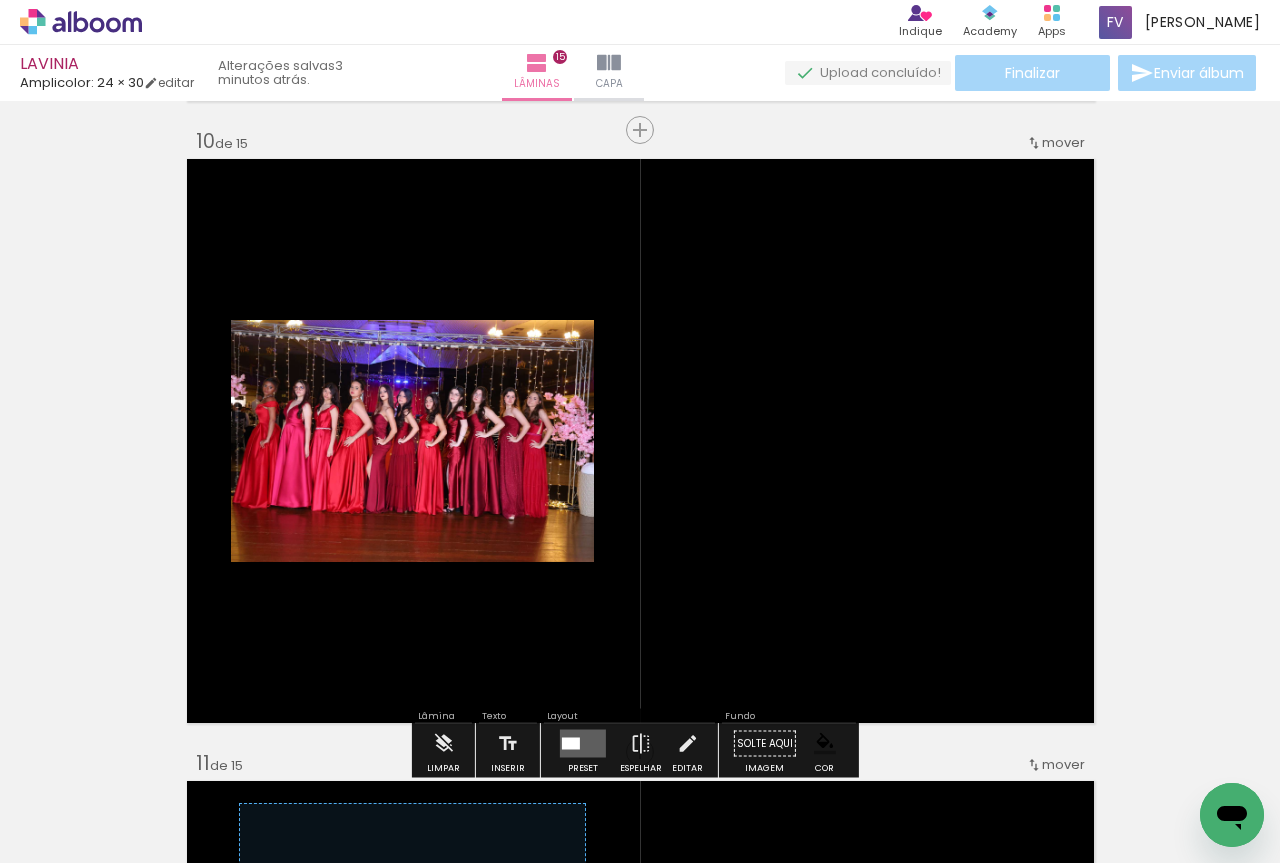 drag, startPoint x: 1164, startPoint y: 816, endPoint x: 871, endPoint y: 520, distance: 416.4913 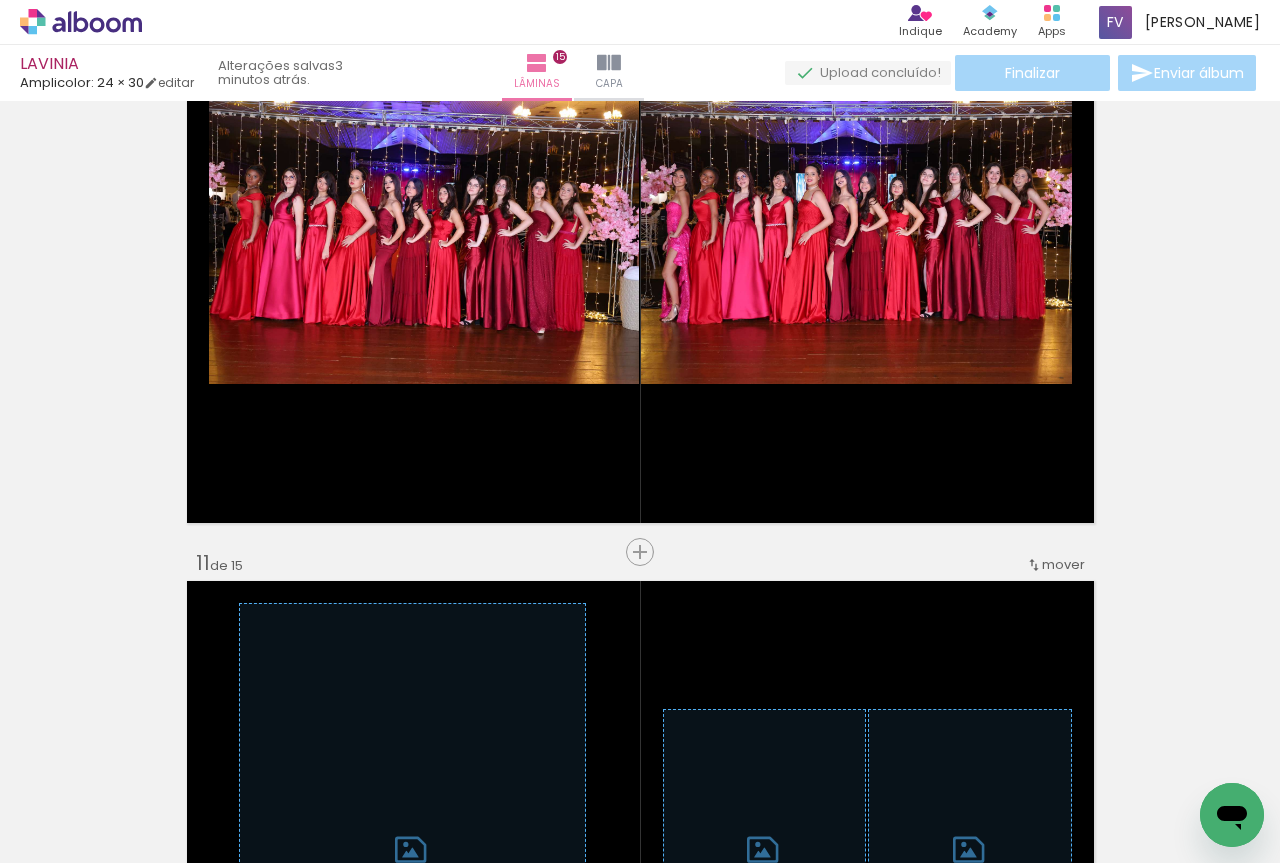 scroll, scrollTop: 5902, scrollLeft: 0, axis: vertical 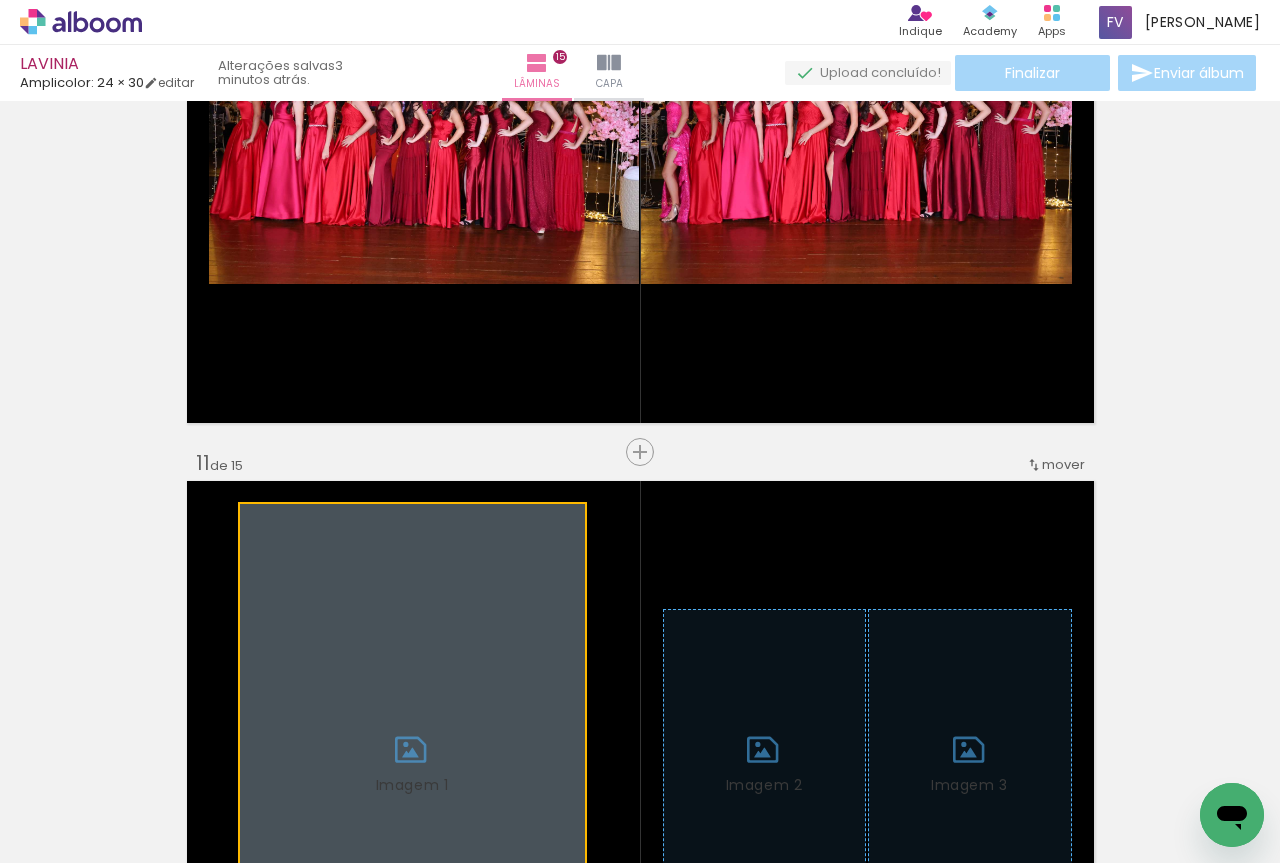 drag, startPoint x: 462, startPoint y: 630, endPoint x: 504, endPoint y: 817, distance: 191.65855 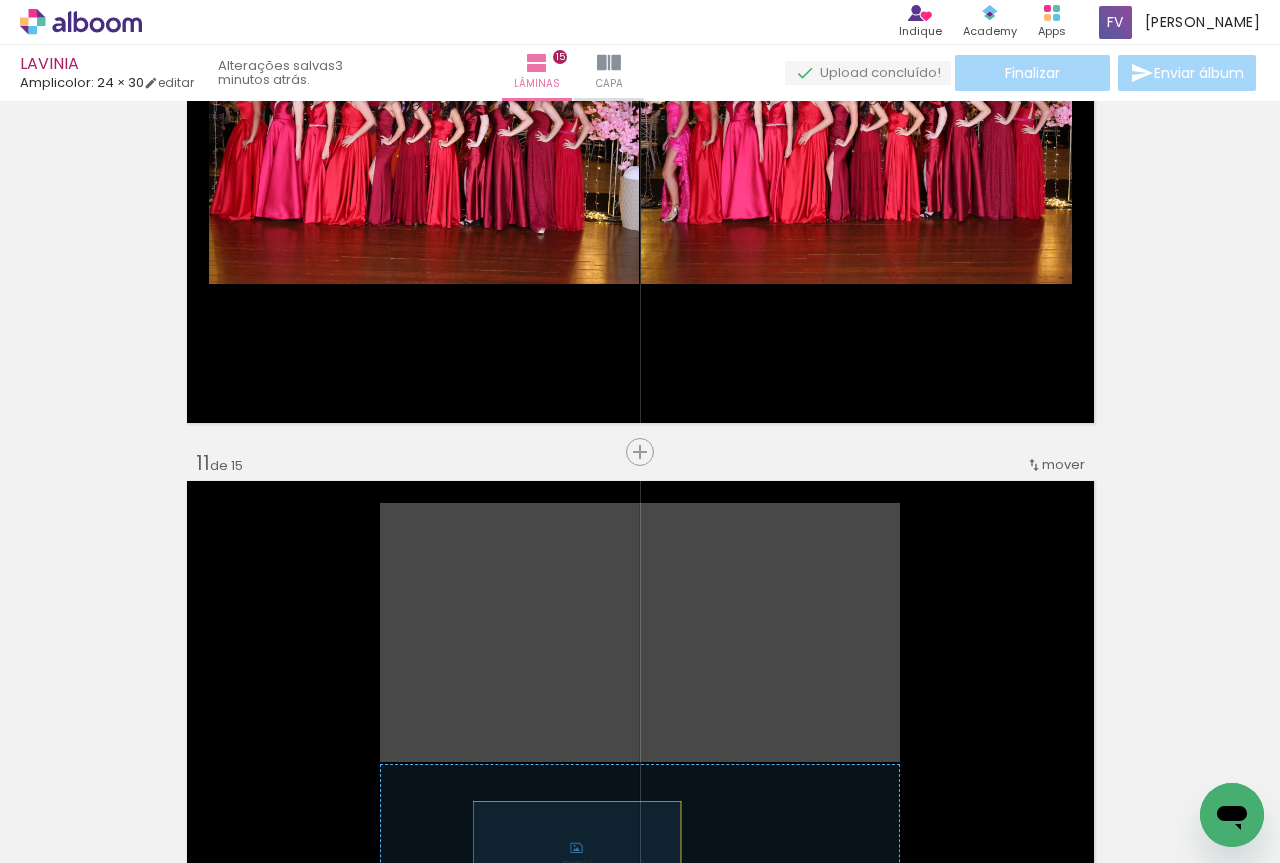 drag, startPoint x: 605, startPoint y: 682, endPoint x: 569, endPoint y: 853, distance: 174.7484 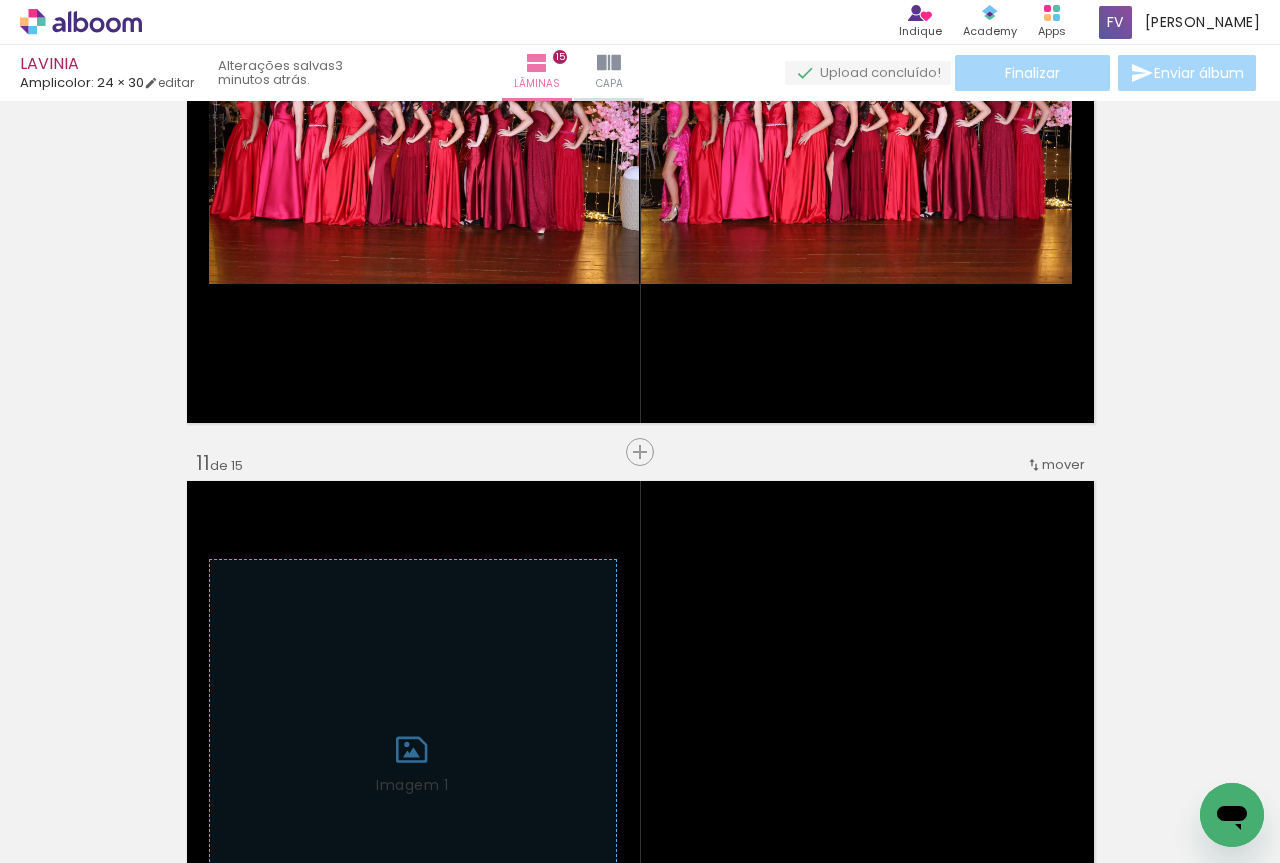 scroll, scrollTop: 0, scrollLeft: 2396, axis: horizontal 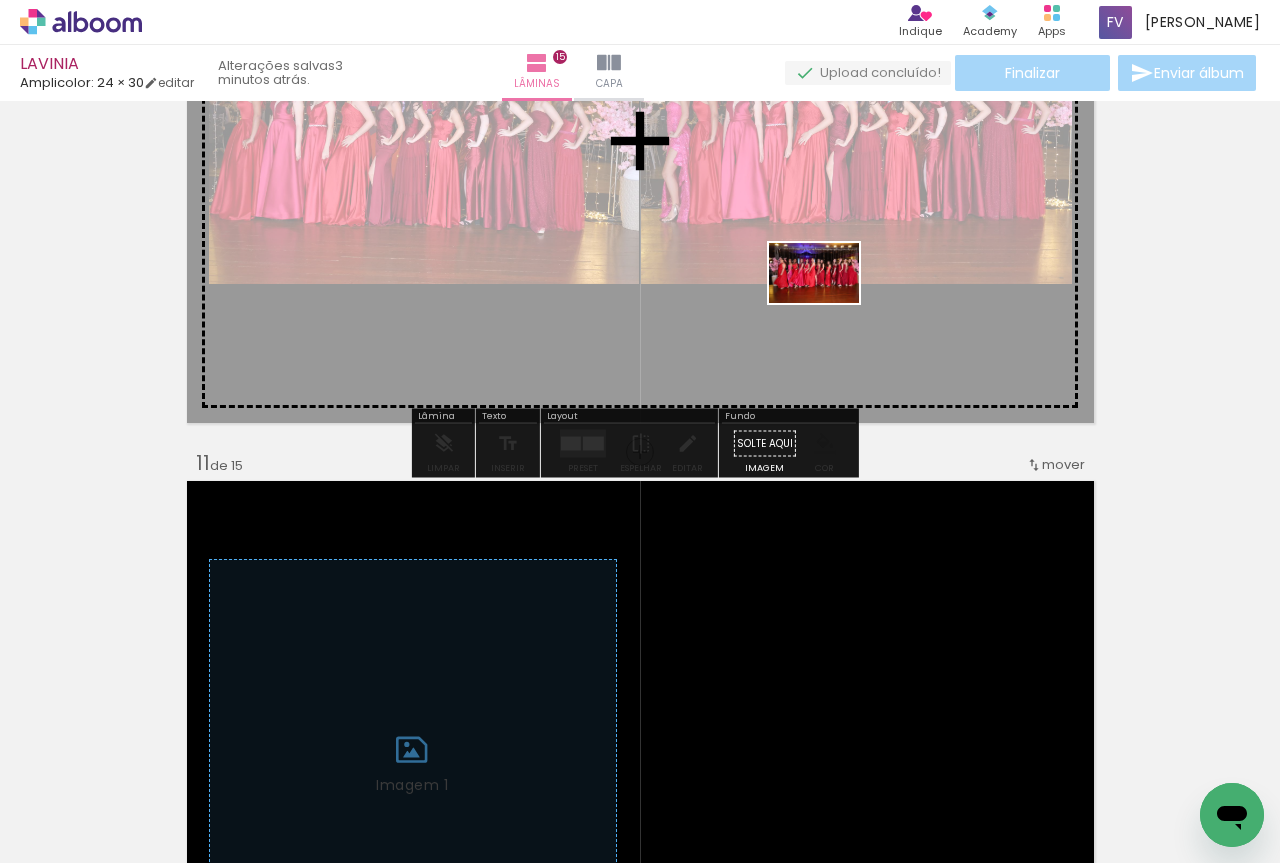 drag, startPoint x: 942, startPoint y: 797, endPoint x: 827, endPoint y: 291, distance: 518.9036 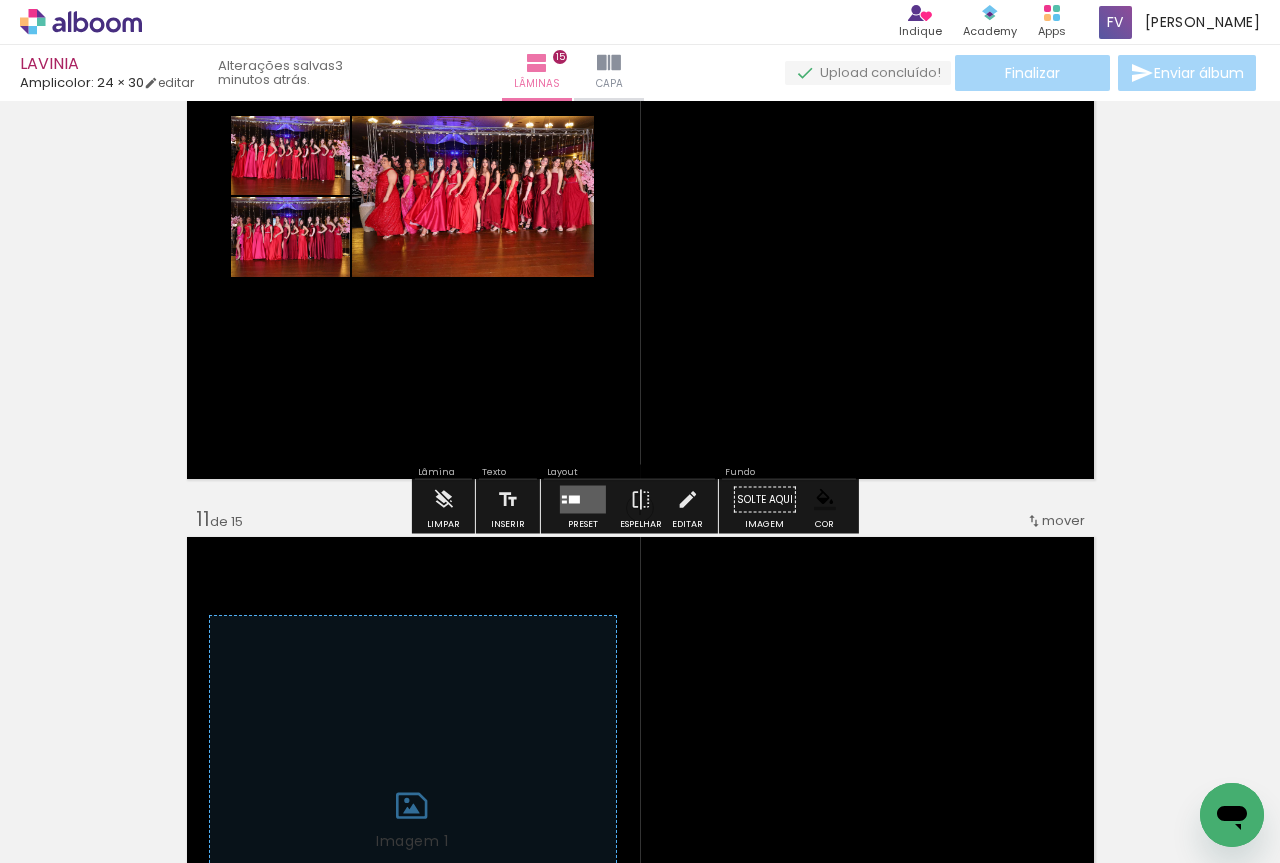 scroll, scrollTop: 5702, scrollLeft: 0, axis: vertical 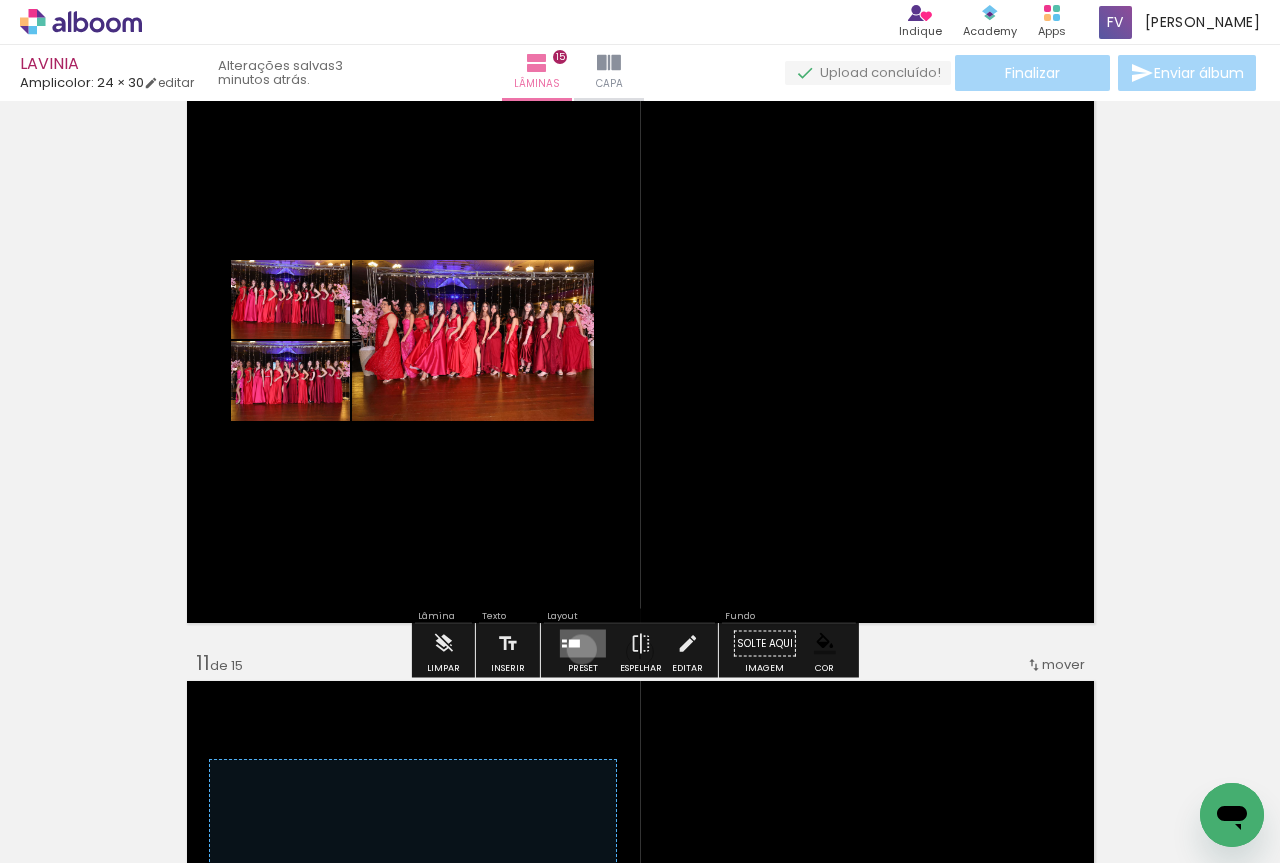 click at bounding box center [583, 644] 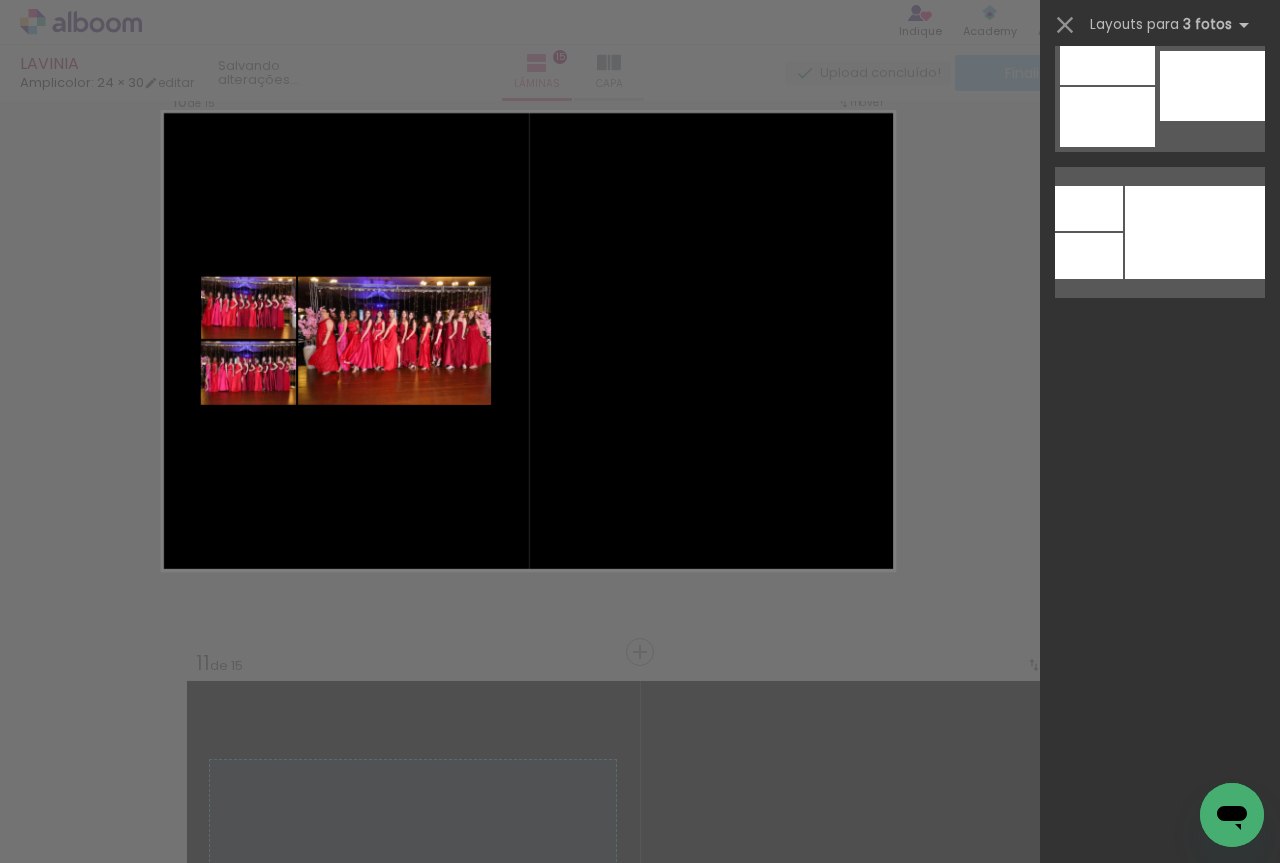 scroll, scrollTop: 0, scrollLeft: 0, axis: both 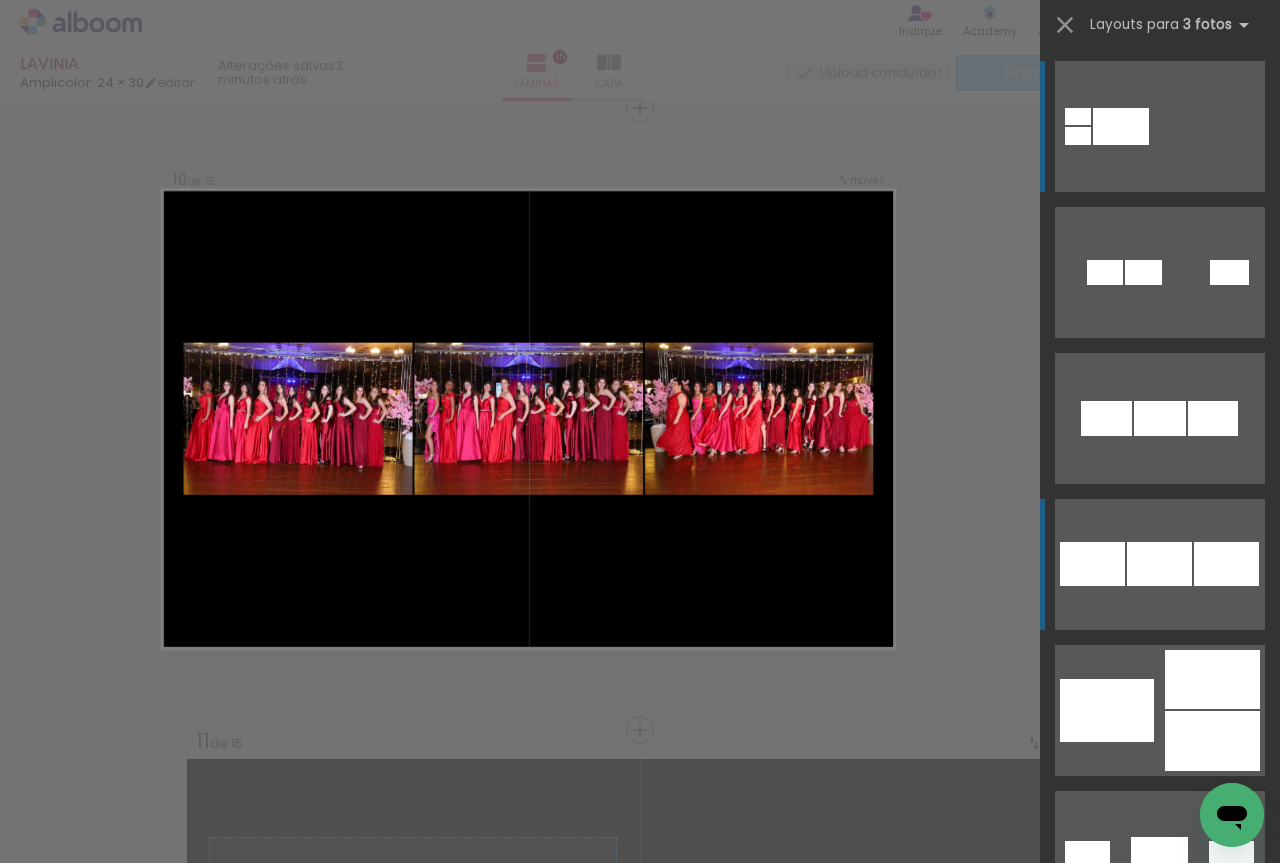 click at bounding box center [1160, 418] 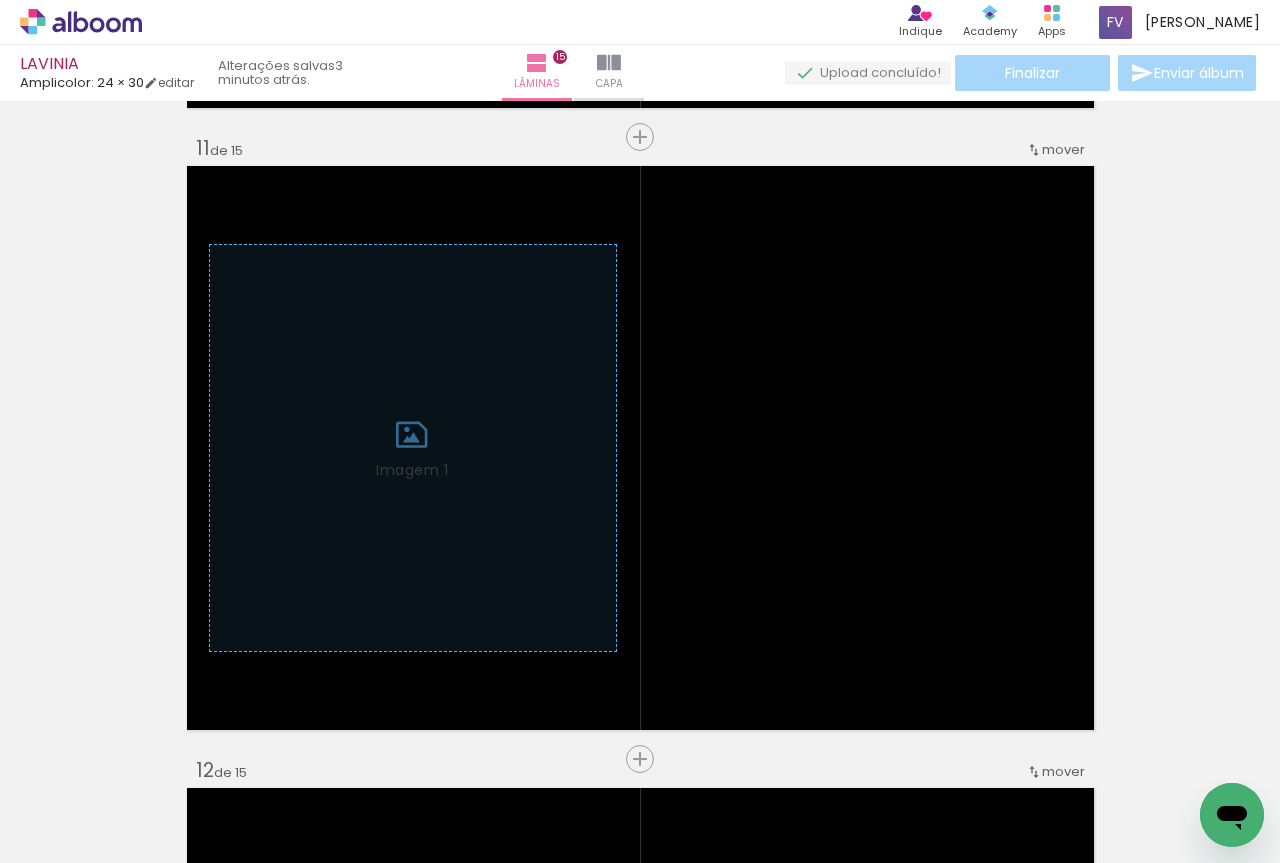 scroll, scrollTop: 6224, scrollLeft: 0, axis: vertical 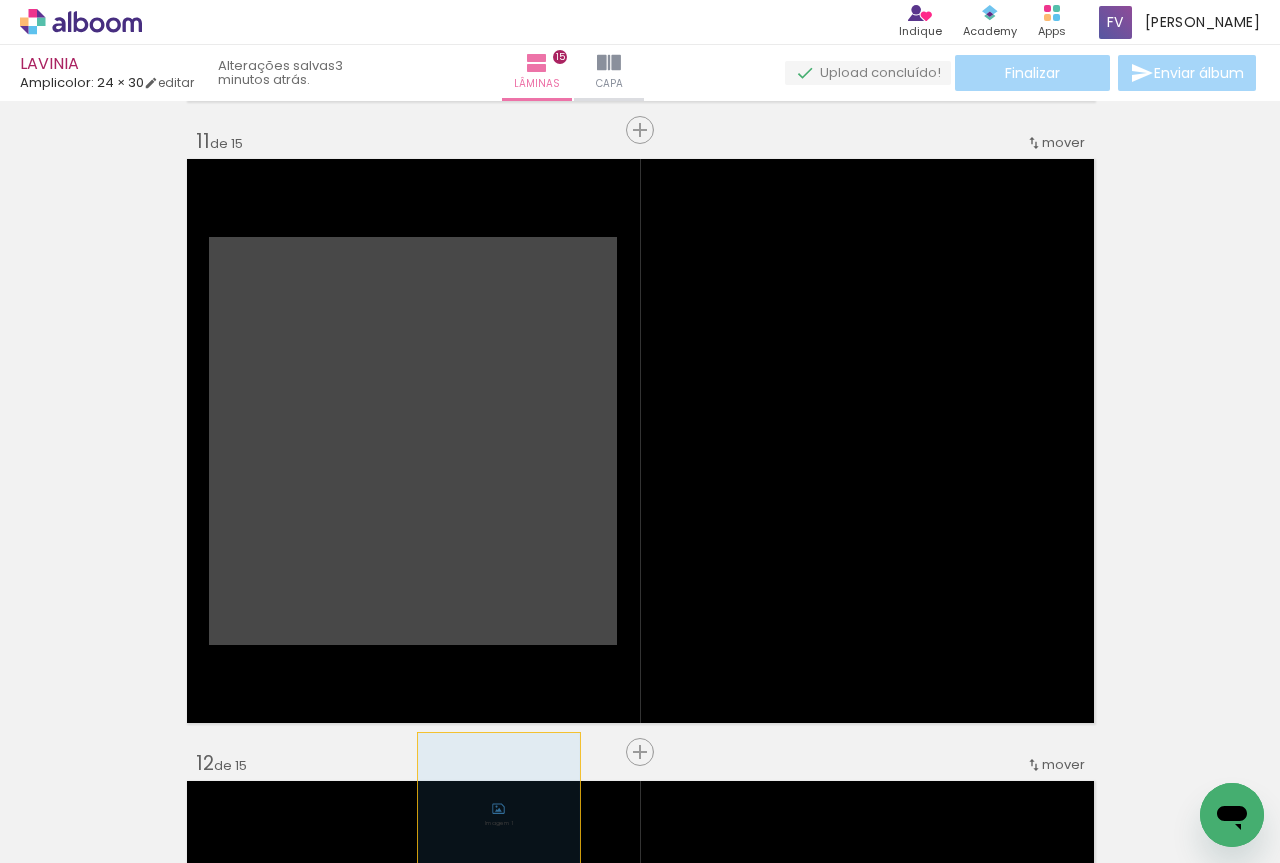 drag, startPoint x: 476, startPoint y: 620, endPoint x: 491, endPoint y: 814, distance: 194.57903 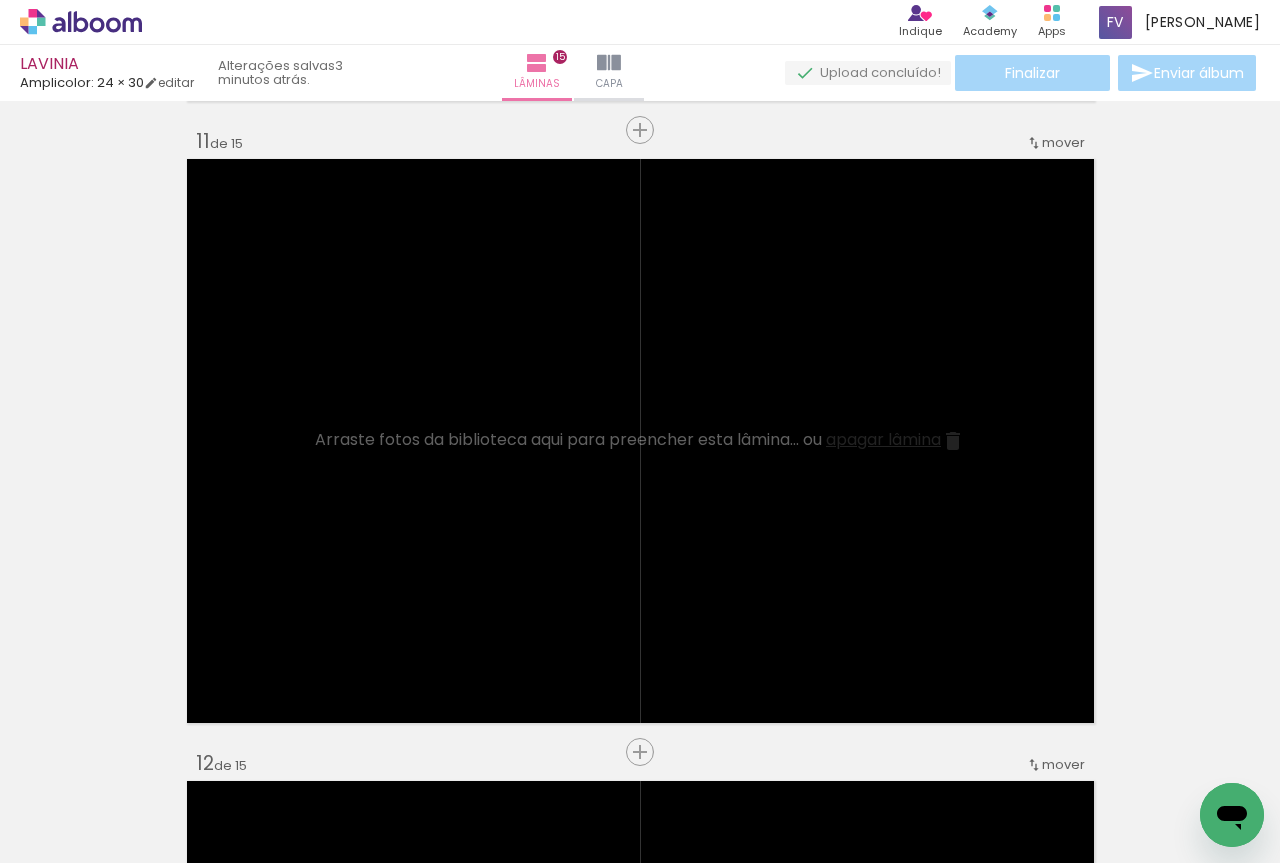 scroll, scrollTop: 0, scrollLeft: 2916, axis: horizontal 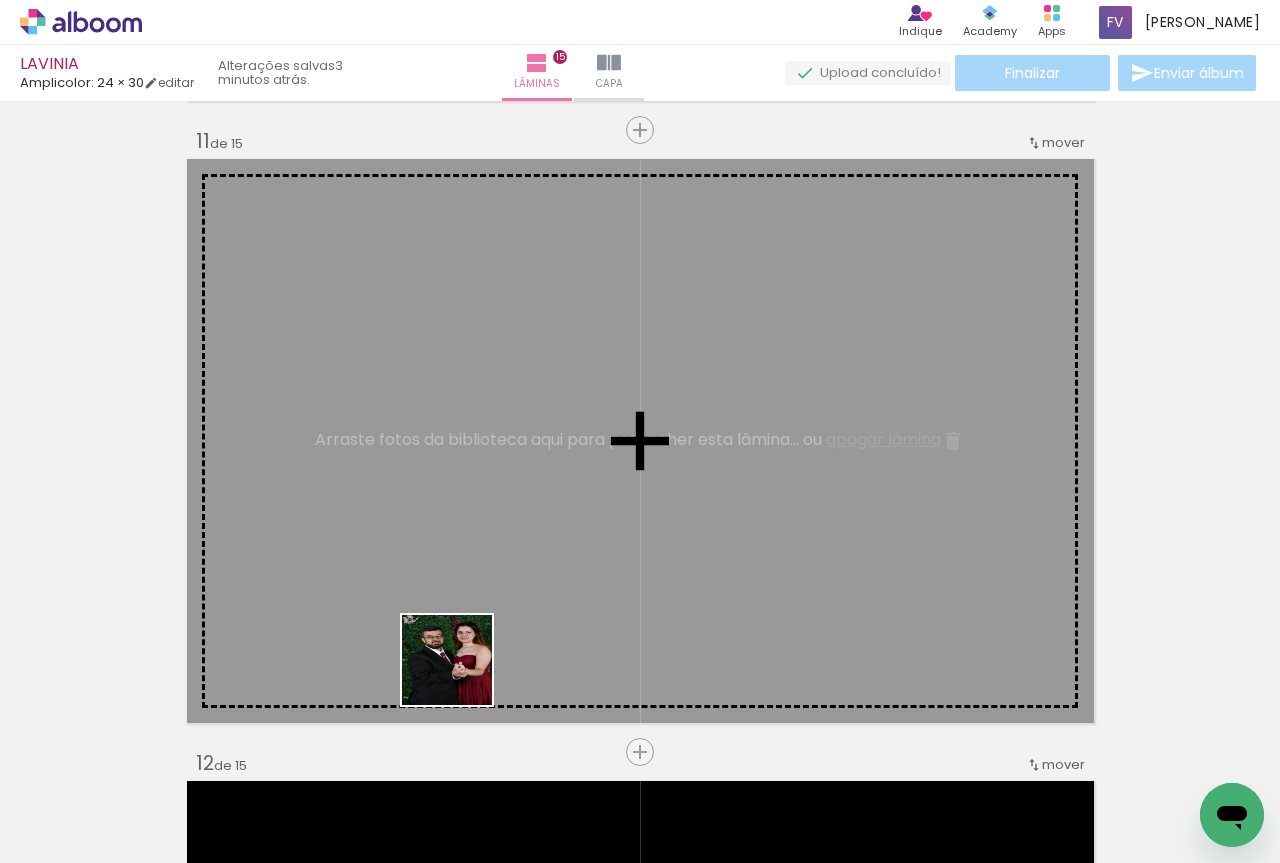 drag, startPoint x: 531, startPoint y: 808, endPoint x: 547, endPoint y: 720, distance: 89.44272 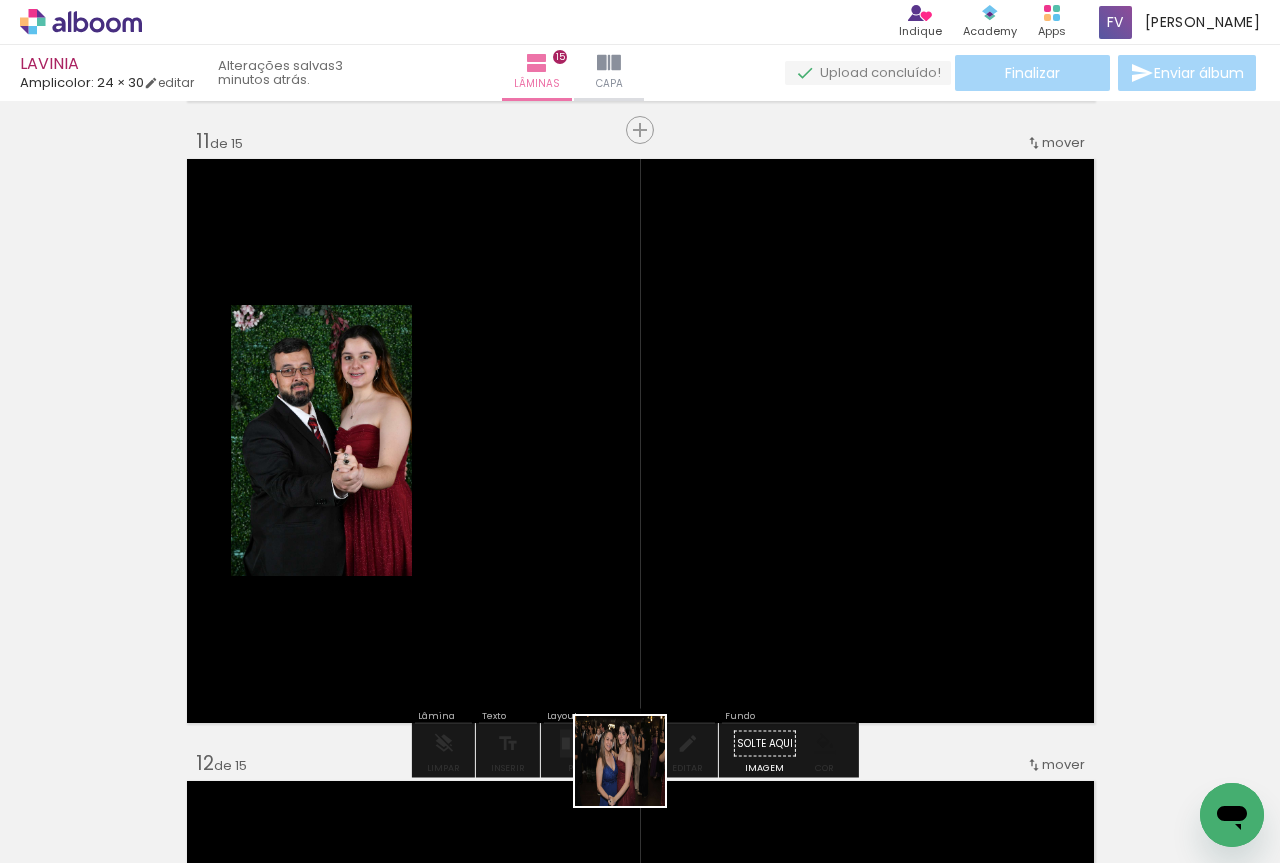 drag, startPoint x: 656, startPoint y: 804, endPoint x: 573, endPoint y: 619, distance: 202.76587 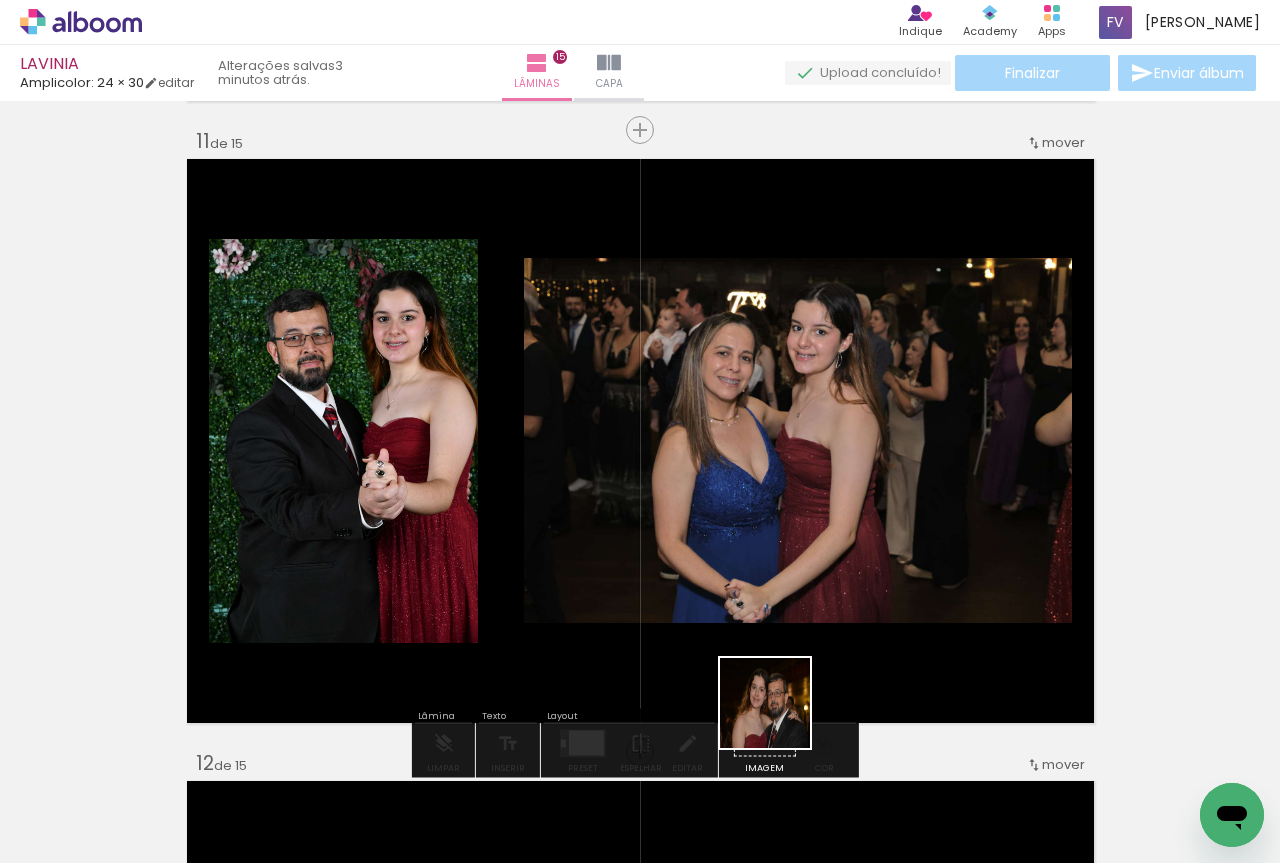 drag, startPoint x: 783, startPoint y: 730, endPoint x: 776, endPoint y: 630, distance: 100.2447 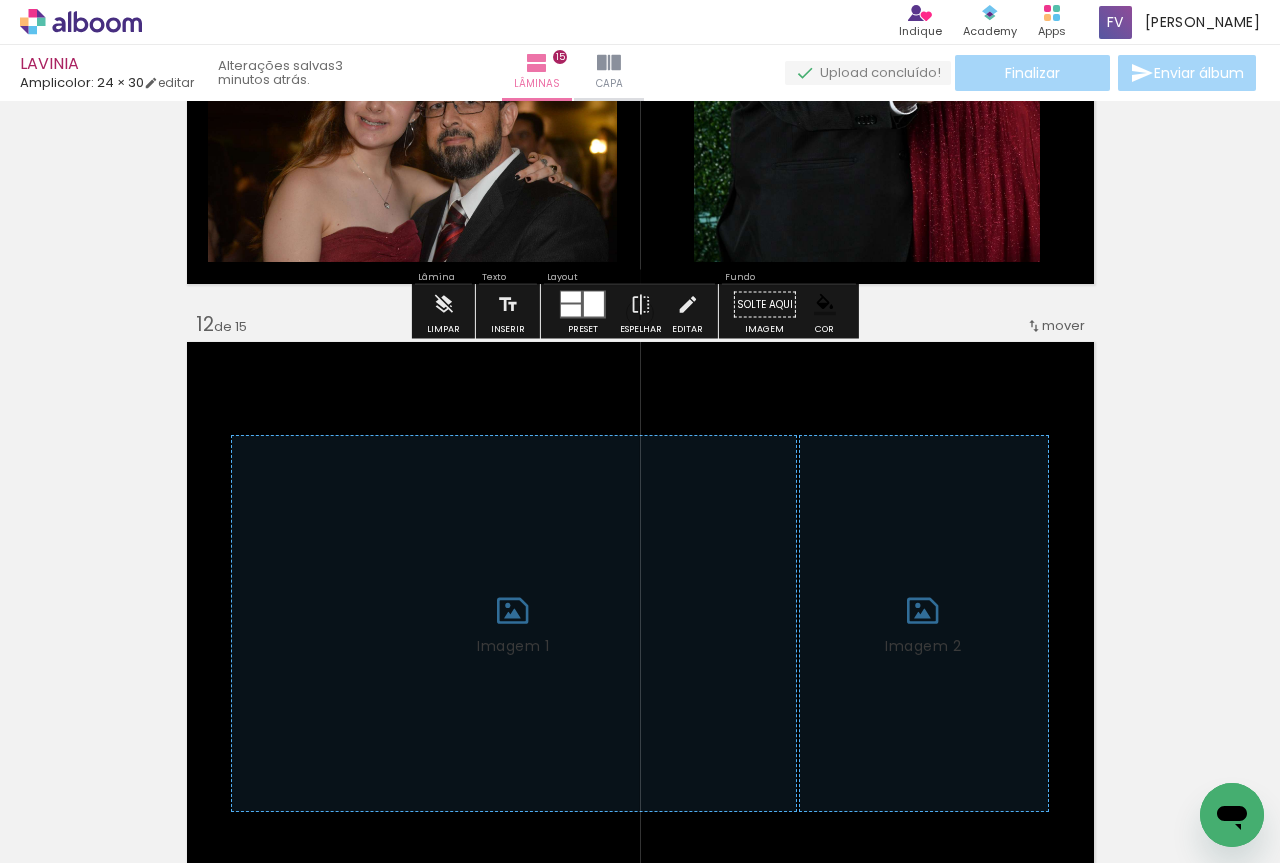 scroll, scrollTop: 6724, scrollLeft: 0, axis: vertical 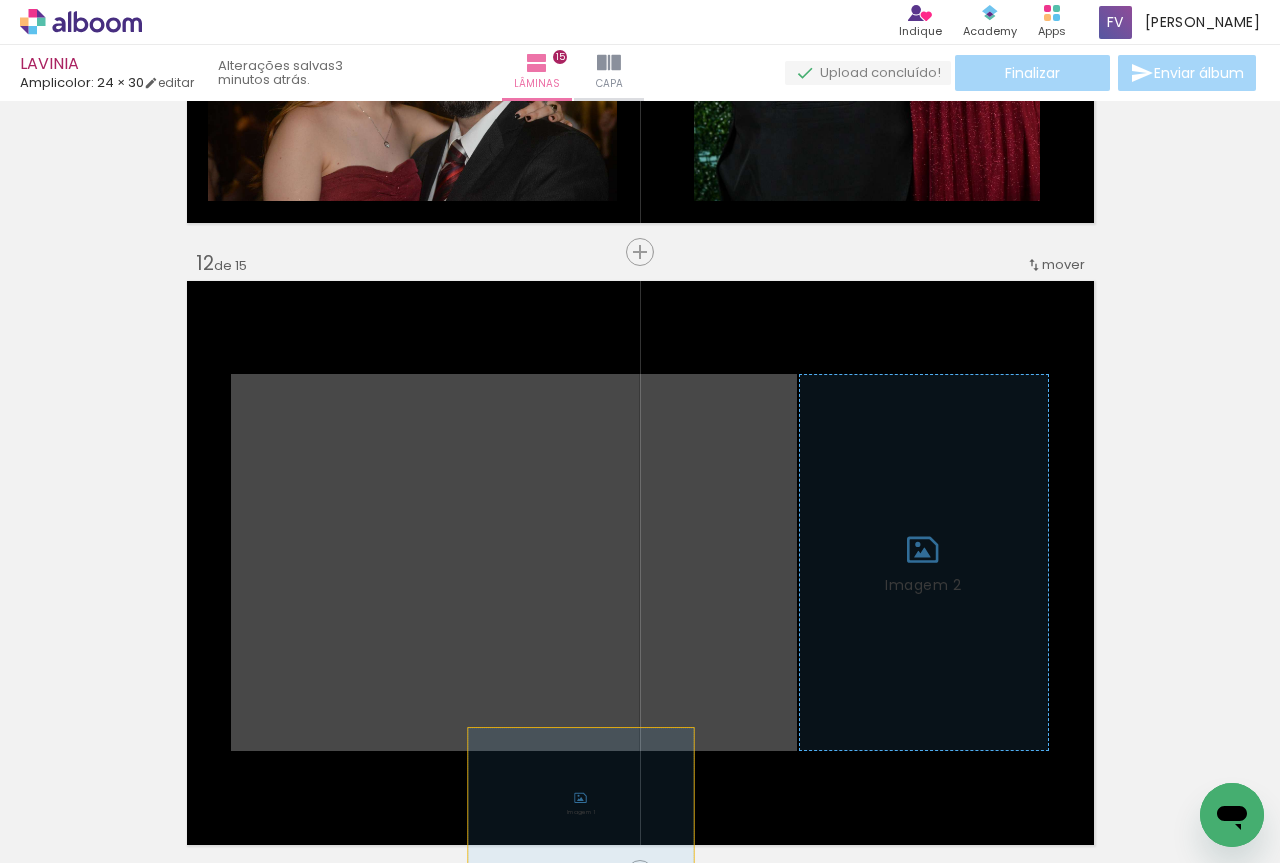 drag, startPoint x: 576, startPoint y: 631, endPoint x: 573, endPoint y: 875, distance: 244.01845 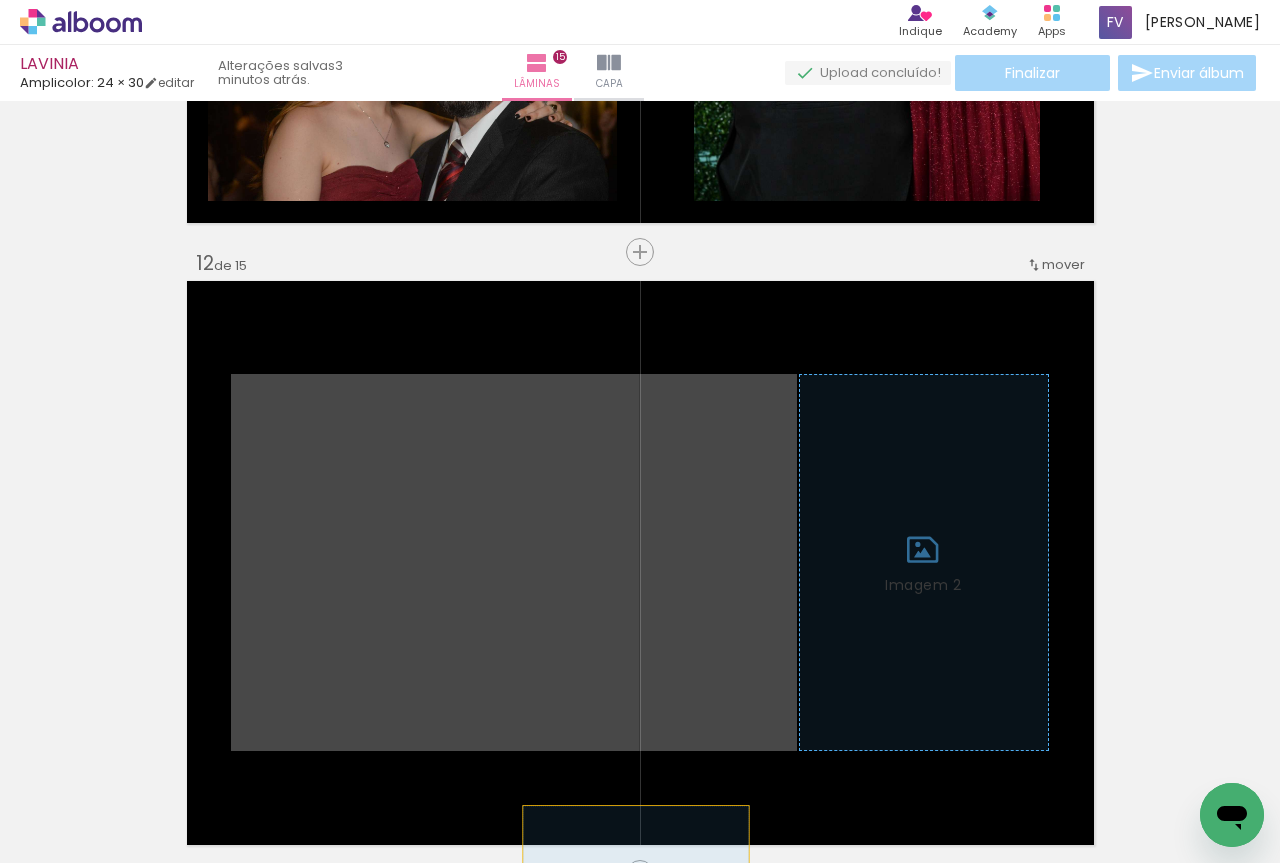drag, startPoint x: 644, startPoint y: 659, endPoint x: 625, endPoint y: 885, distance: 226.79727 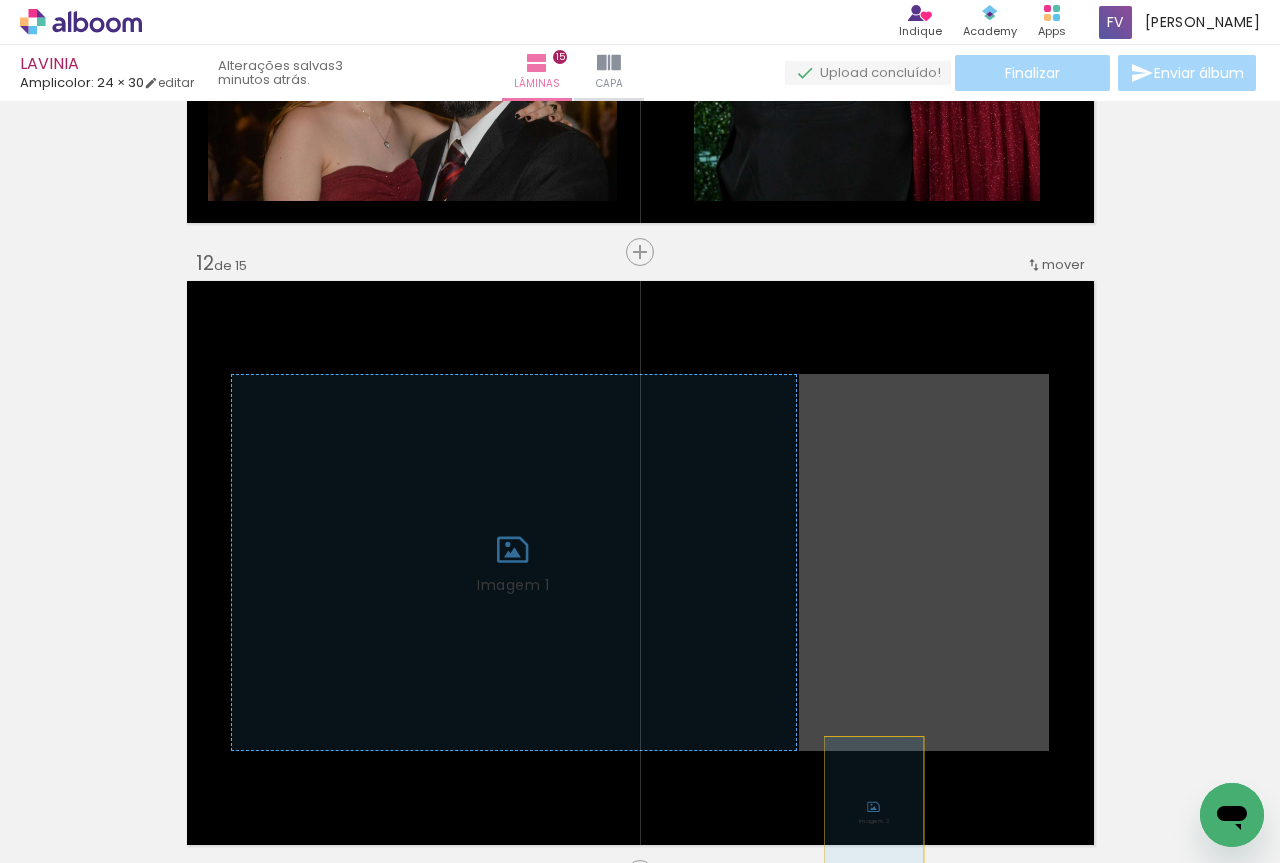 drag, startPoint x: 864, startPoint y: 614, endPoint x: 867, endPoint y: 815, distance: 201.02238 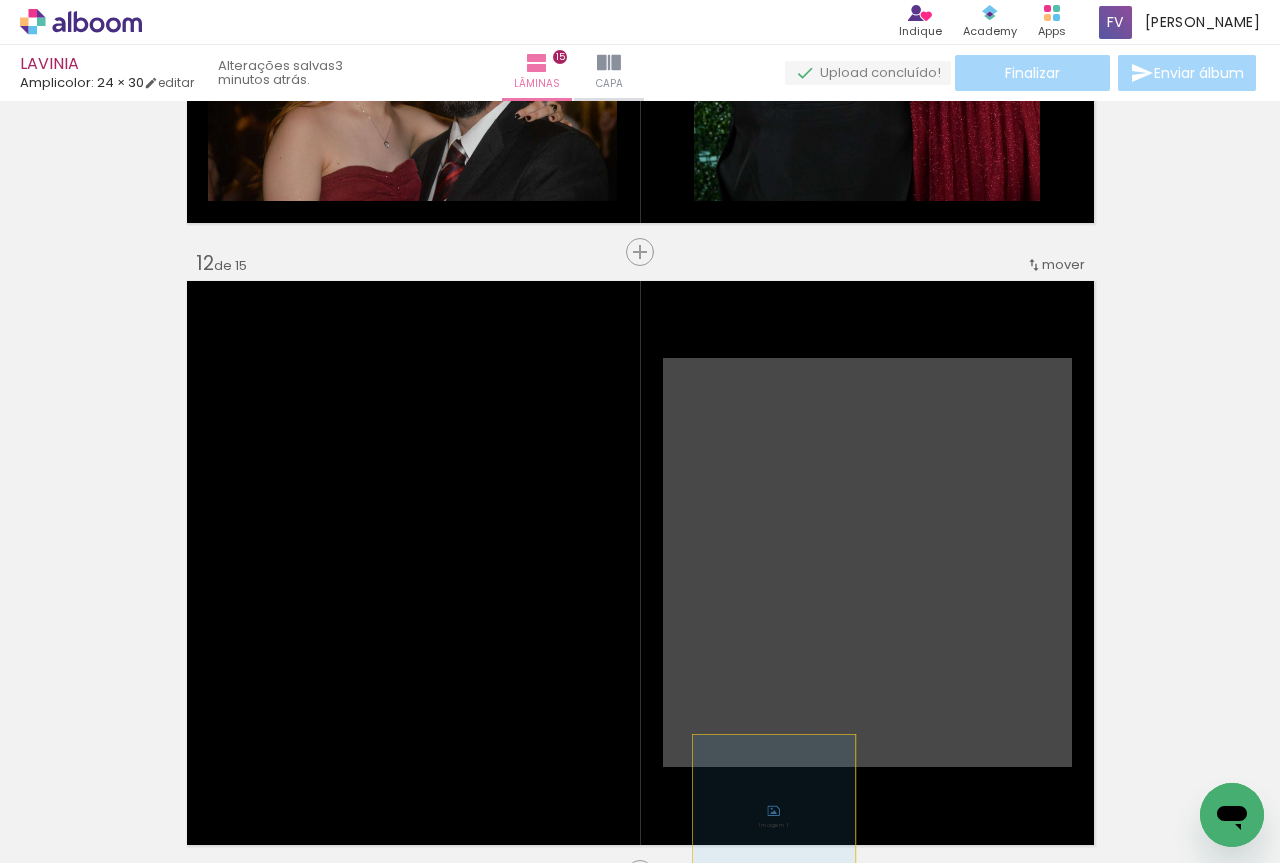 drag, startPoint x: 776, startPoint y: 634, endPoint x: 766, endPoint y: 816, distance: 182.27452 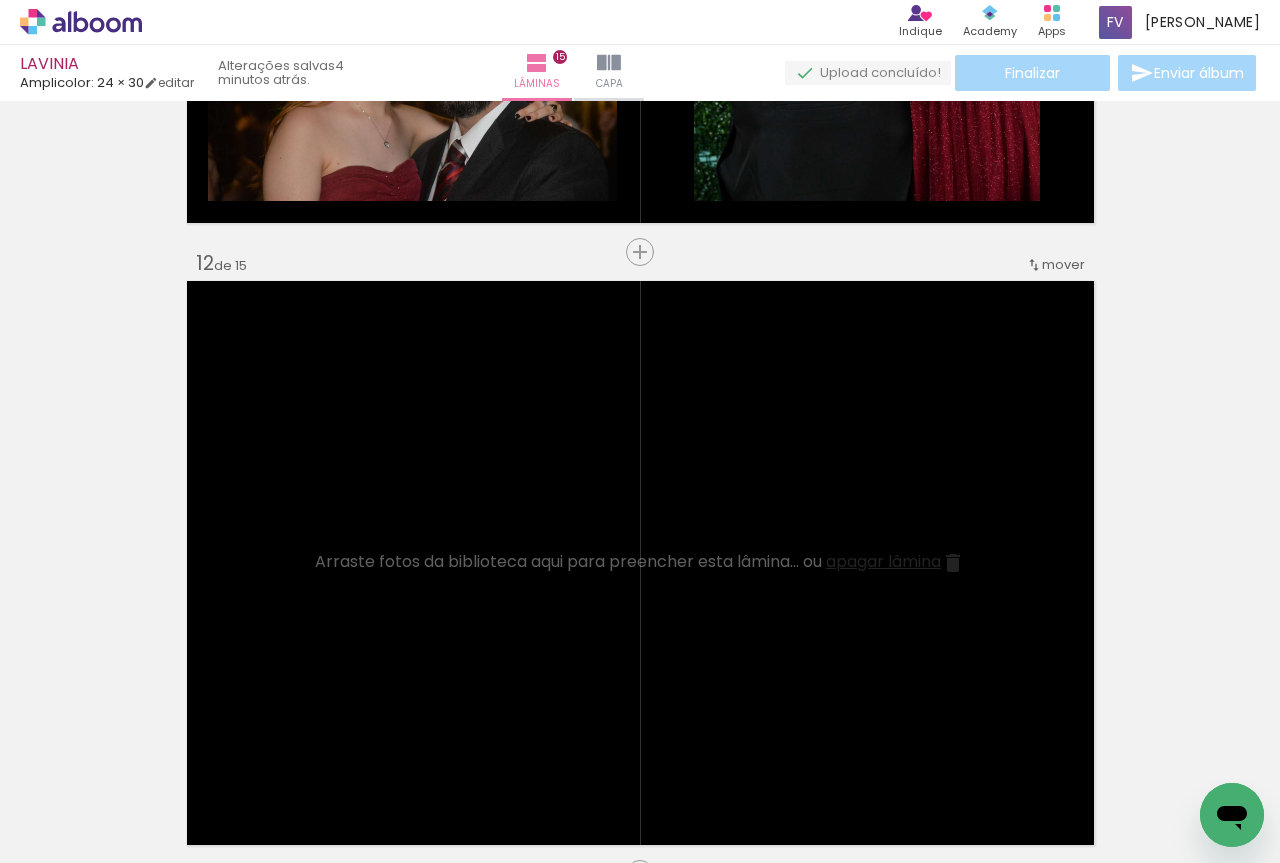 scroll, scrollTop: 0, scrollLeft: 3336, axis: horizontal 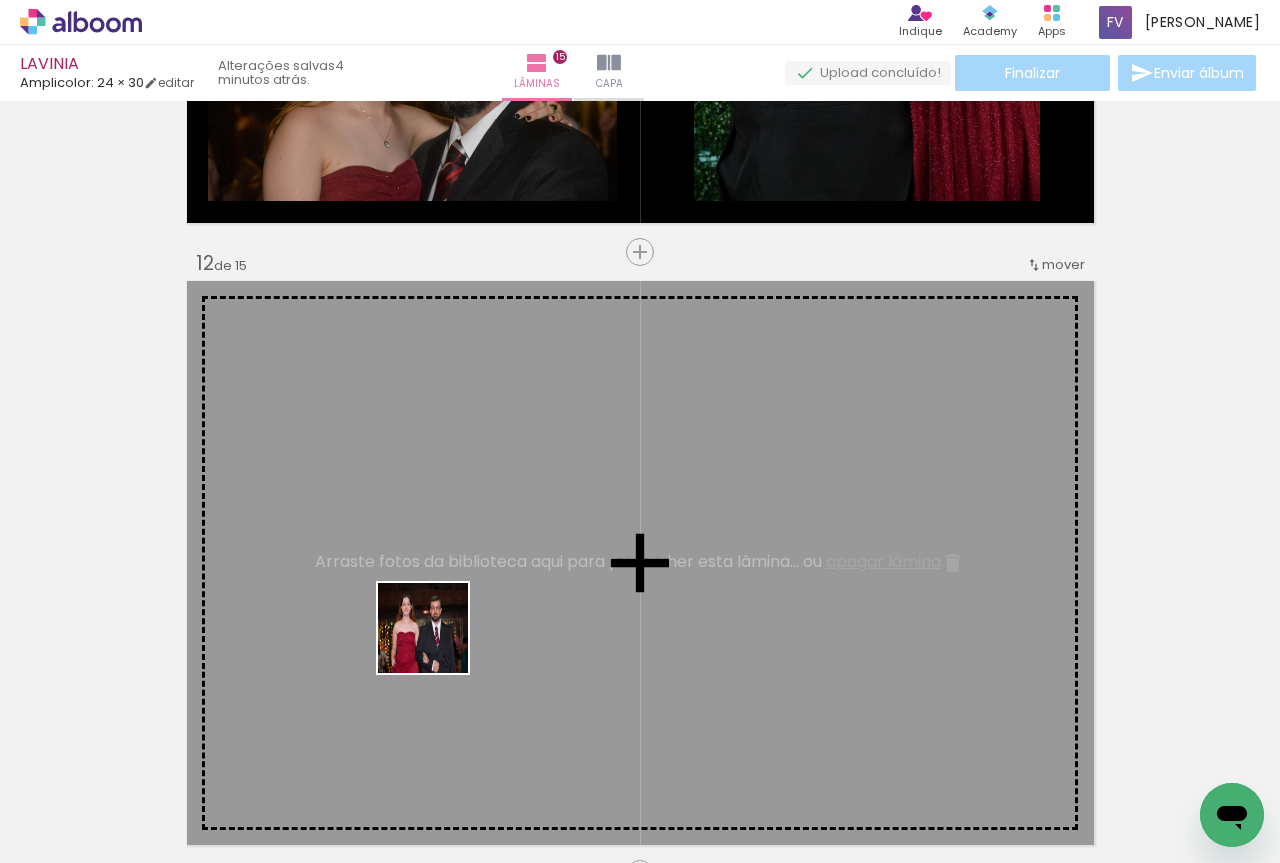 drag, startPoint x: 450, startPoint y: 713, endPoint x: 460, endPoint y: 653, distance: 60.827625 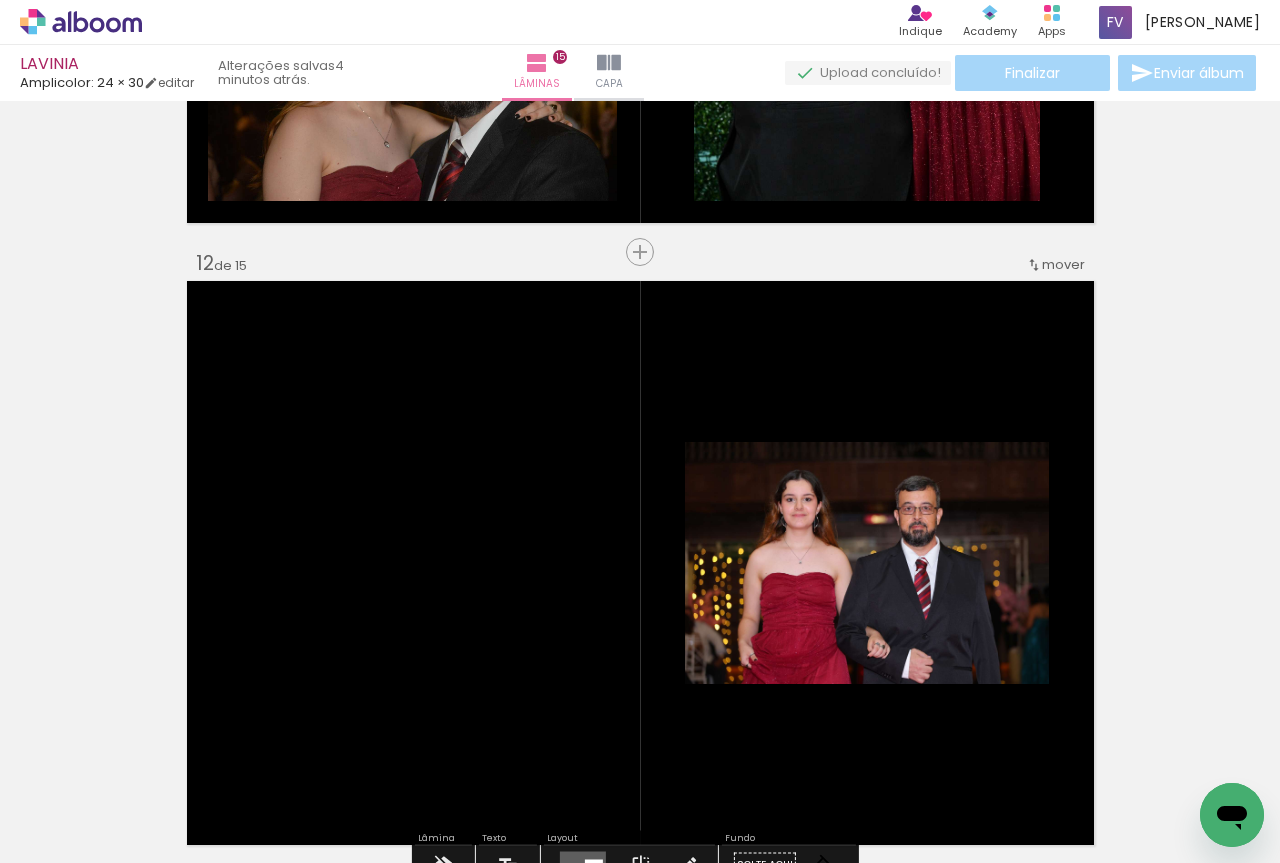 drag, startPoint x: 592, startPoint y: 790, endPoint x: 522, endPoint y: 642, distance: 163.71927 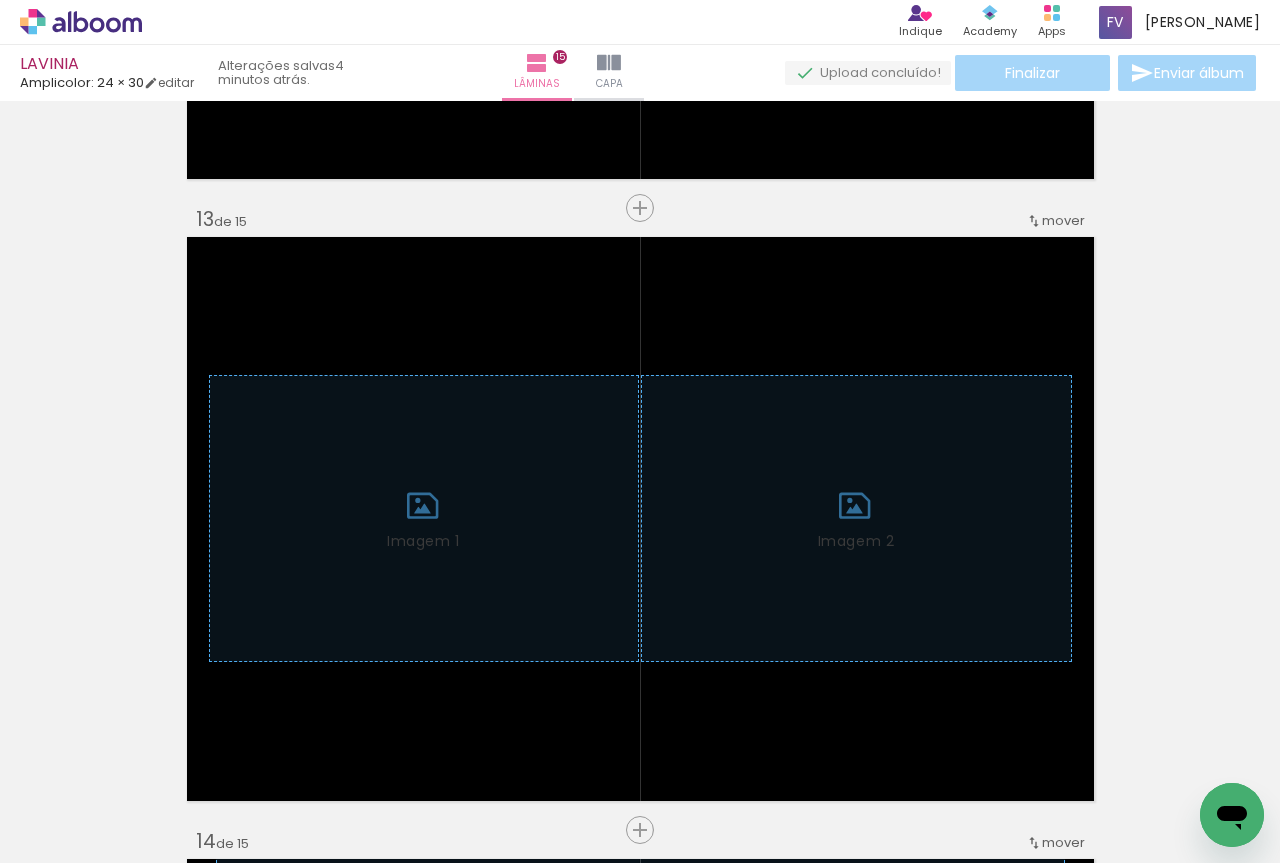 scroll, scrollTop: 7424, scrollLeft: 0, axis: vertical 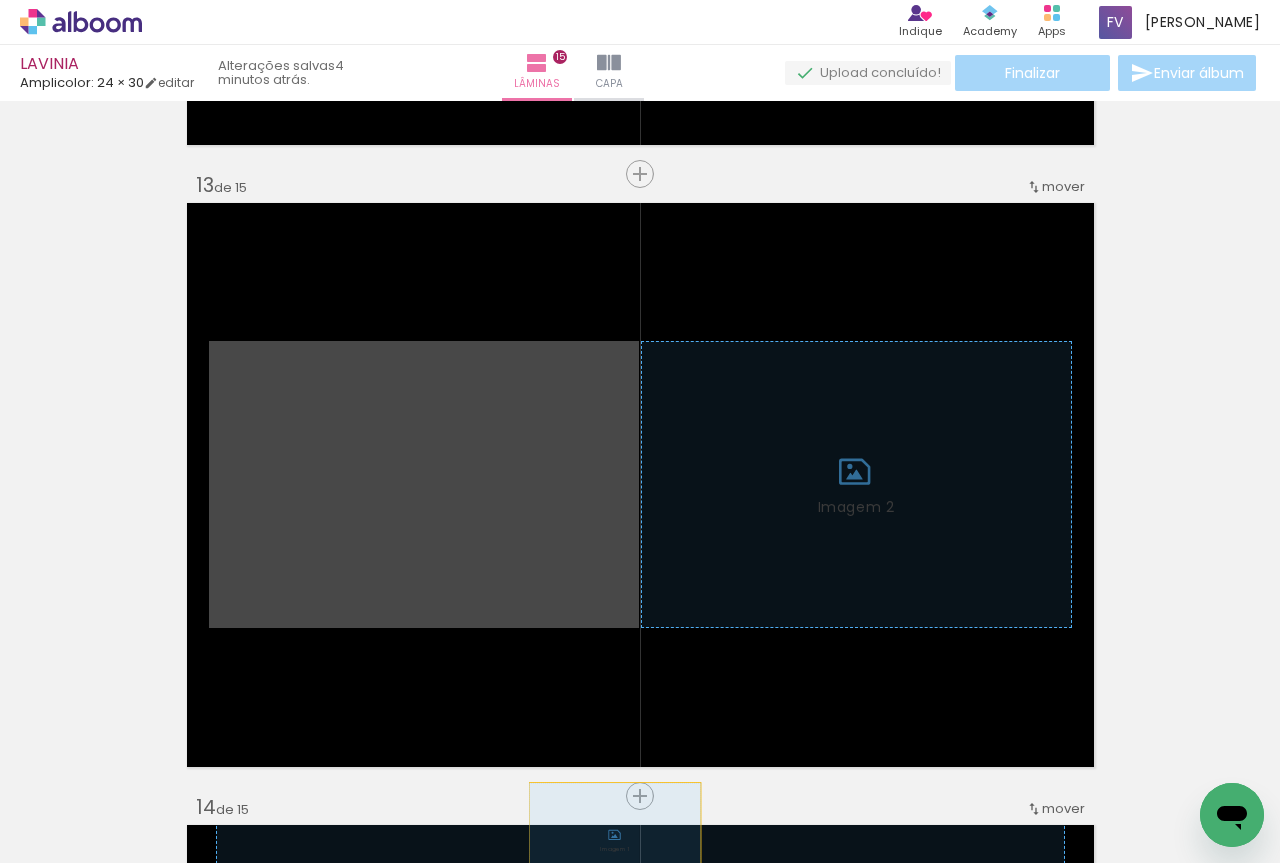 drag, startPoint x: 554, startPoint y: 577, endPoint x: 607, endPoint y: 840, distance: 268.28717 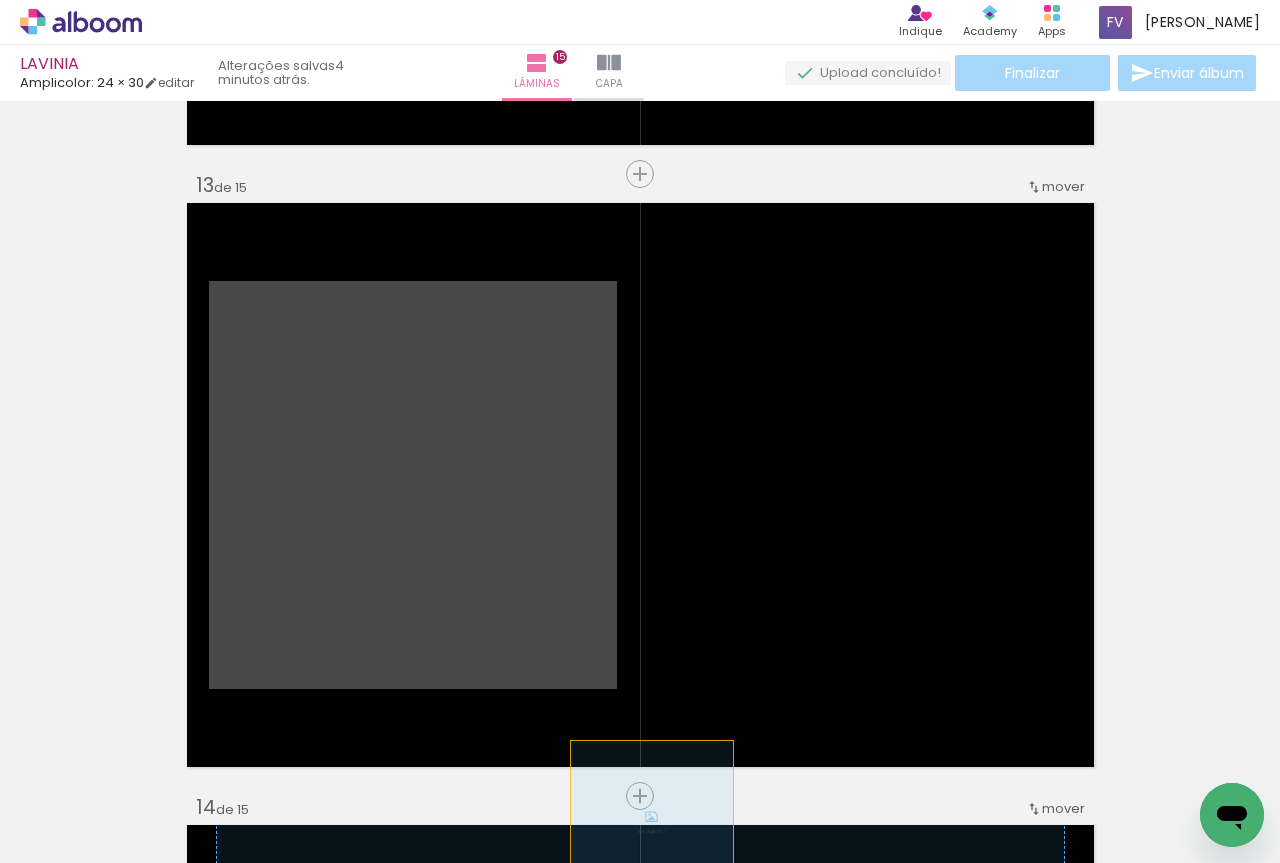 drag, startPoint x: 548, startPoint y: 608, endPoint x: 662, endPoint y: 853, distance: 270.22397 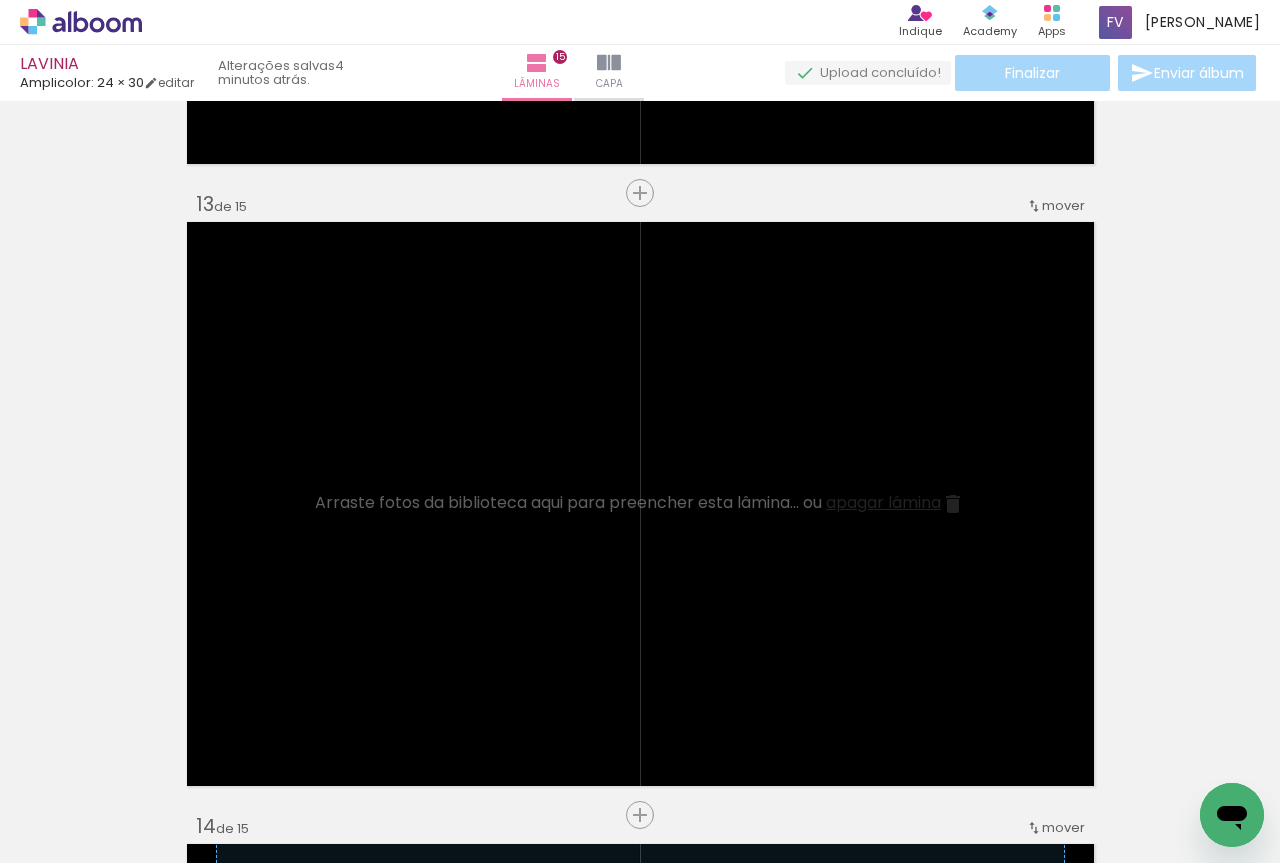 scroll, scrollTop: 7424, scrollLeft: 0, axis: vertical 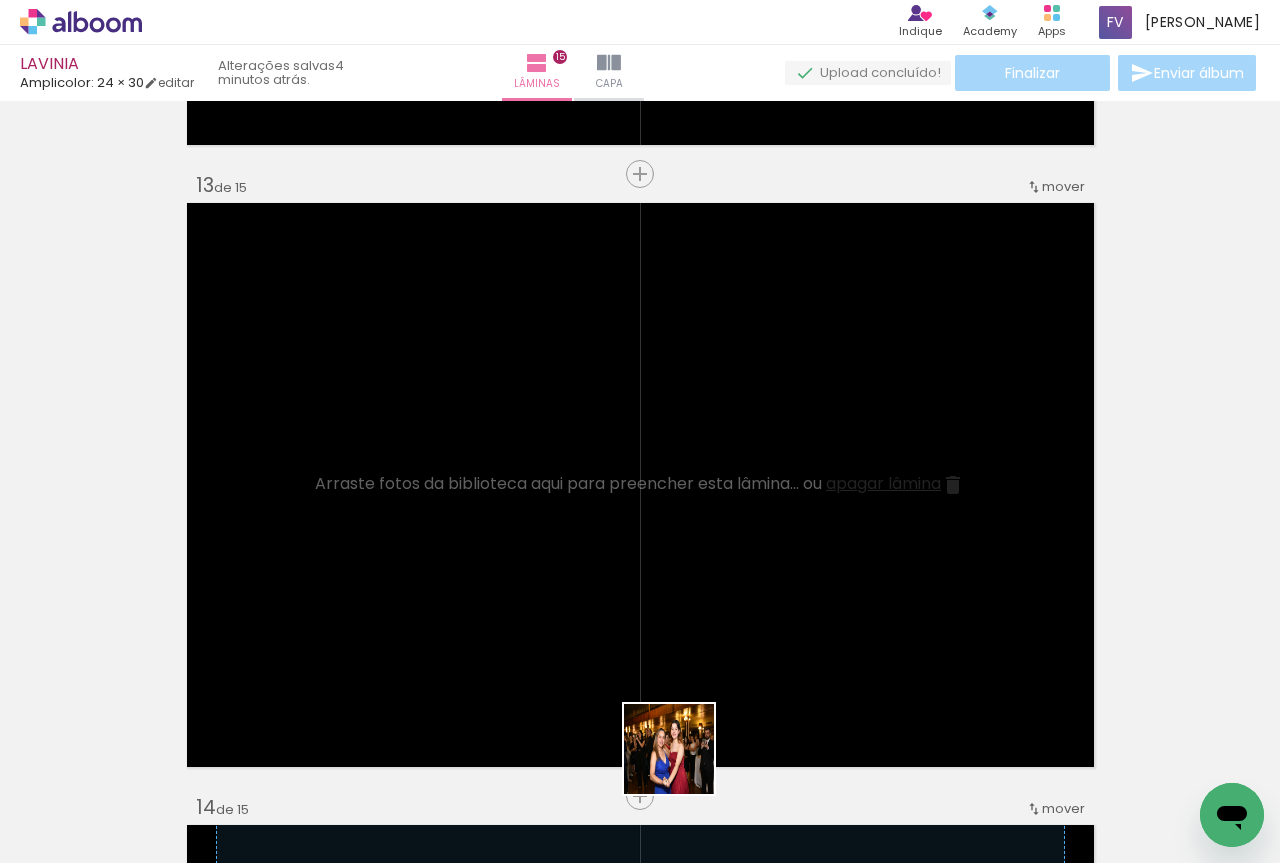 drag, startPoint x: 691, startPoint y: 799, endPoint x: 644, endPoint y: 671, distance: 136.35616 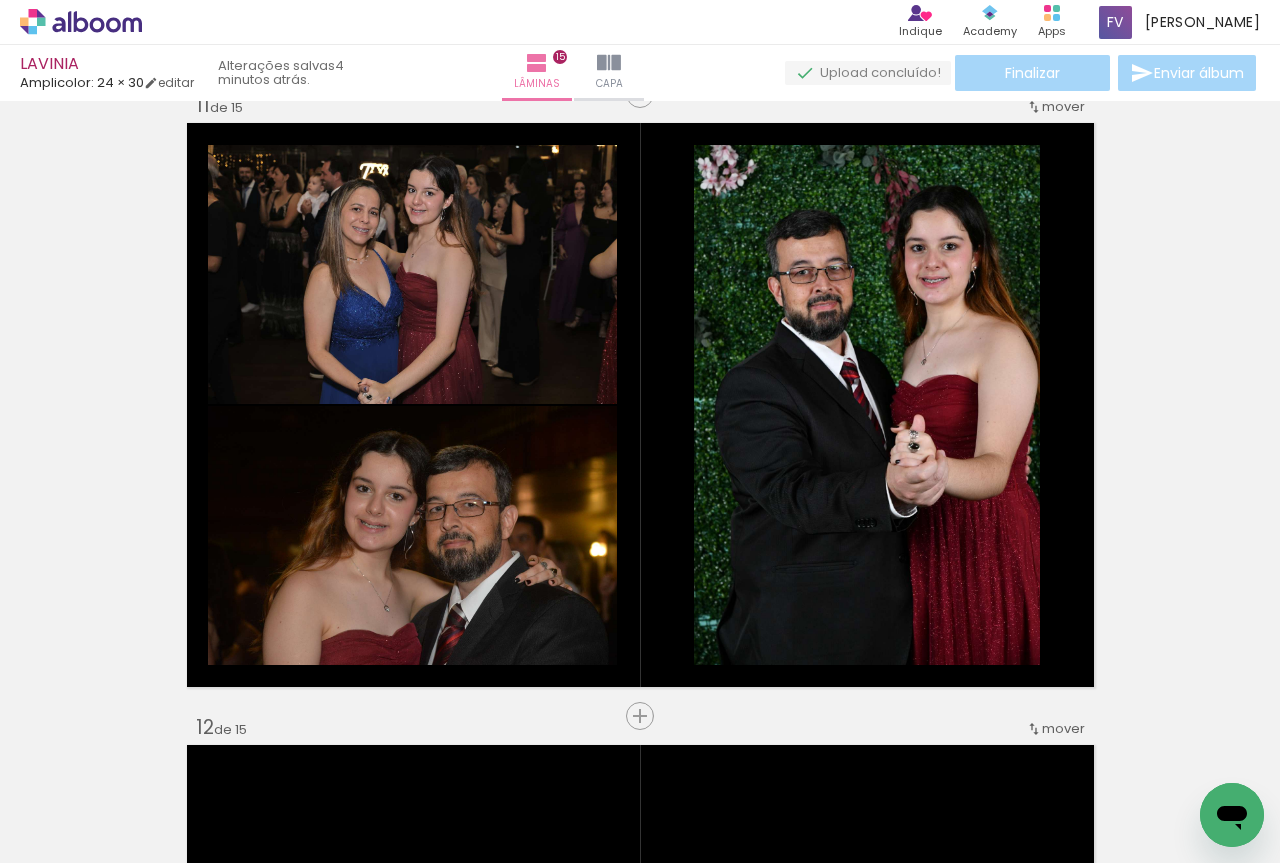 scroll, scrollTop: 6224, scrollLeft: 0, axis: vertical 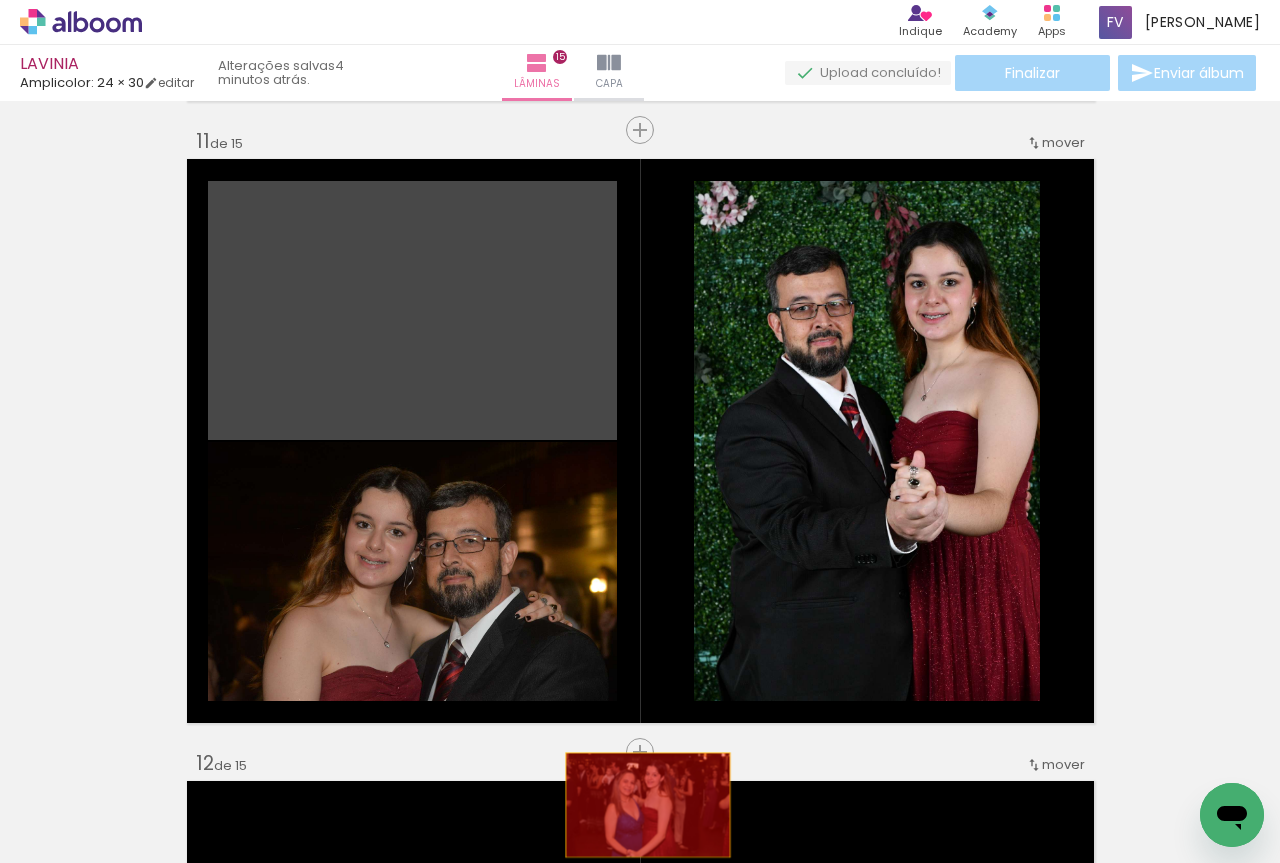 drag, startPoint x: 495, startPoint y: 366, endPoint x: 652, endPoint y: 812, distance: 472.8266 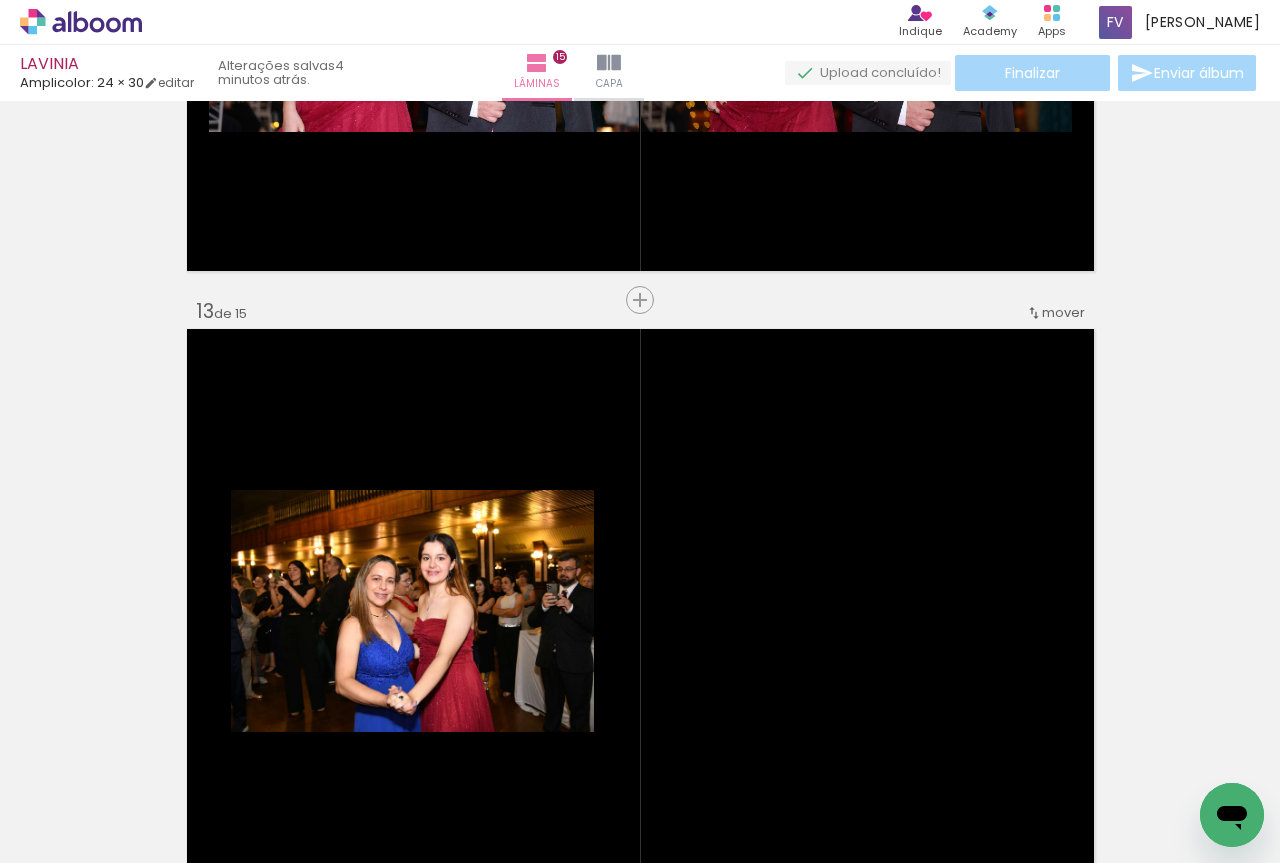 scroll, scrollTop: 7324, scrollLeft: 0, axis: vertical 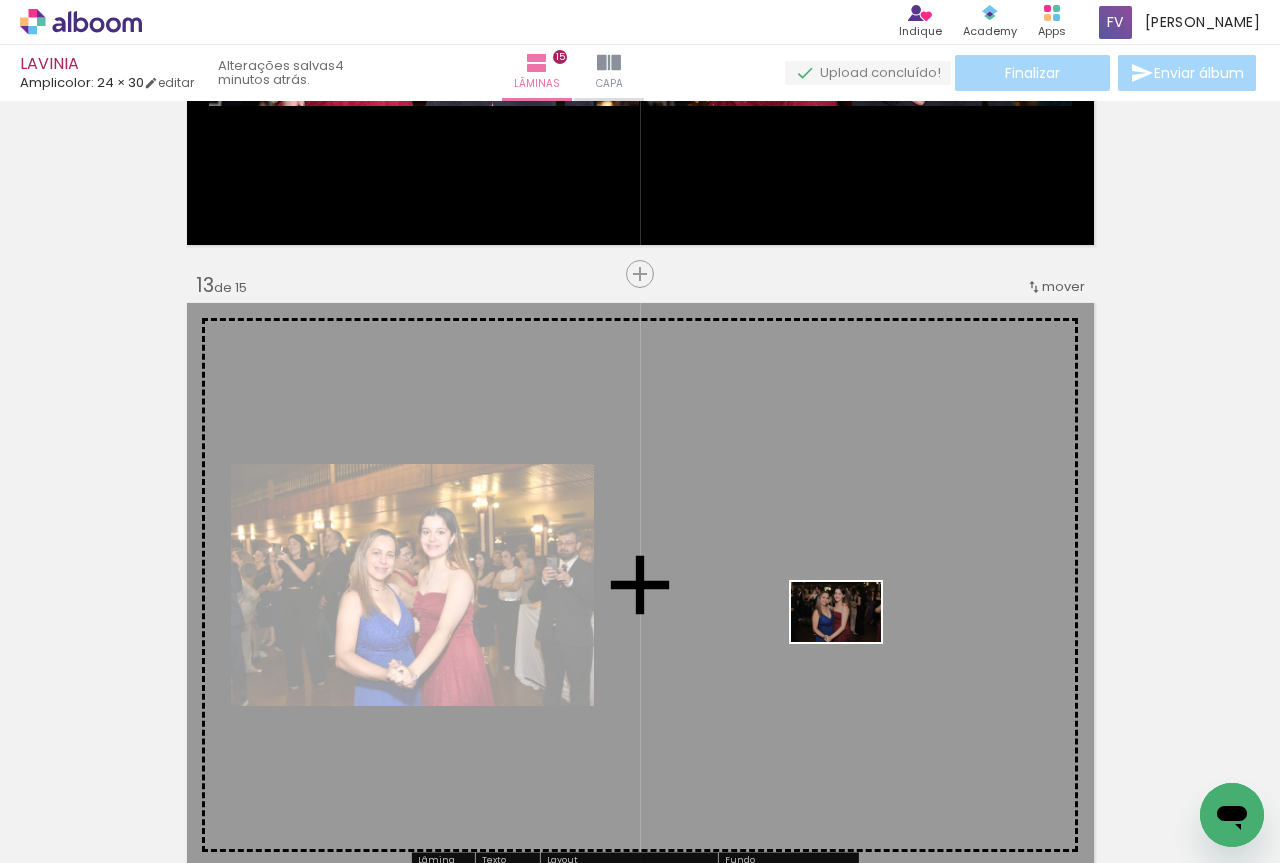drag, startPoint x: 248, startPoint y: 806, endPoint x: 893, endPoint y: 602, distance: 676.4917 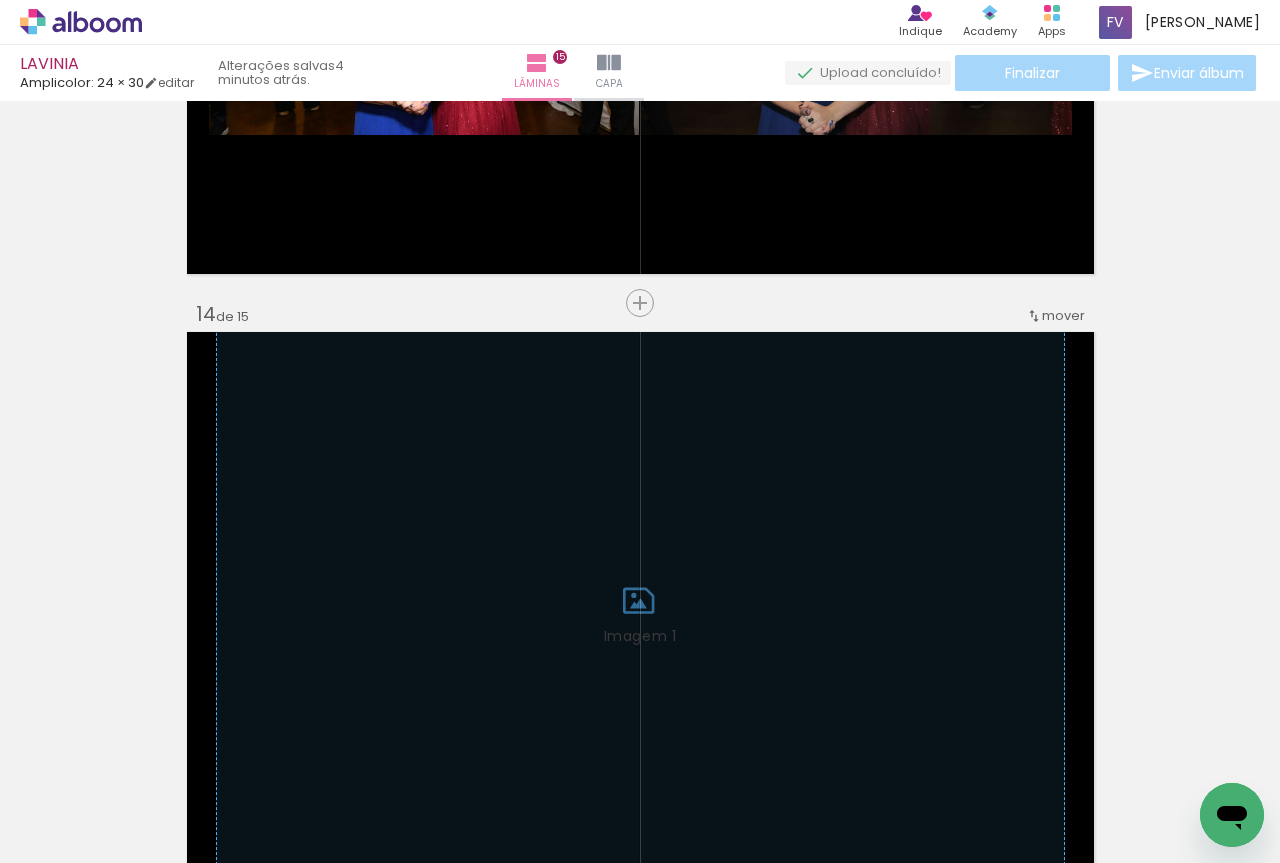 scroll, scrollTop: 8024, scrollLeft: 0, axis: vertical 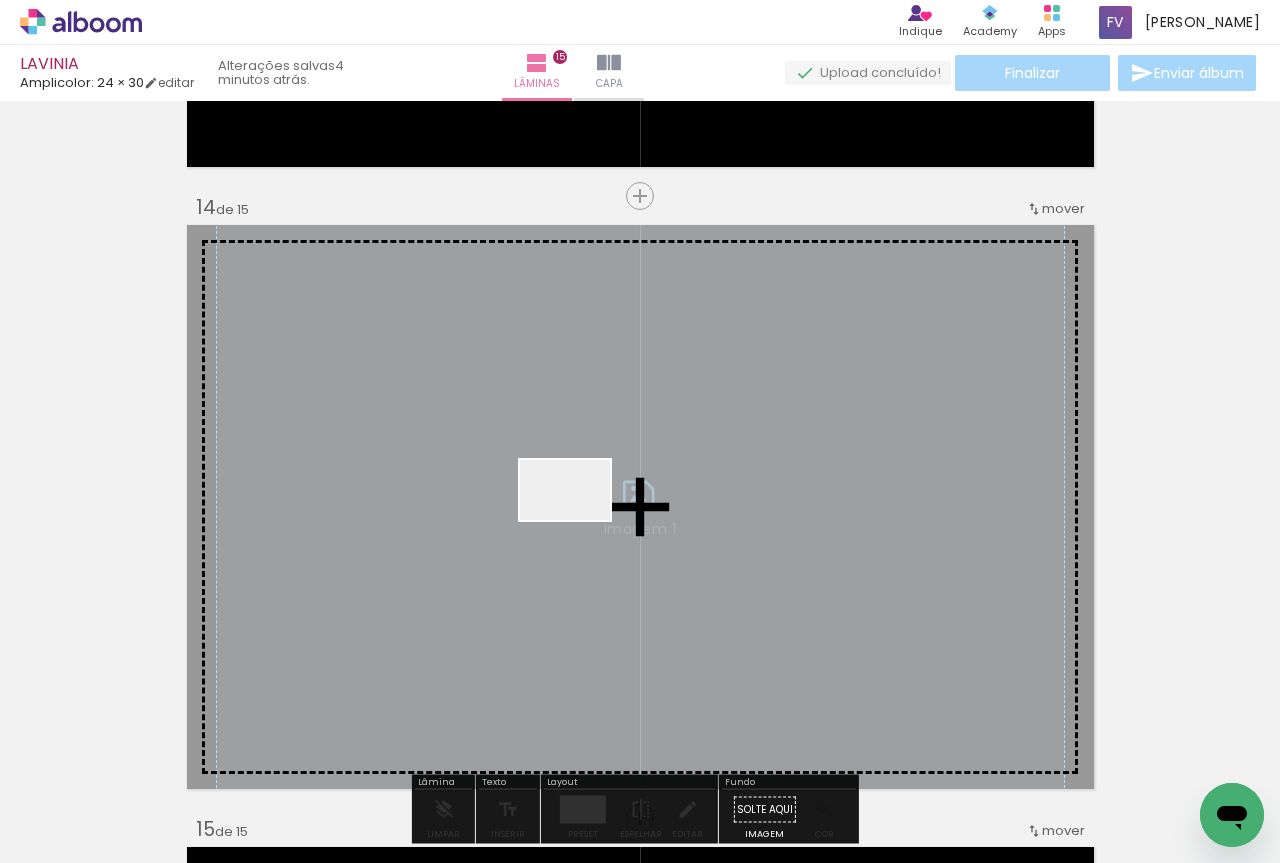 drag, startPoint x: 803, startPoint y: 807, endPoint x: 580, endPoint y: 520, distance: 363.45288 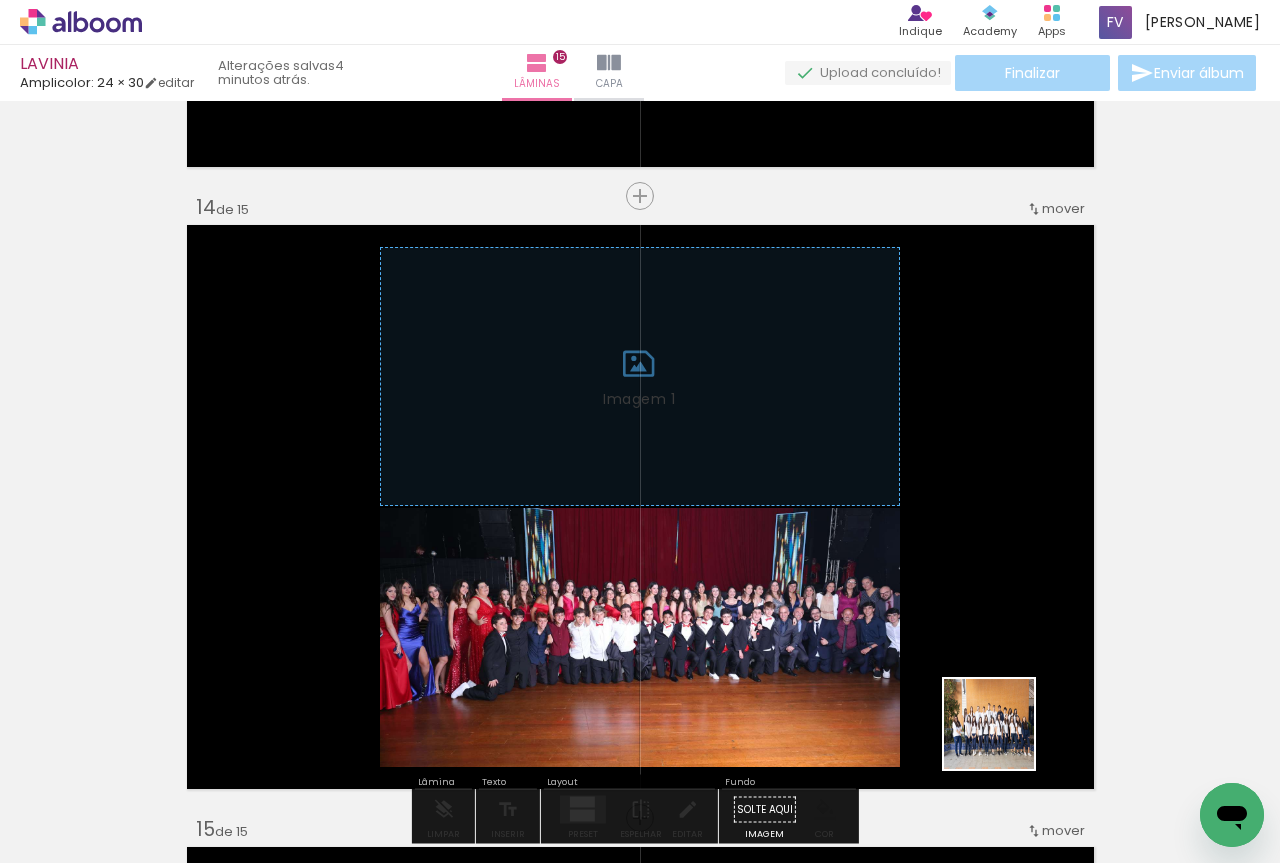 drag, startPoint x: 1019, startPoint y: 797, endPoint x: 933, endPoint y: 576, distance: 237.14342 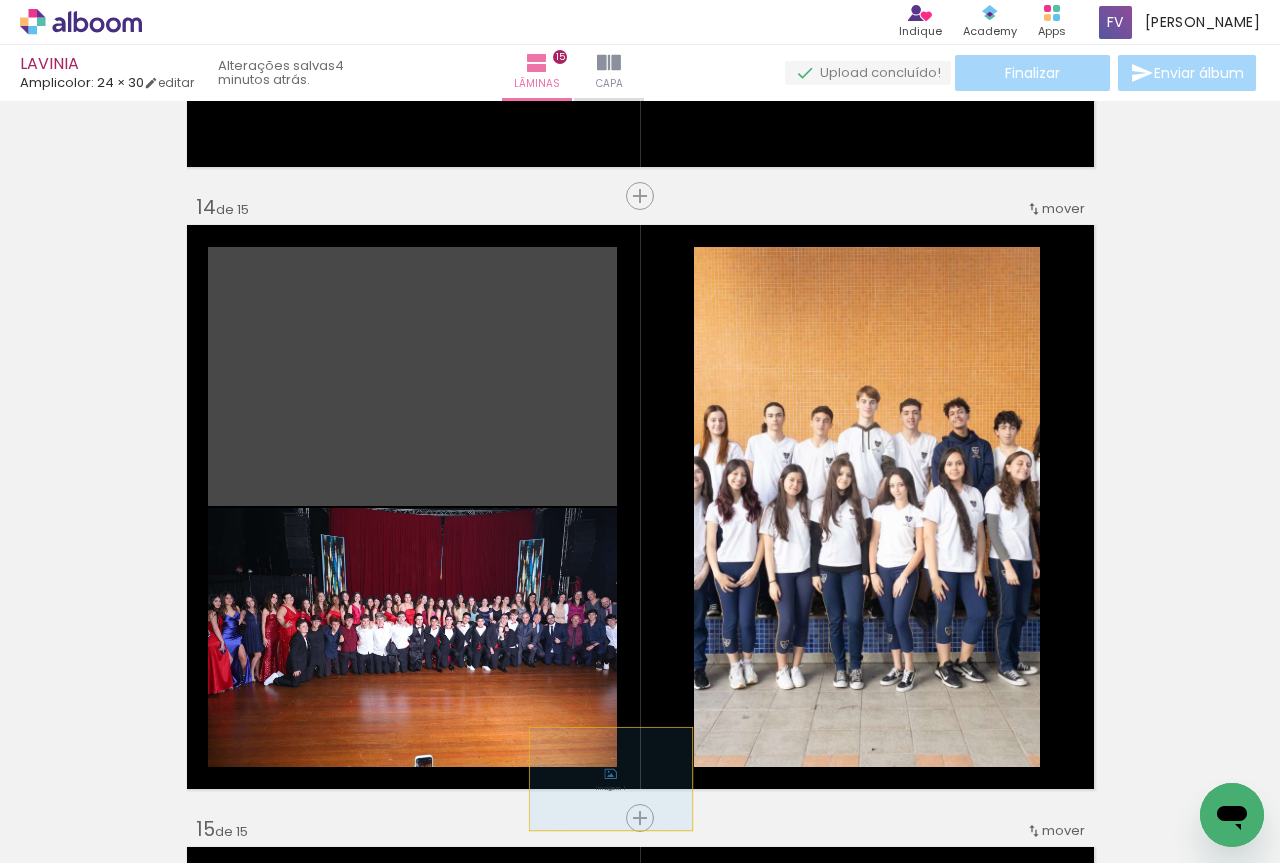 drag, startPoint x: 547, startPoint y: 452, endPoint x: 612, endPoint y: 791, distance: 345.17532 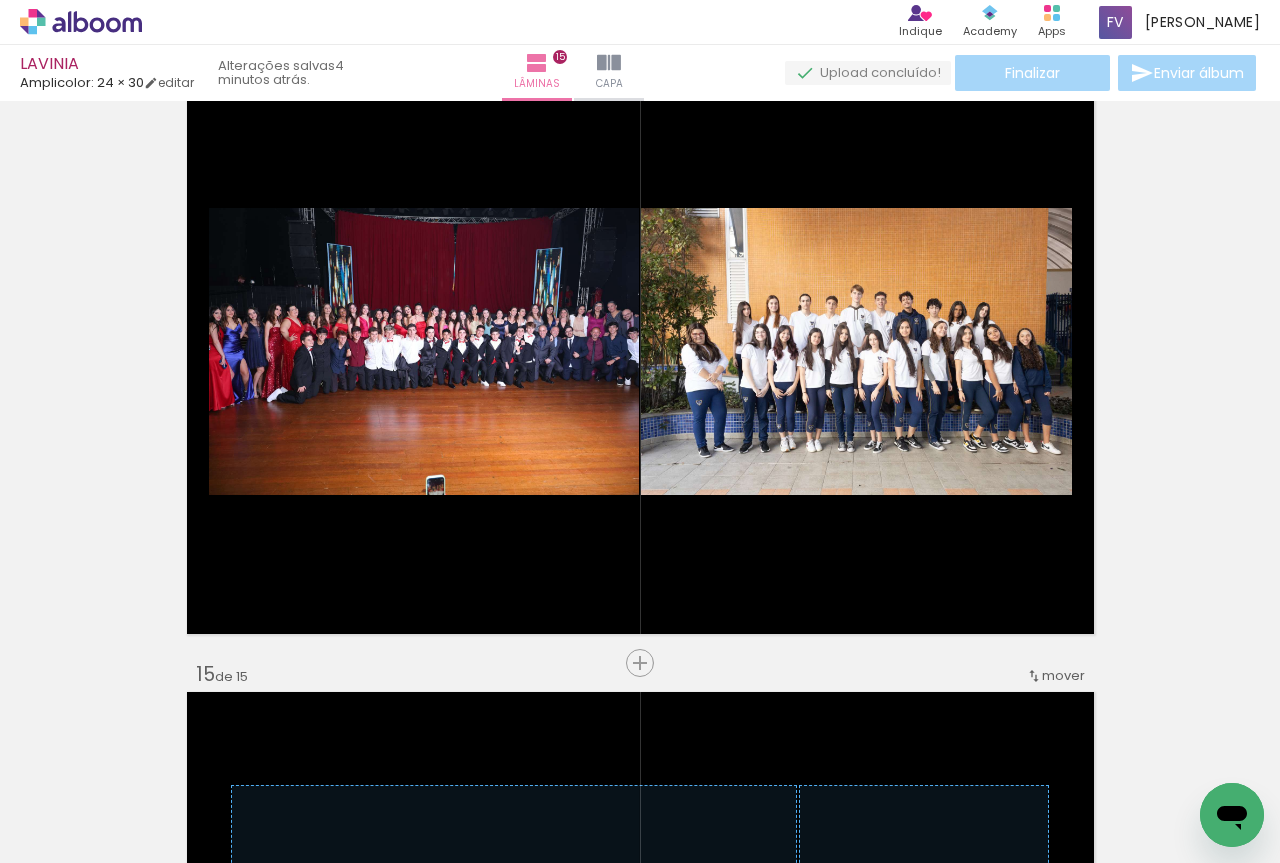 scroll, scrollTop: 8224, scrollLeft: 0, axis: vertical 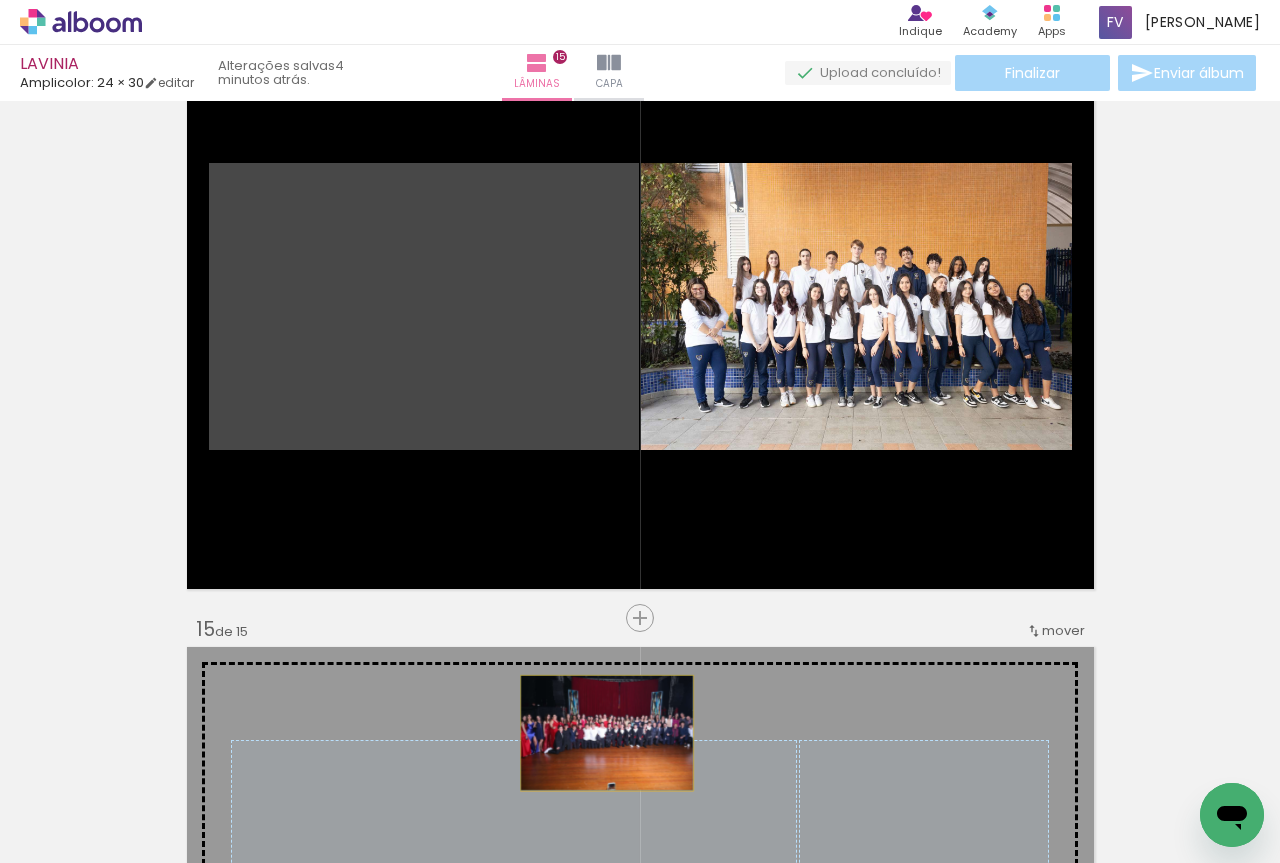drag, startPoint x: 517, startPoint y: 435, endPoint x: 599, endPoint y: 731, distance: 307.14816 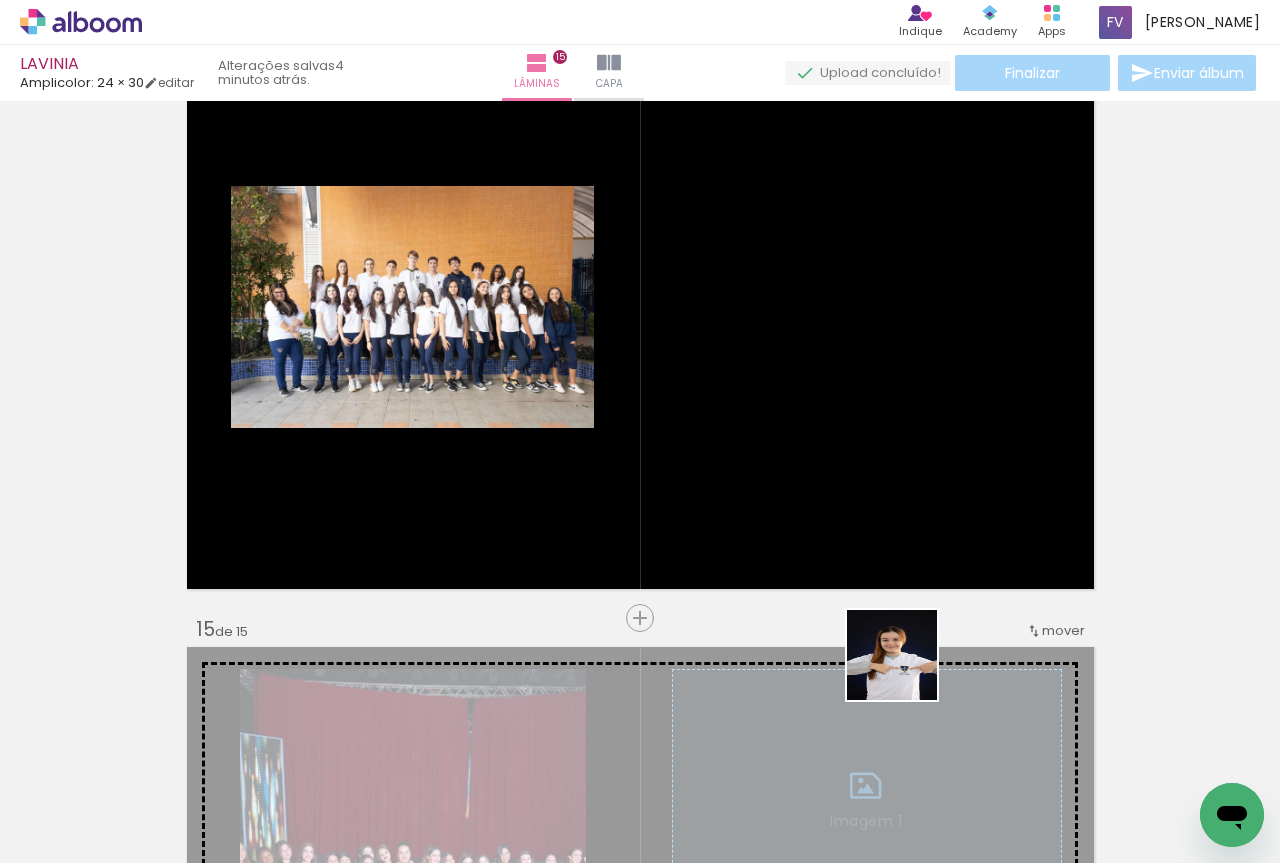 drag, startPoint x: 902, startPoint y: 793, endPoint x: 882, endPoint y: 447, distance: 346.57755 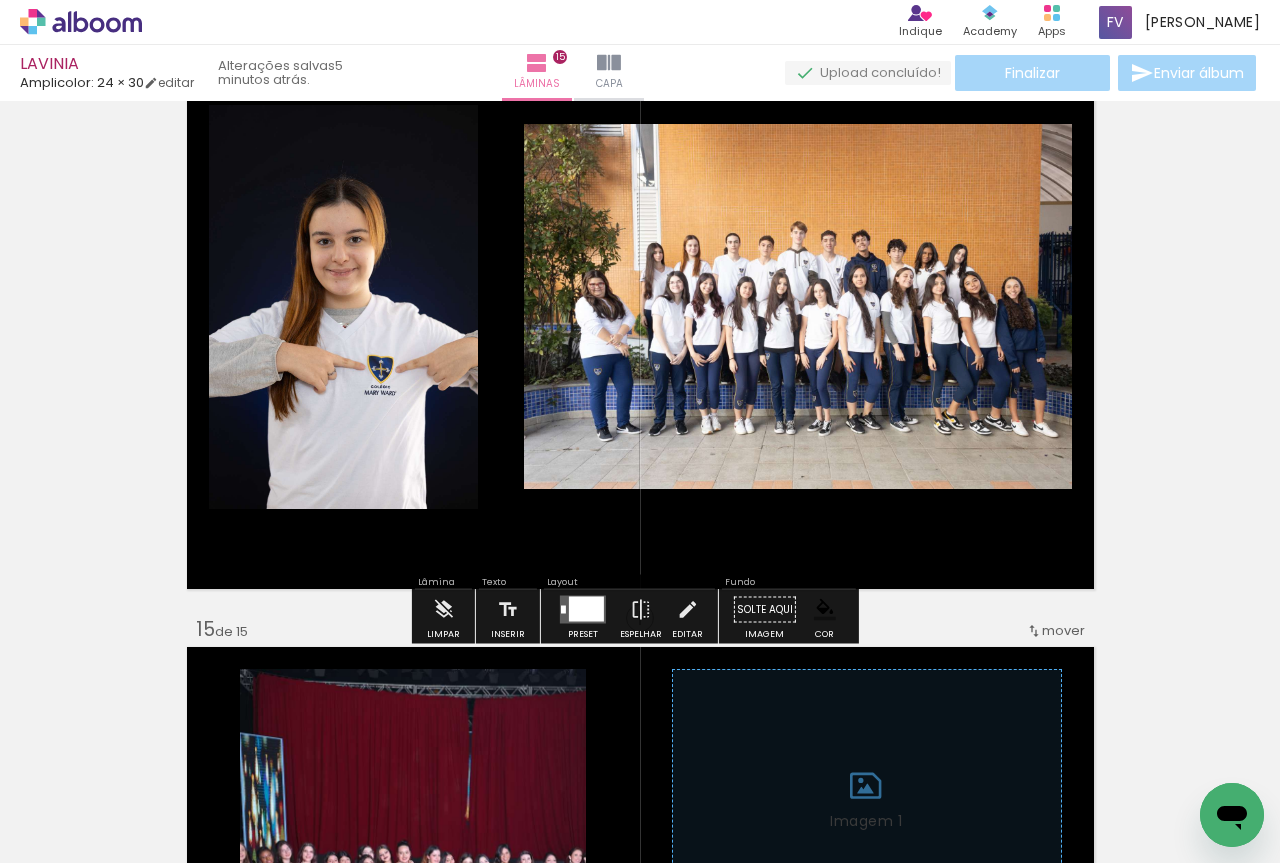 click at bounding box center (586, 609) 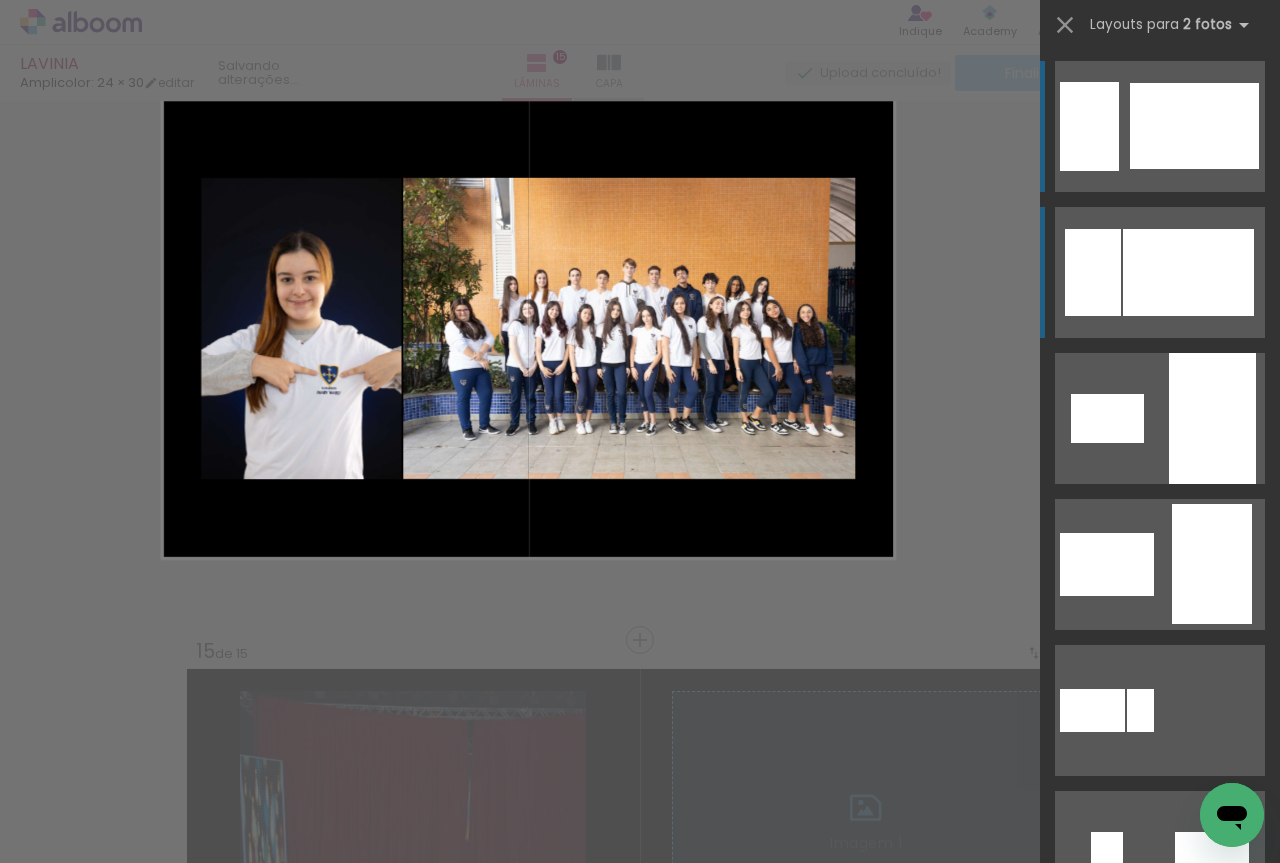 scroll, scrollTop: 8112, scrollLeft: 0, axis: vertical 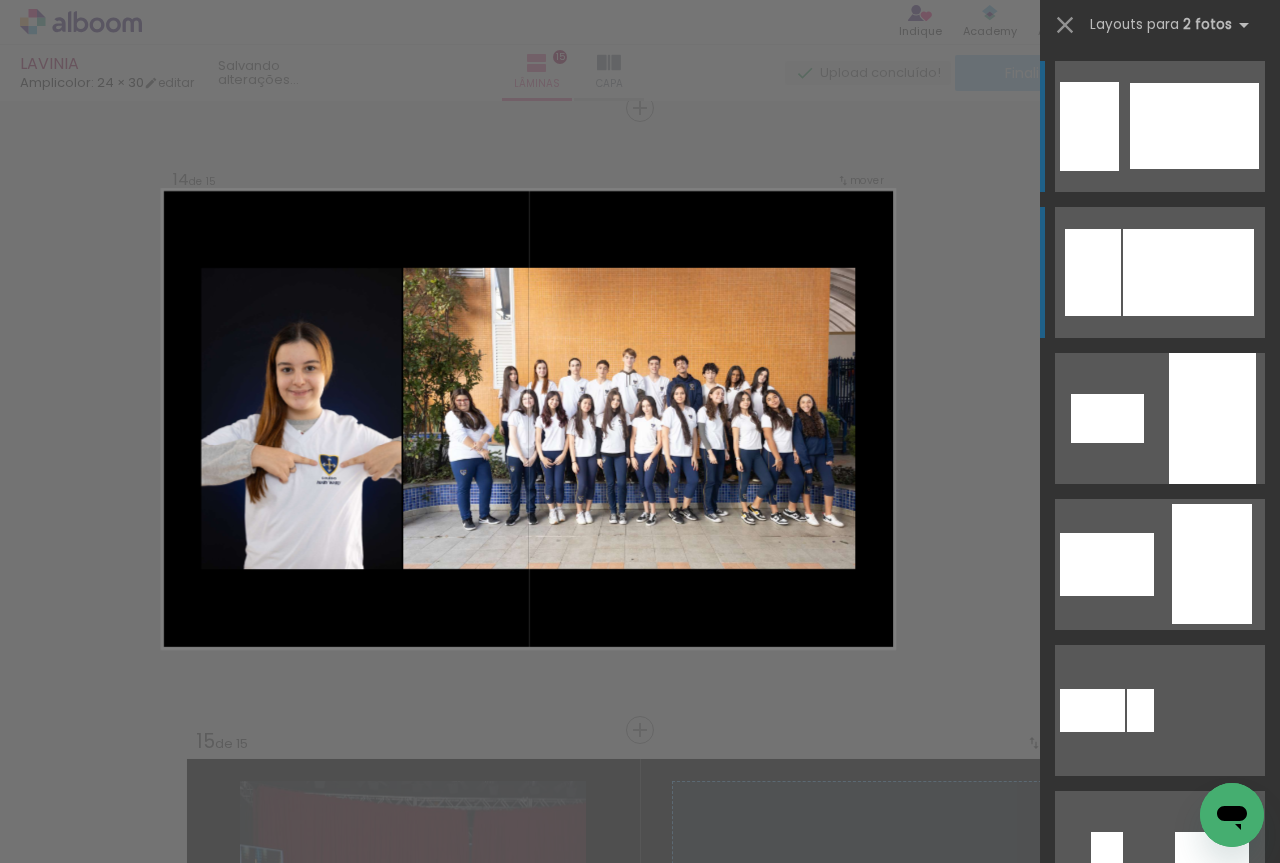 click at bounding box center [1188, 272] 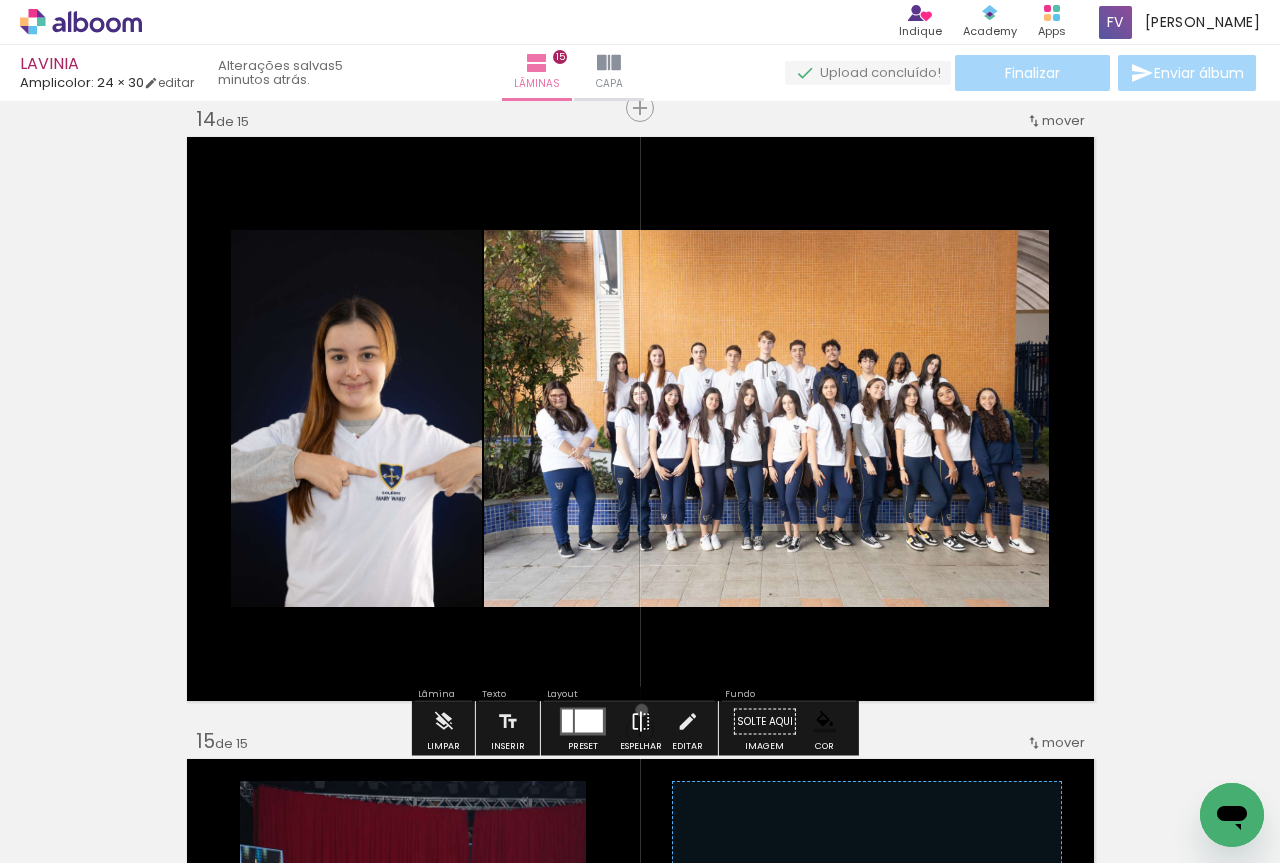 click at bounding box center [641, 722] 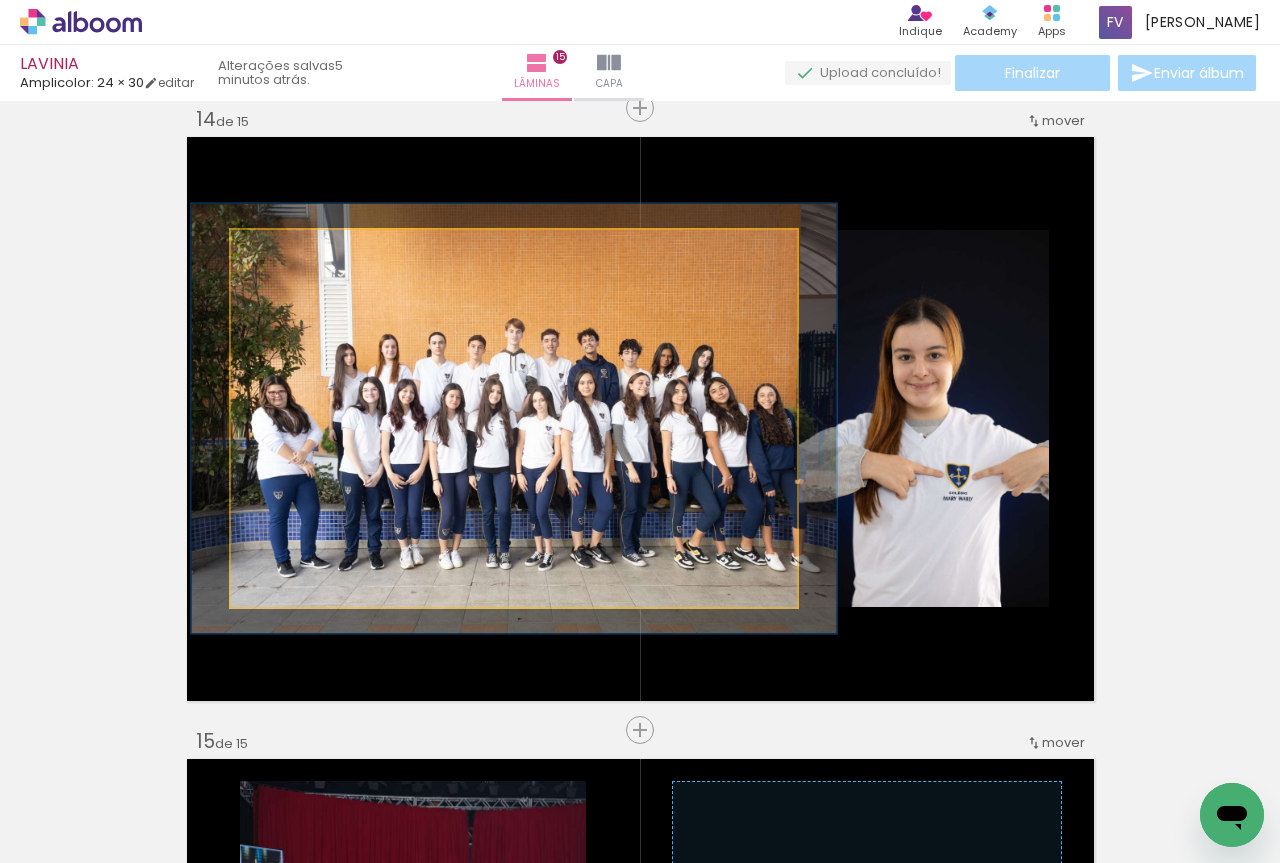 type on "114" 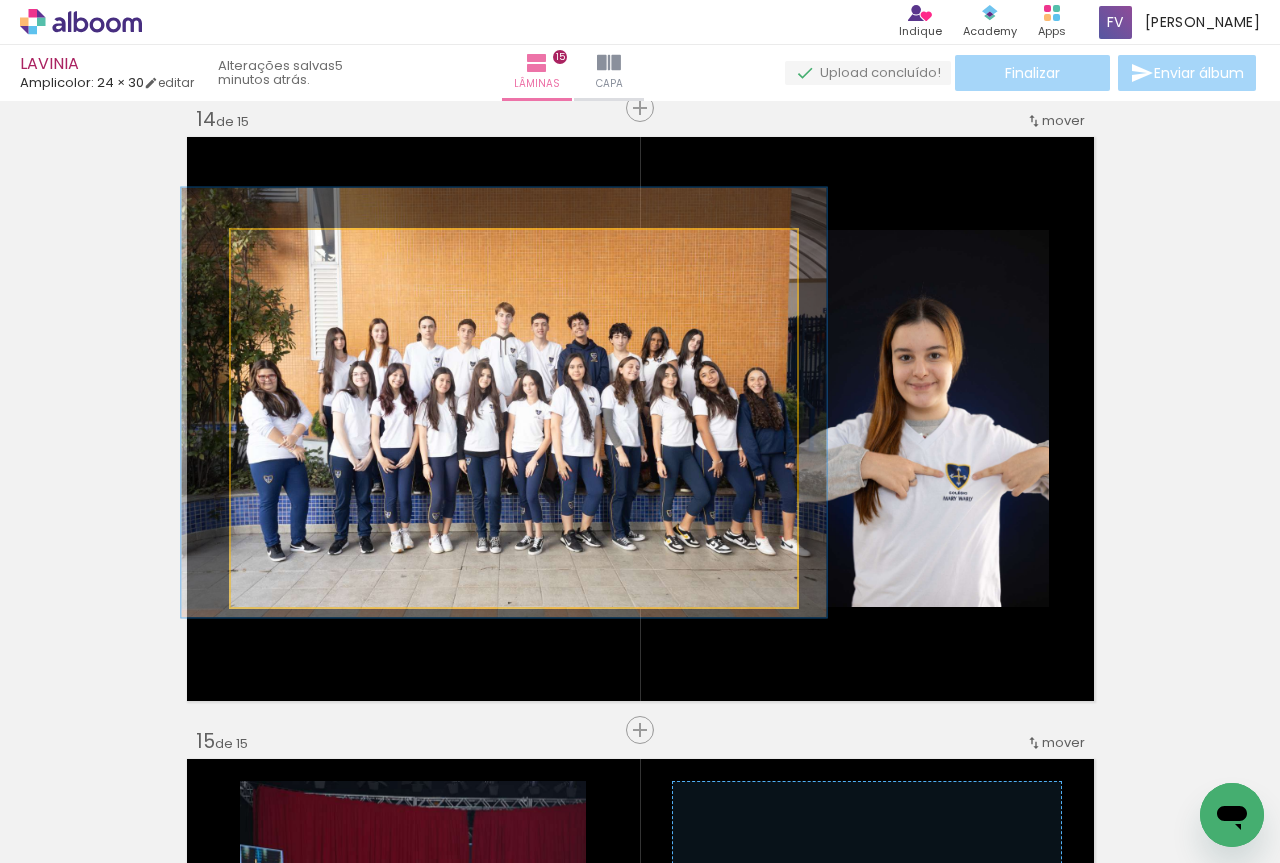 drag, startPoint x: 700, startPoint y: 519, endPoint x: 690, endPoint y: 503, distance: 18.867962 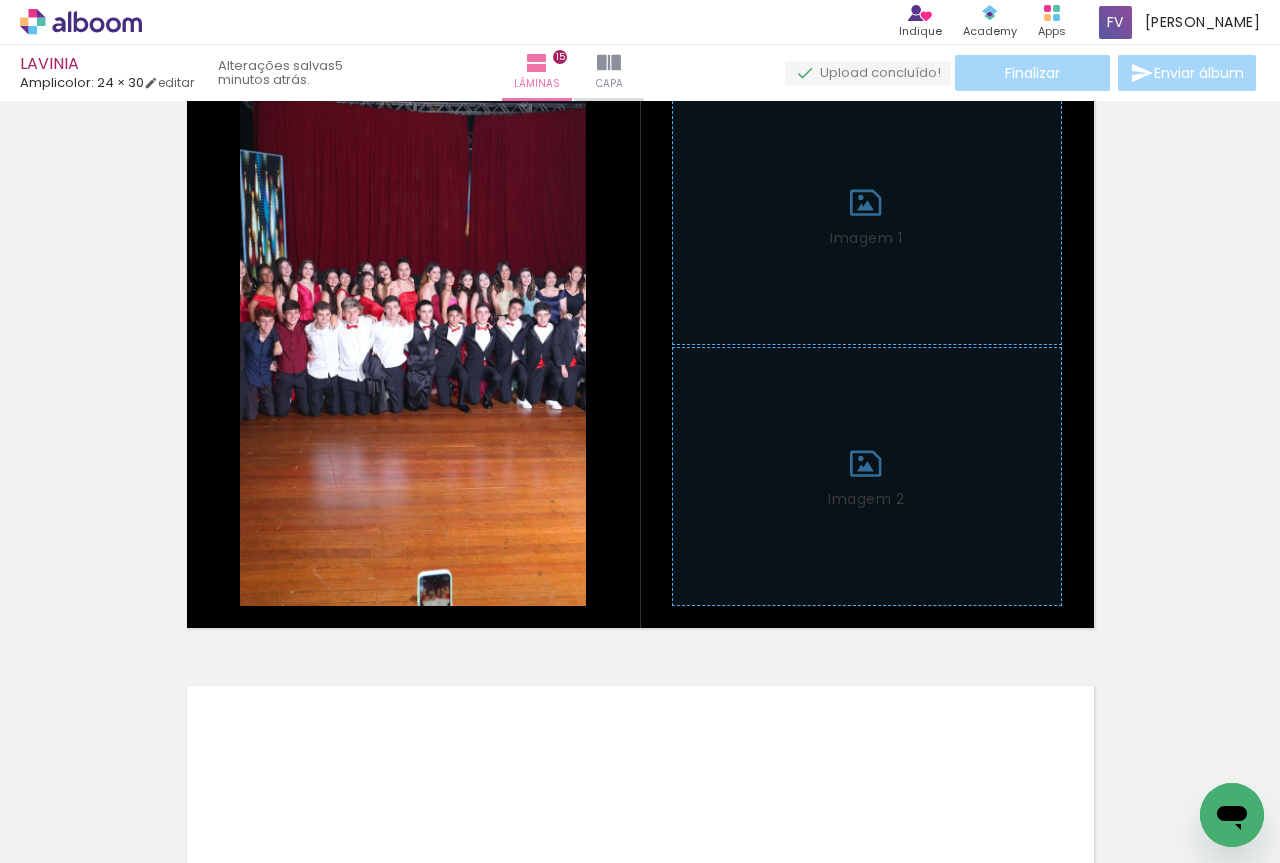 scroll, scrollTop: 8812, scrollLeft: 0, axis: vertical 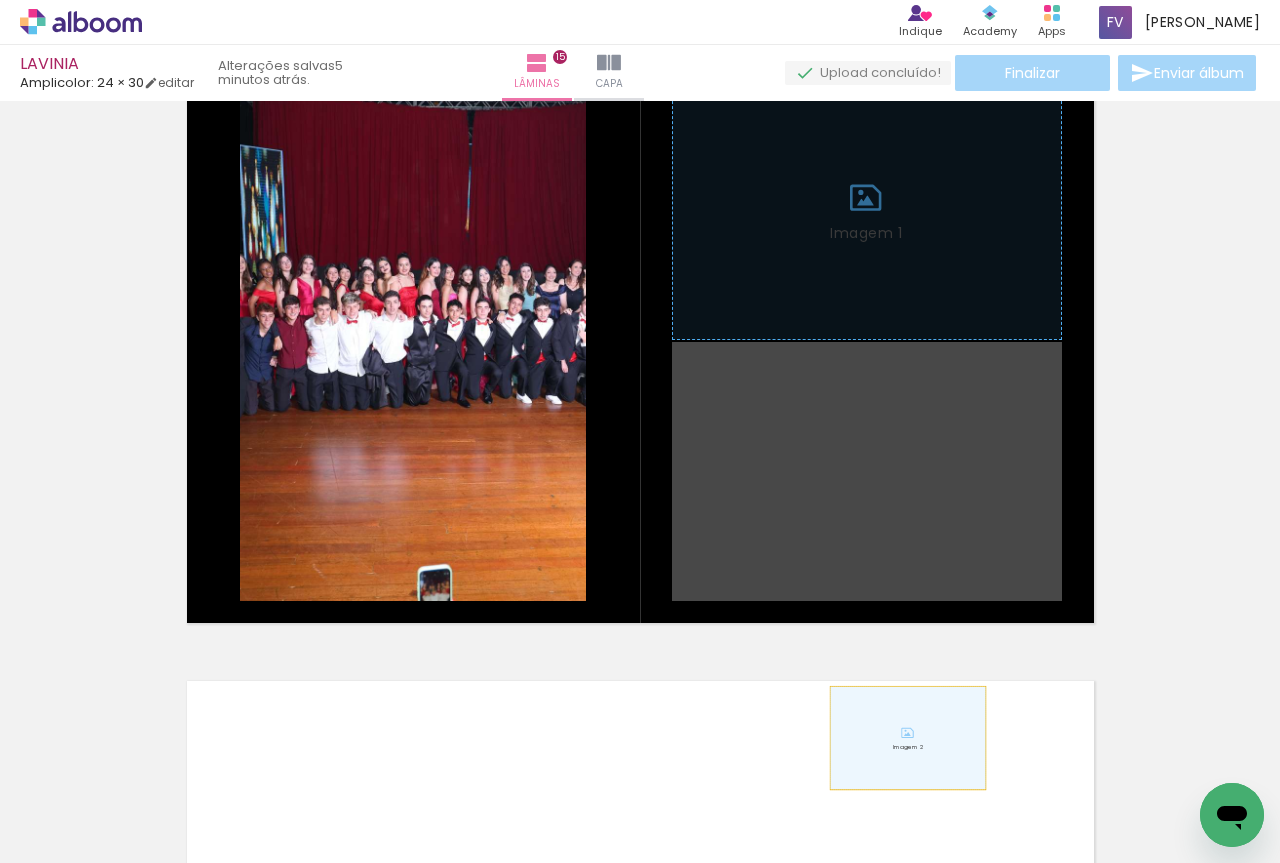 drag, startPoint x: 888, startPoint y: 407, endPoint x: 906, endPoint y: 745, distance: 338.47894 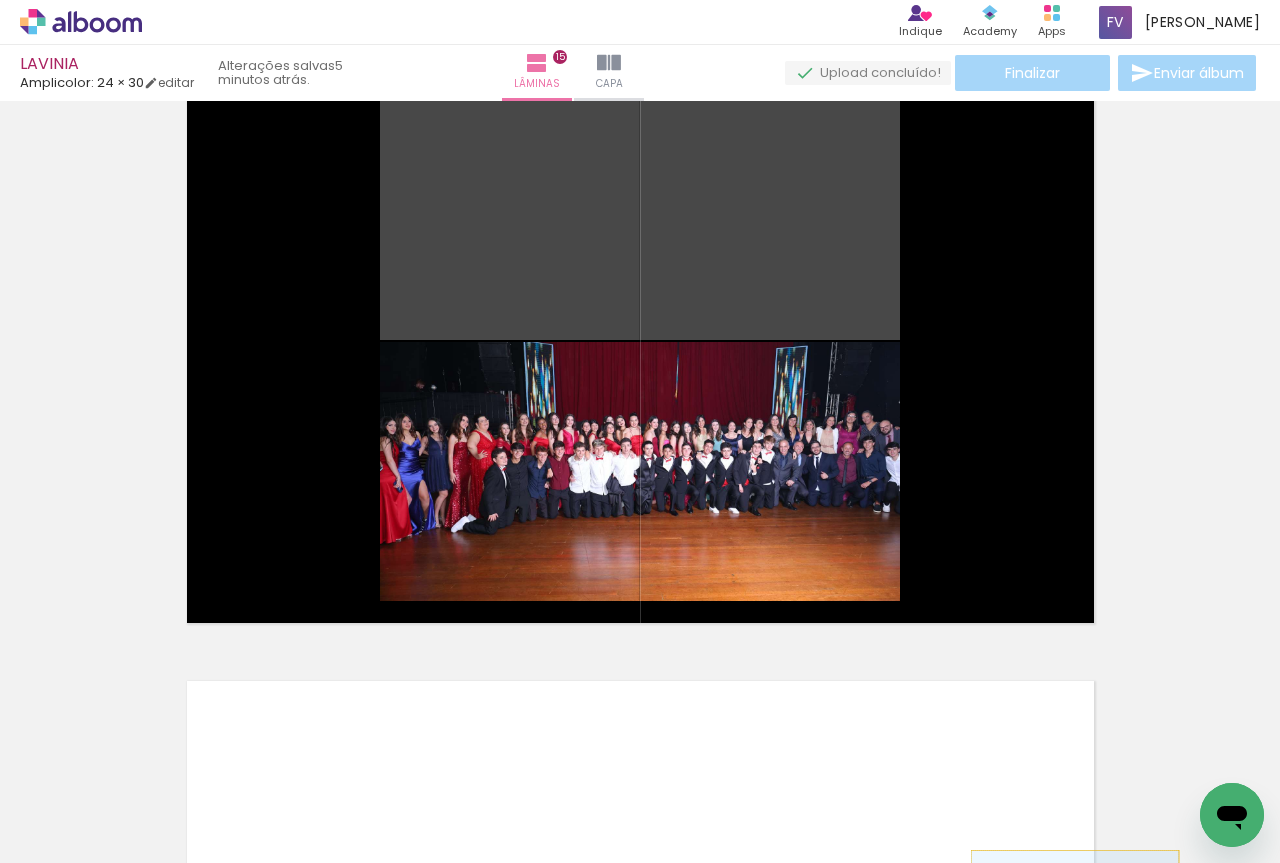 drag, startPoint x: 818, startPoint y: 293, endPoint x: 1067, endPoint y: 902, distance: 657.9377 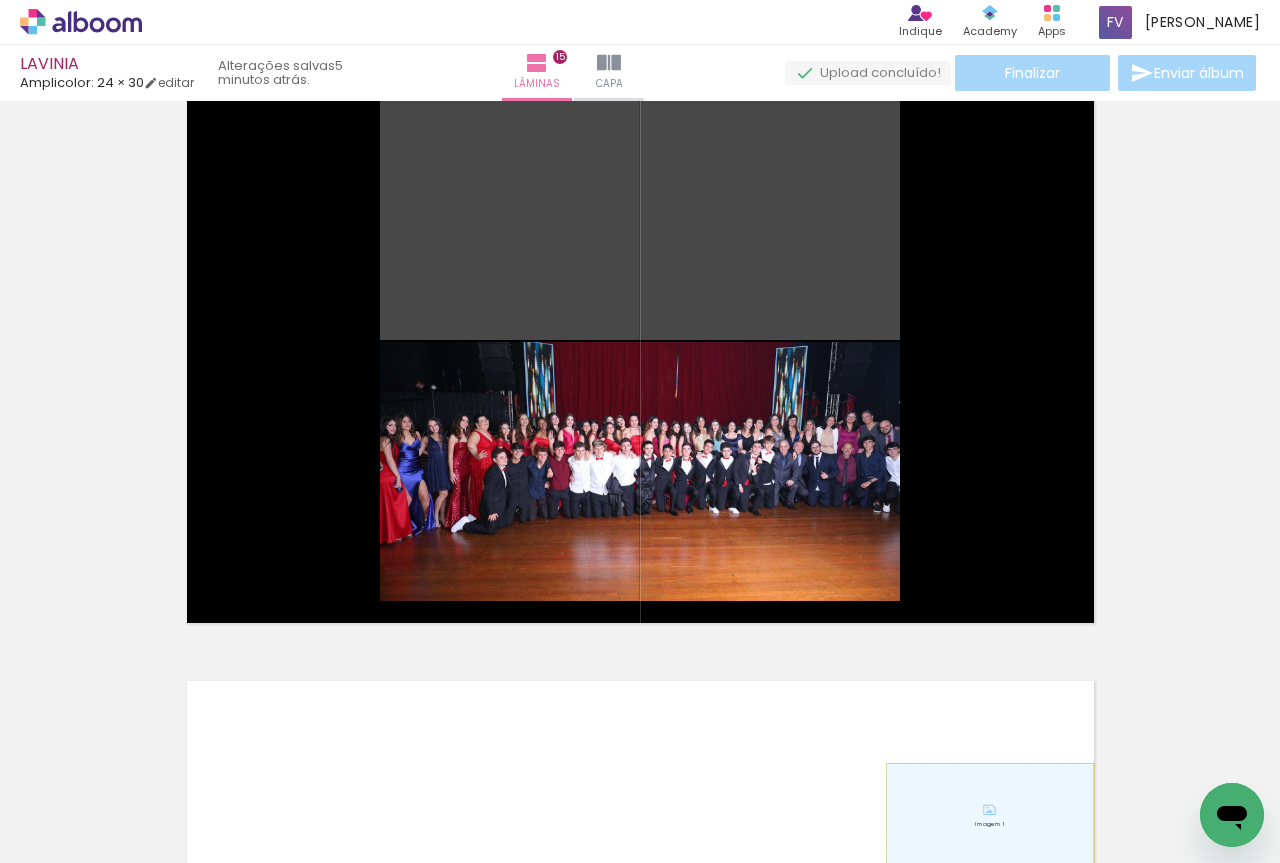 drag, startPoint x: 825, startPoint y: 276, endPoint x: 982, endPoint y: 815, distance: 561.4 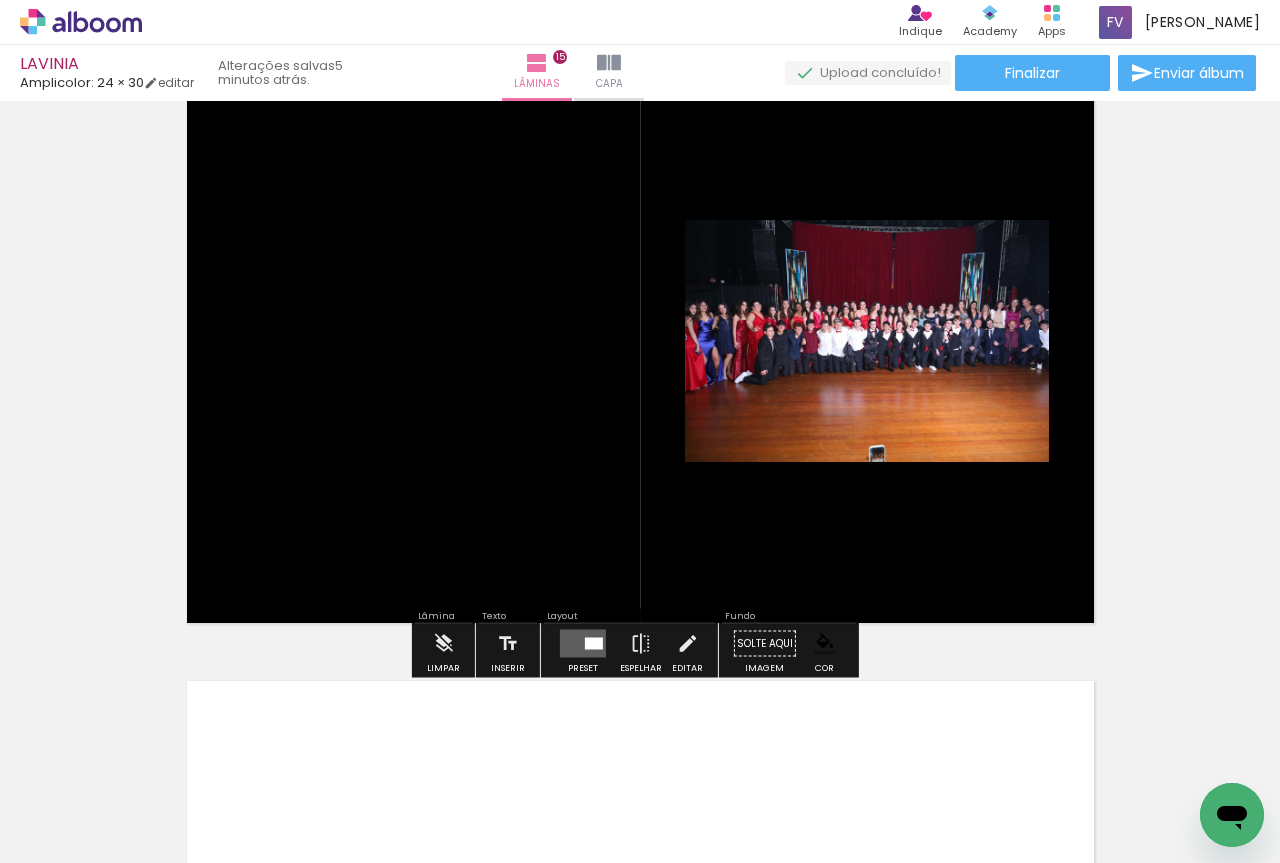 click at bounding box center [583, 644] 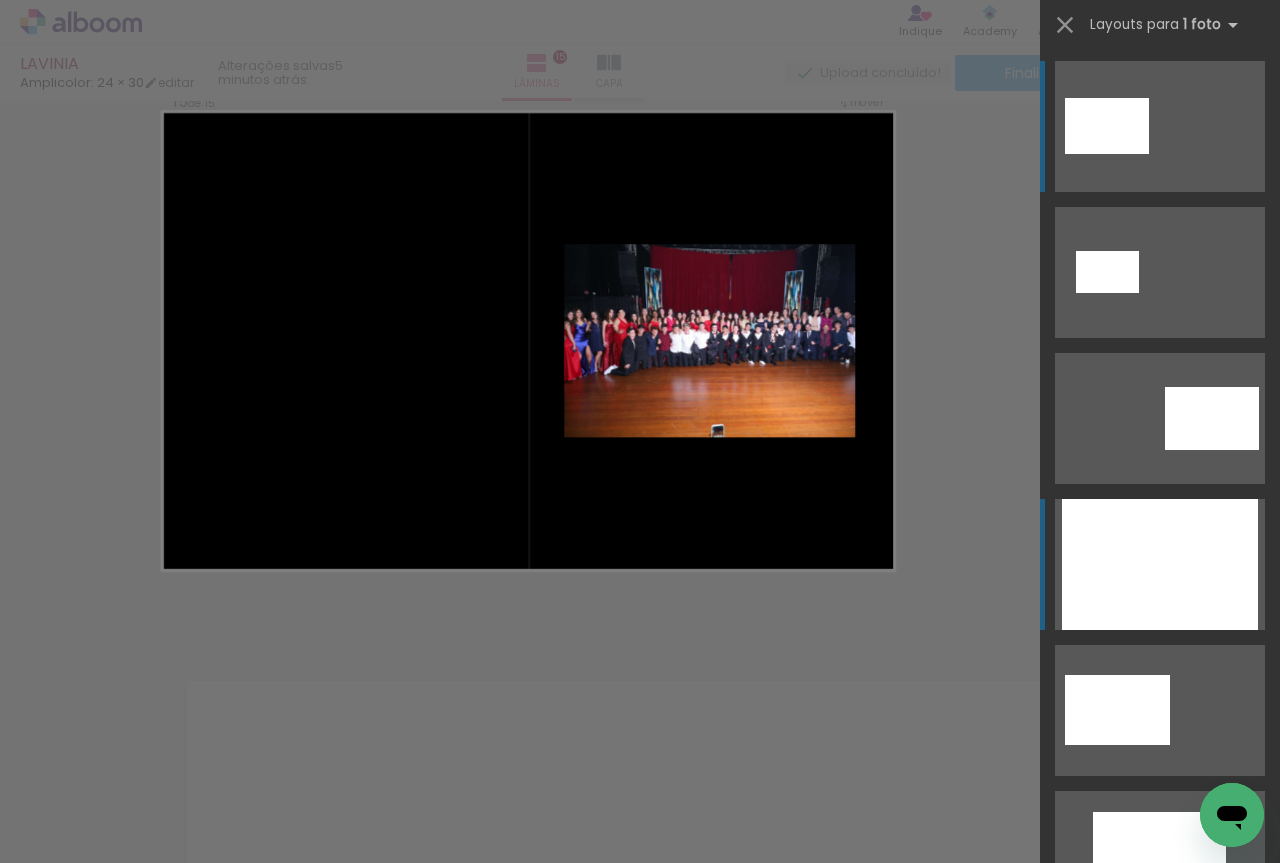 click at bounding box center [1160, 564] 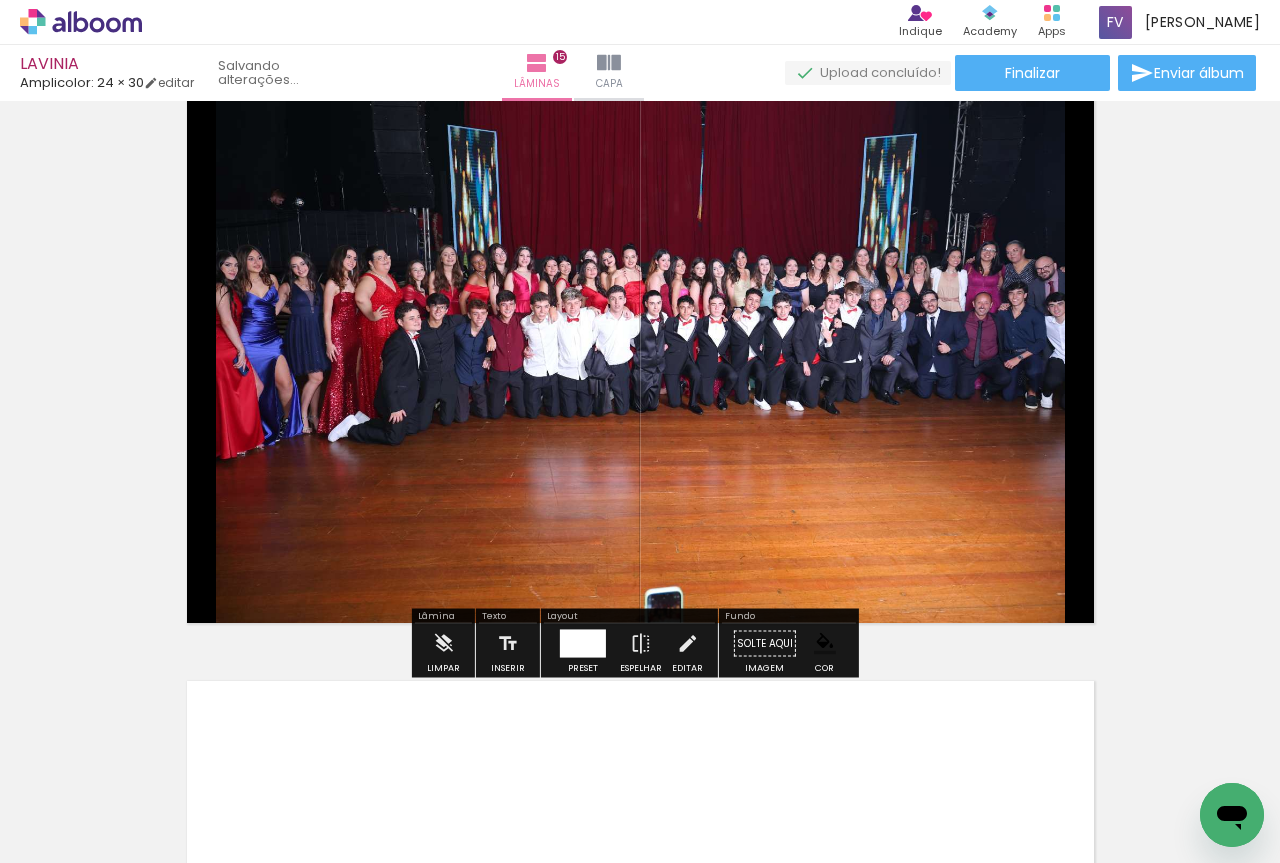 scroll, scrollTop: 8734, scrollLeft: 0, axis: vertical 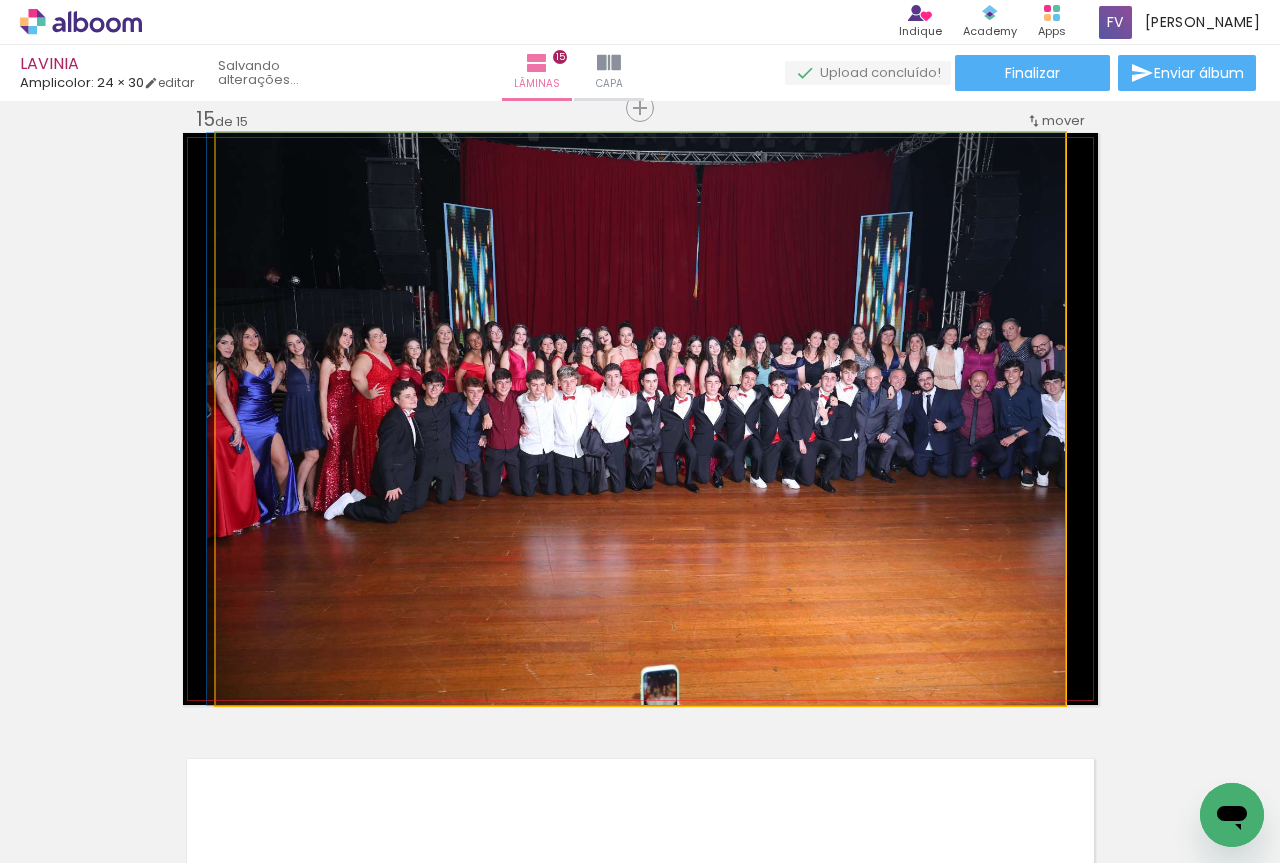 drag, startPoint x: 776, startPoint y: 371, endPoint x: 762, endPoint y: 373, distance: 14.142136 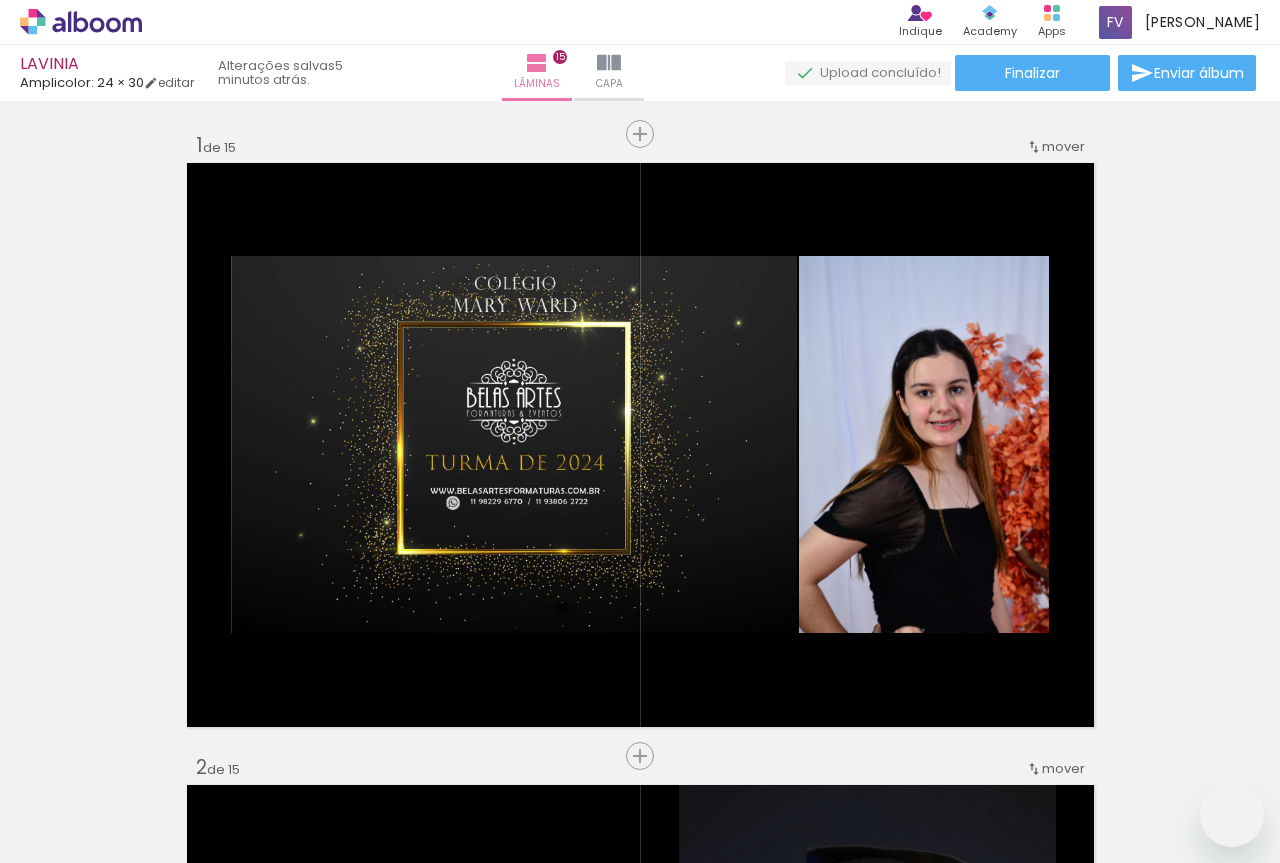 scroll, scrollTop: 0, scrollLeft: 0, axis: both 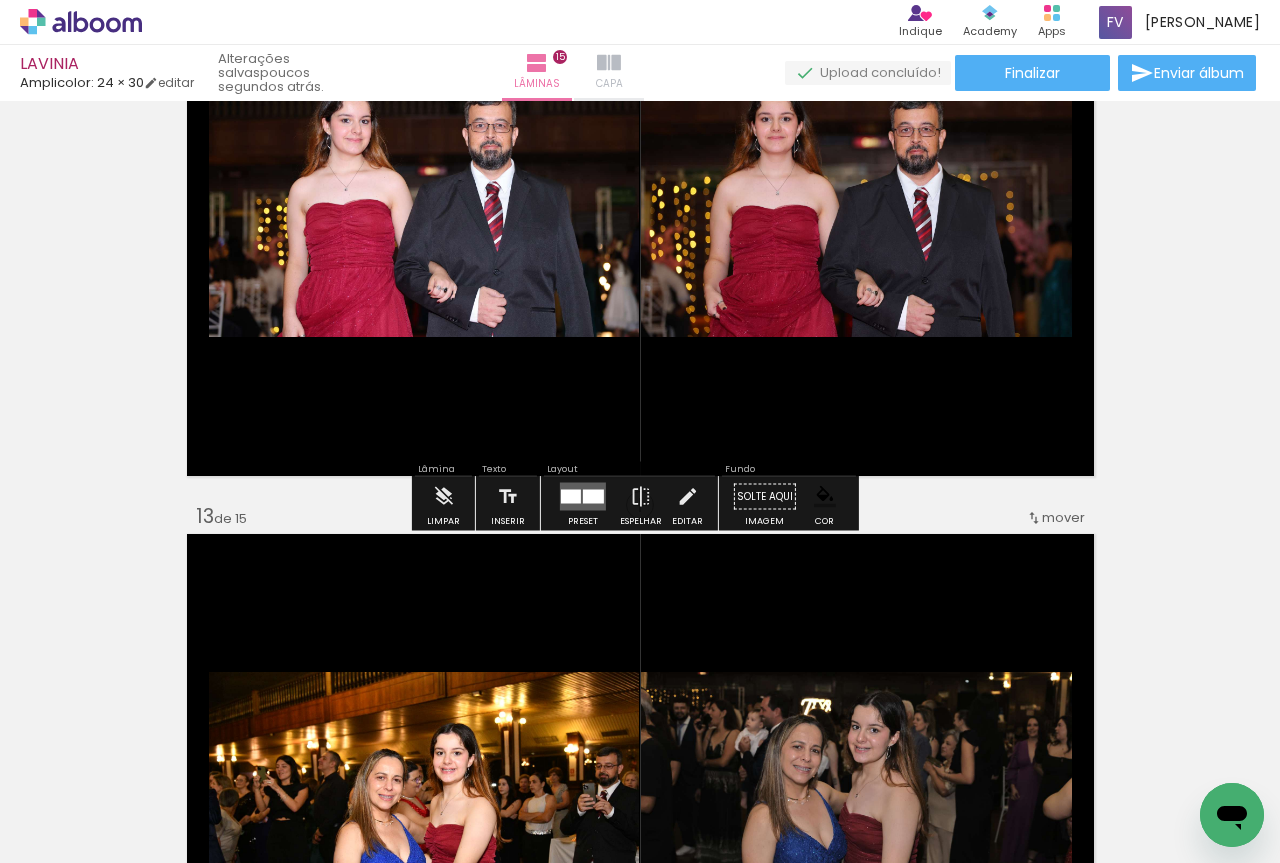 click on "Capa" at bounding box center [609, 84] 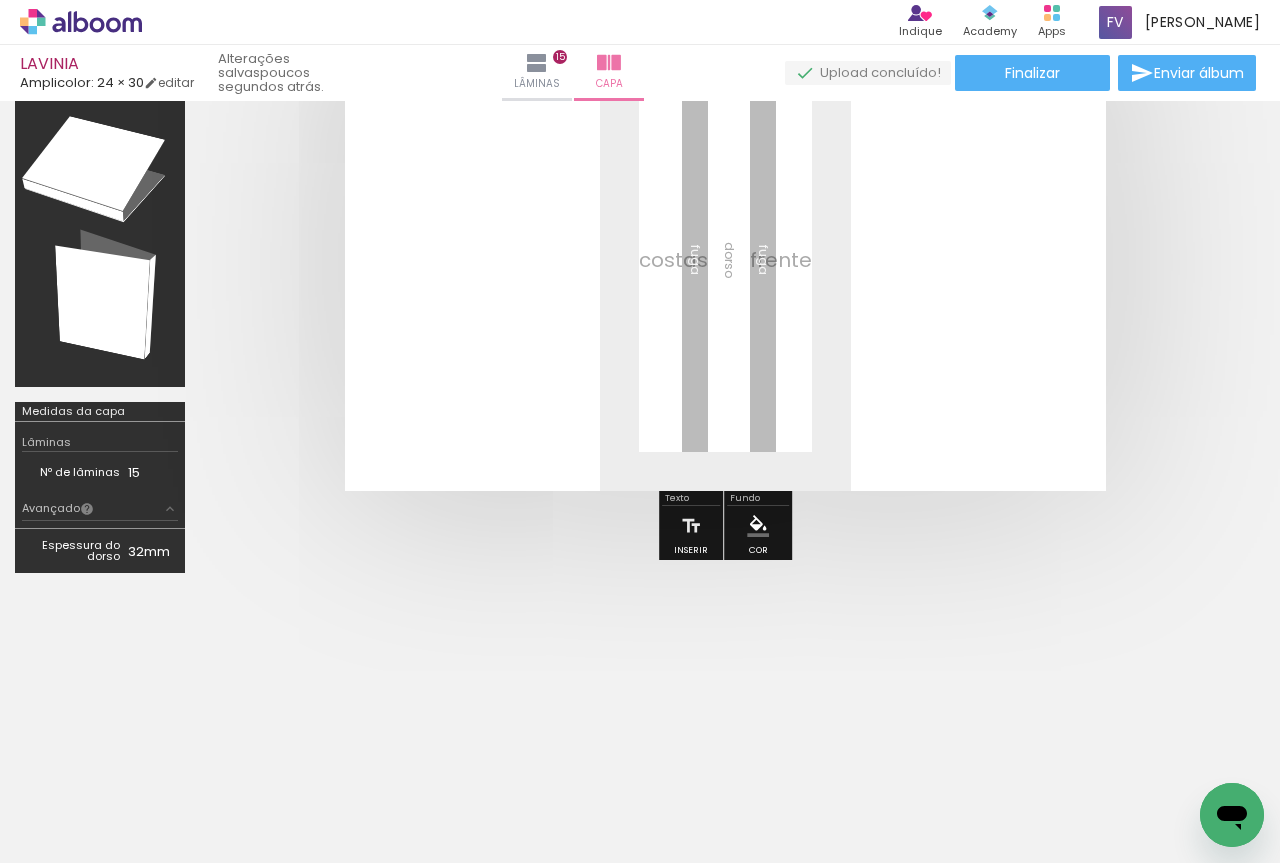 scroll, scrollTop: 193, scrollLeft: 0, axis: vertical 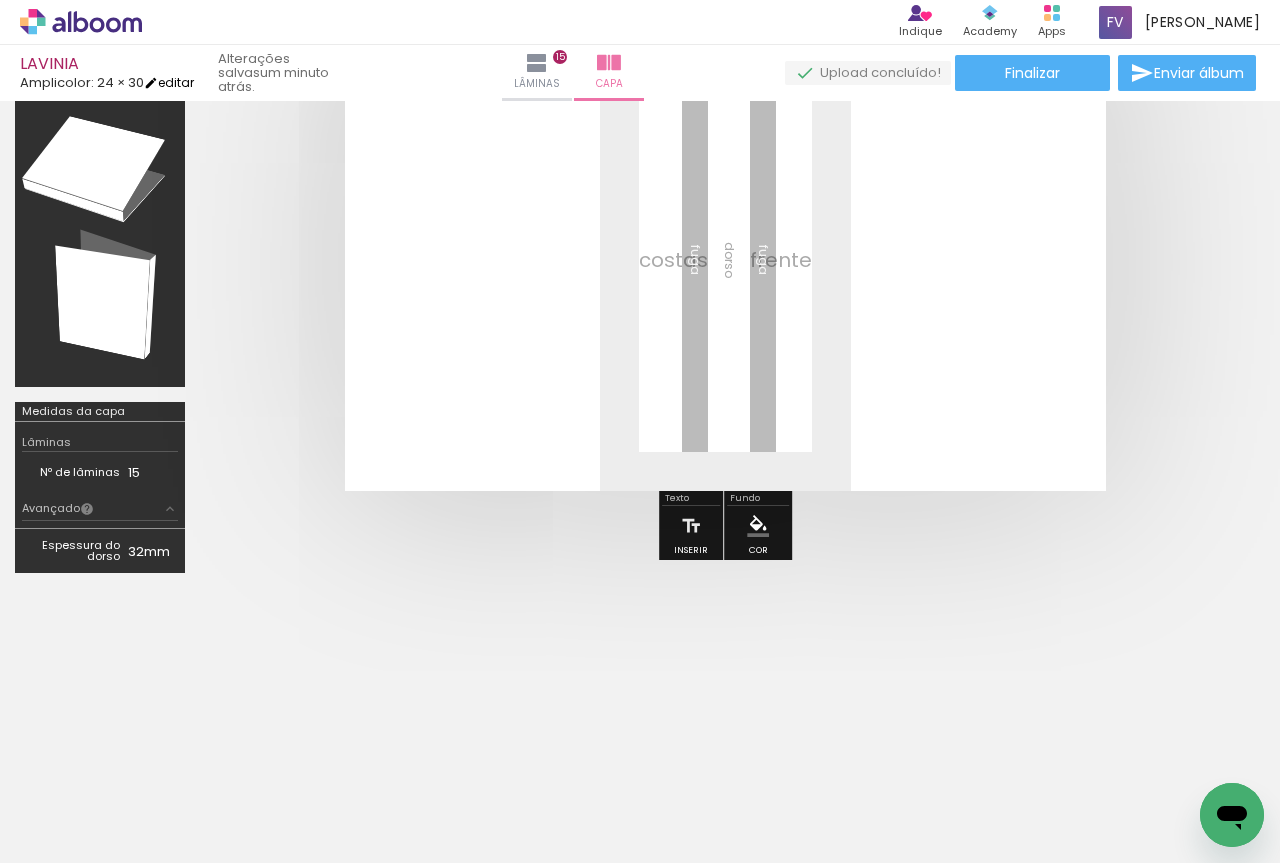 click on "editar" at bounding box center (169, 82) 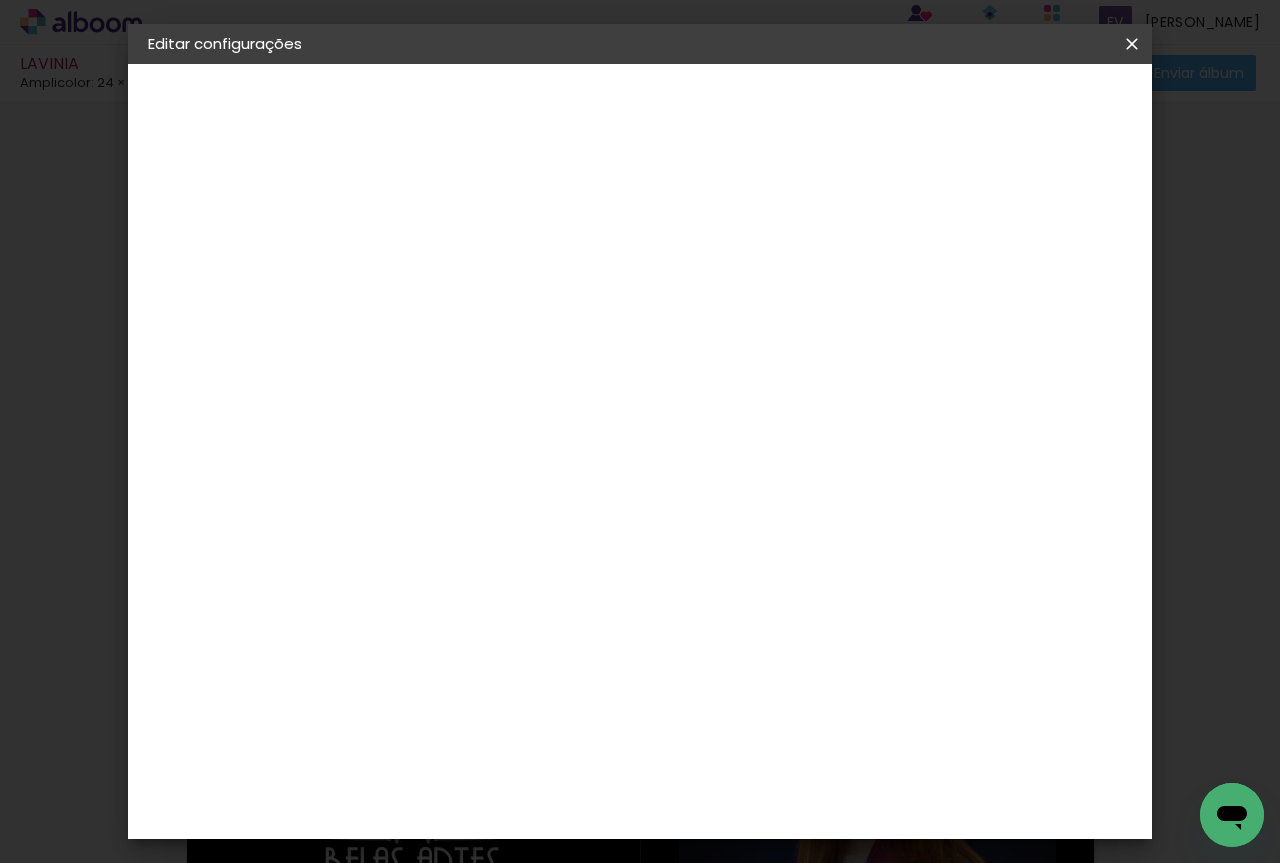 scroll, scrollTop: 7093, scrollLeft: 0, axis: vertical 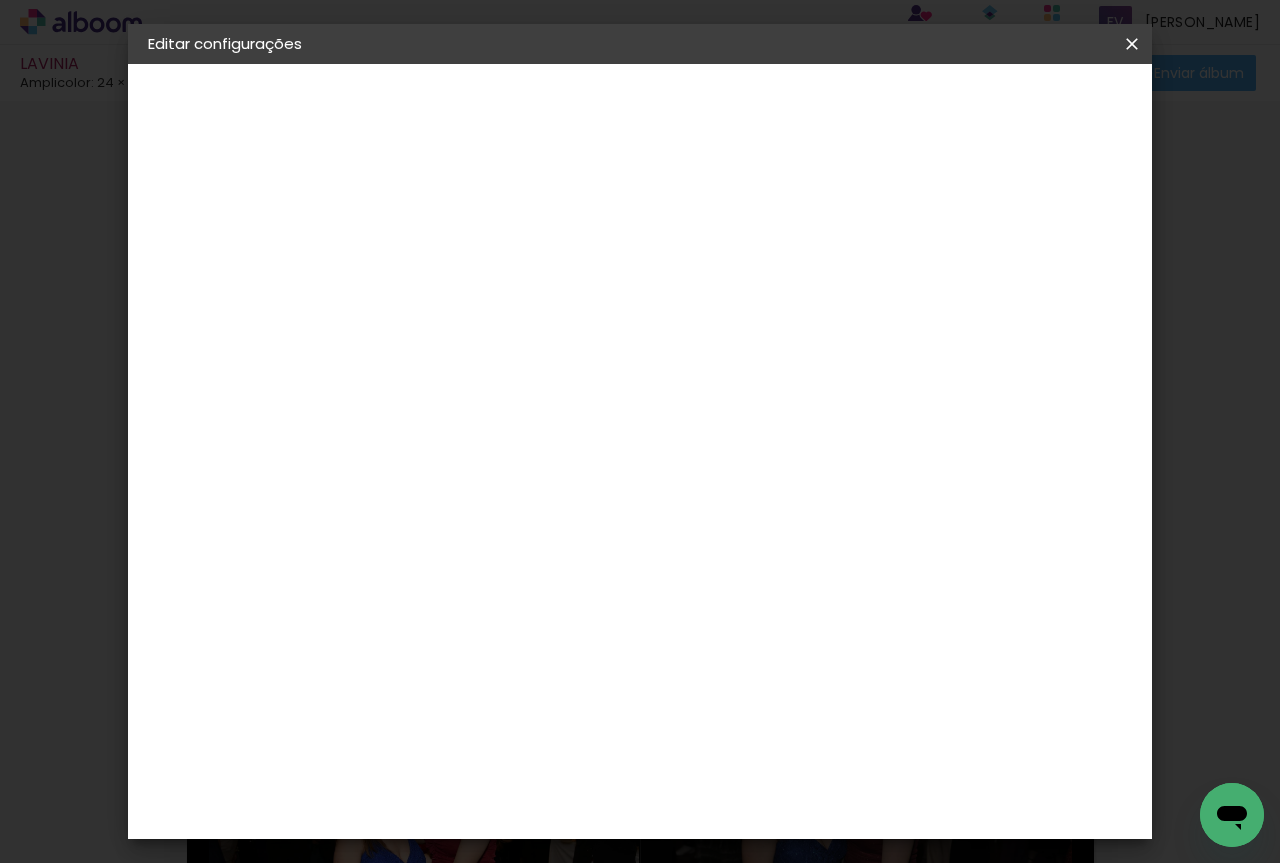 click on "24 × 30" at bounding box center (184, 292) 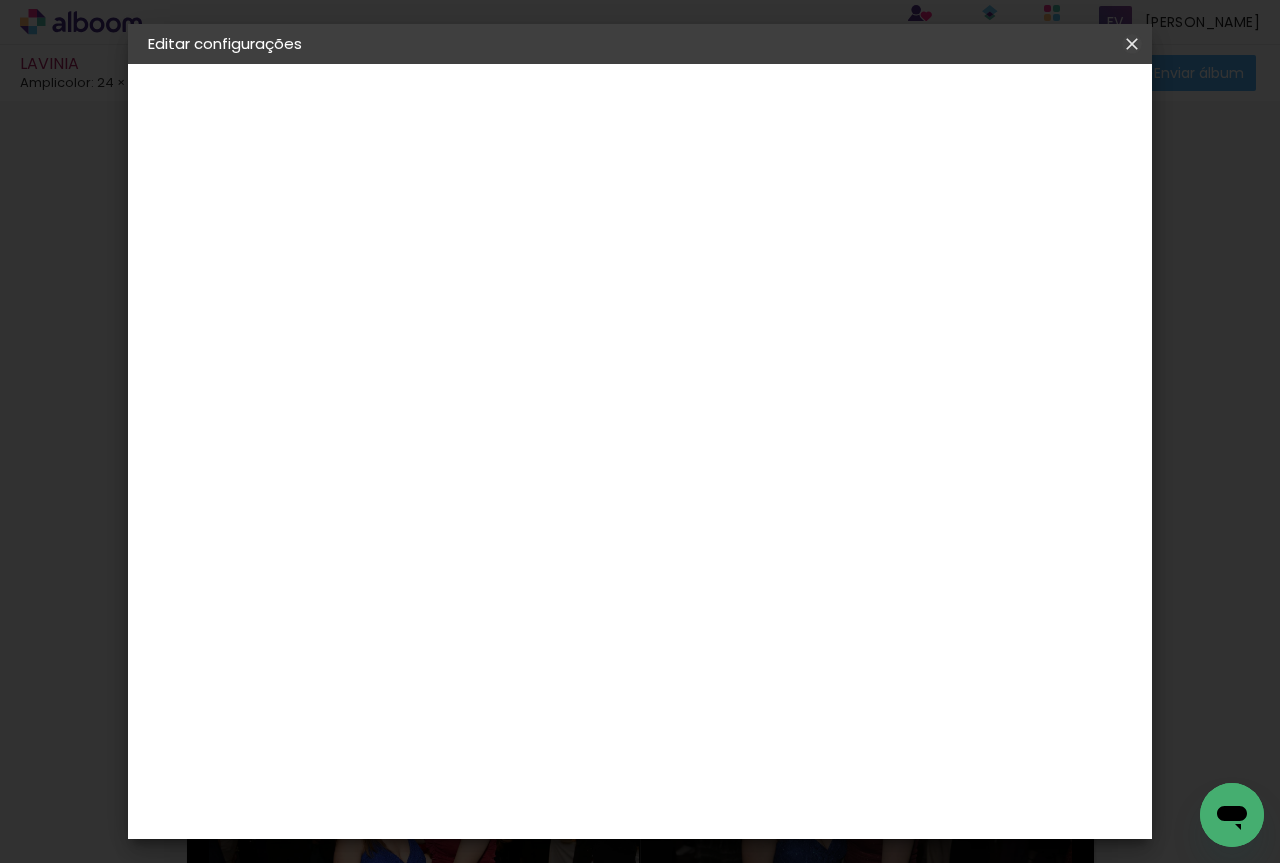 click at bounding box center (1132, 44) 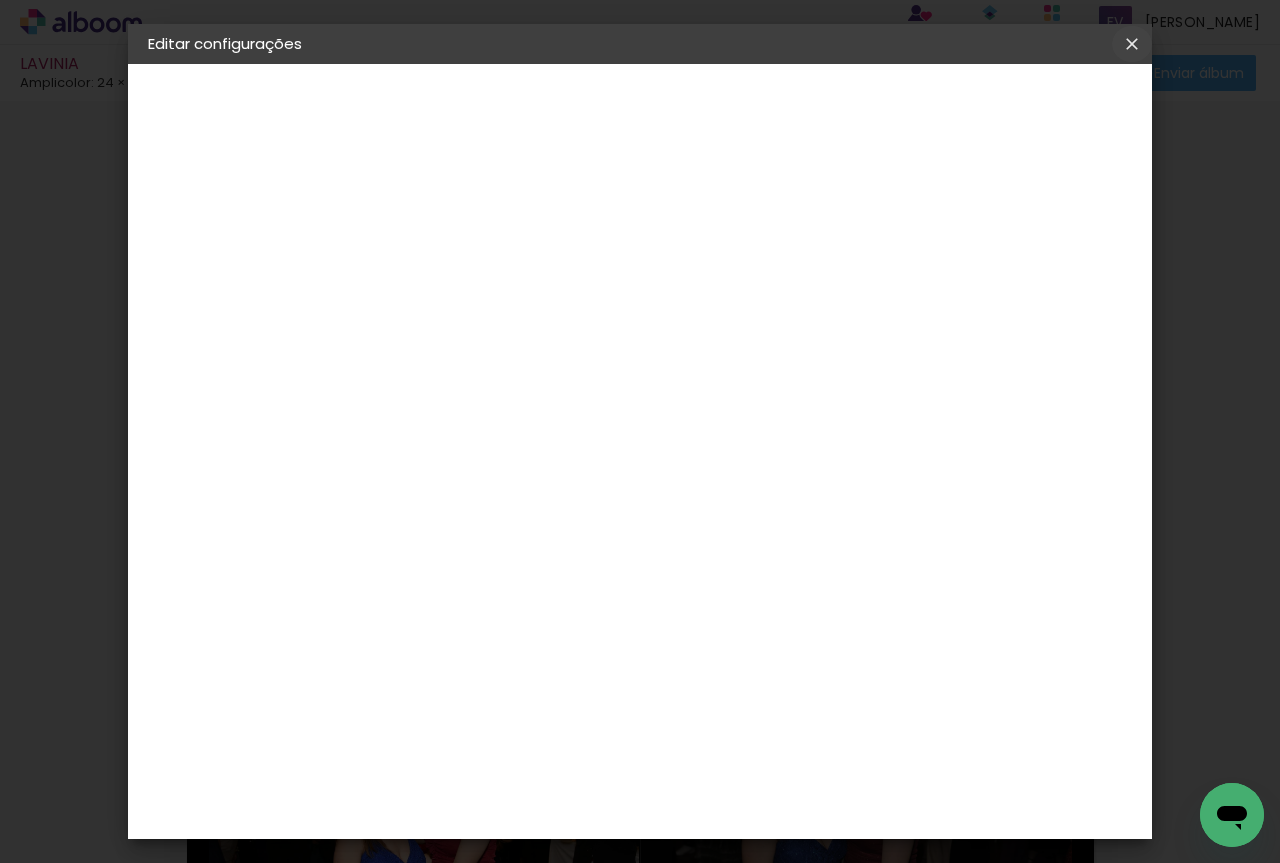 click at bounding box center [1132, 44] 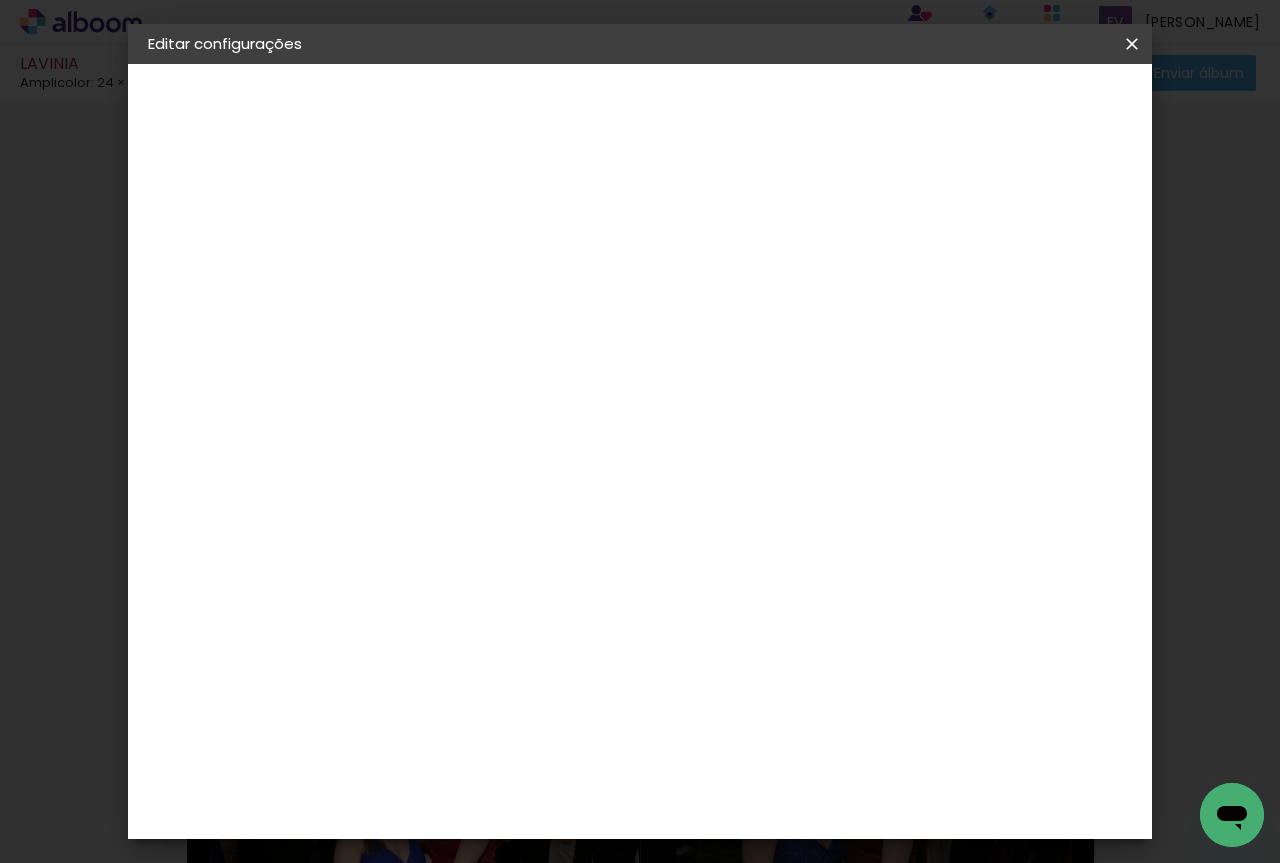 click on "Voltar" at bounding box center [0, 0] 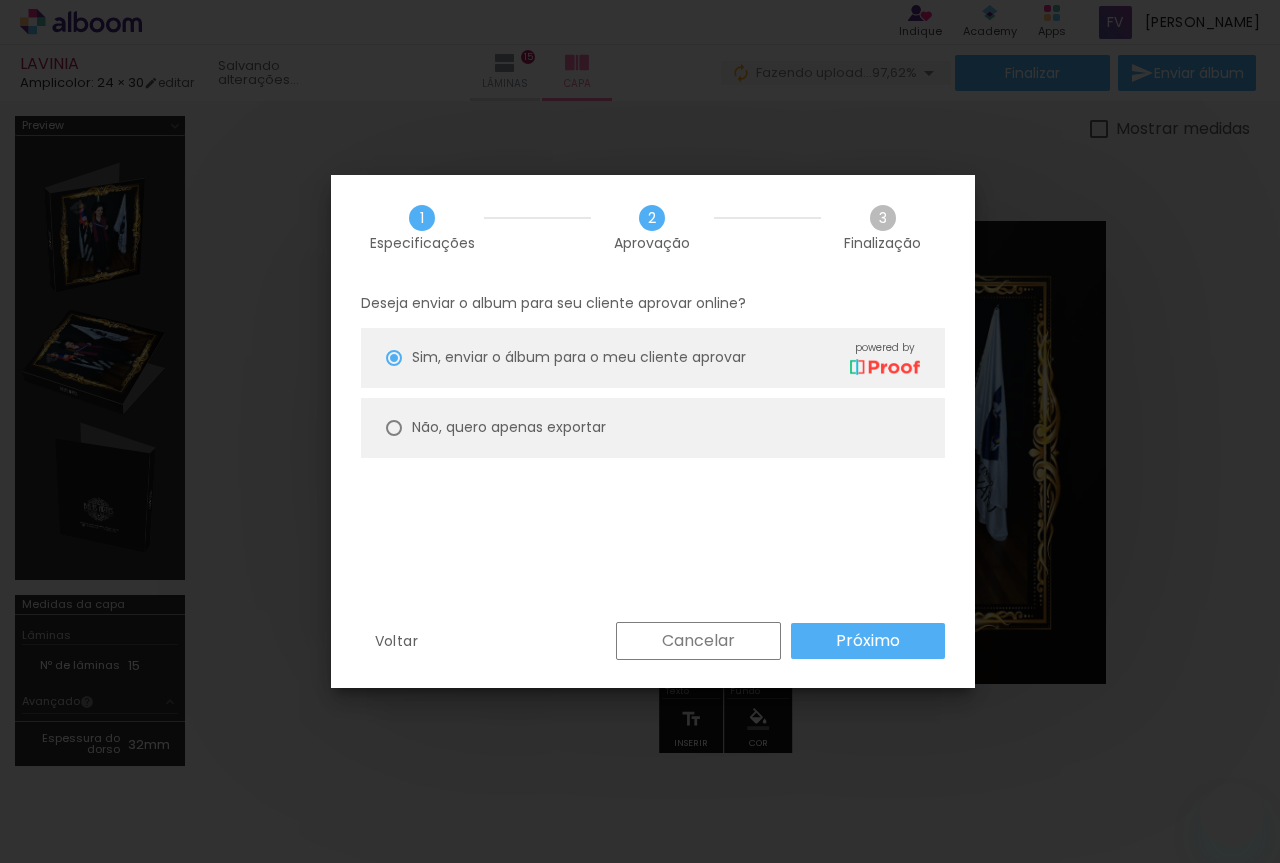 click on "Próximo" at bounding box center [0, 0] 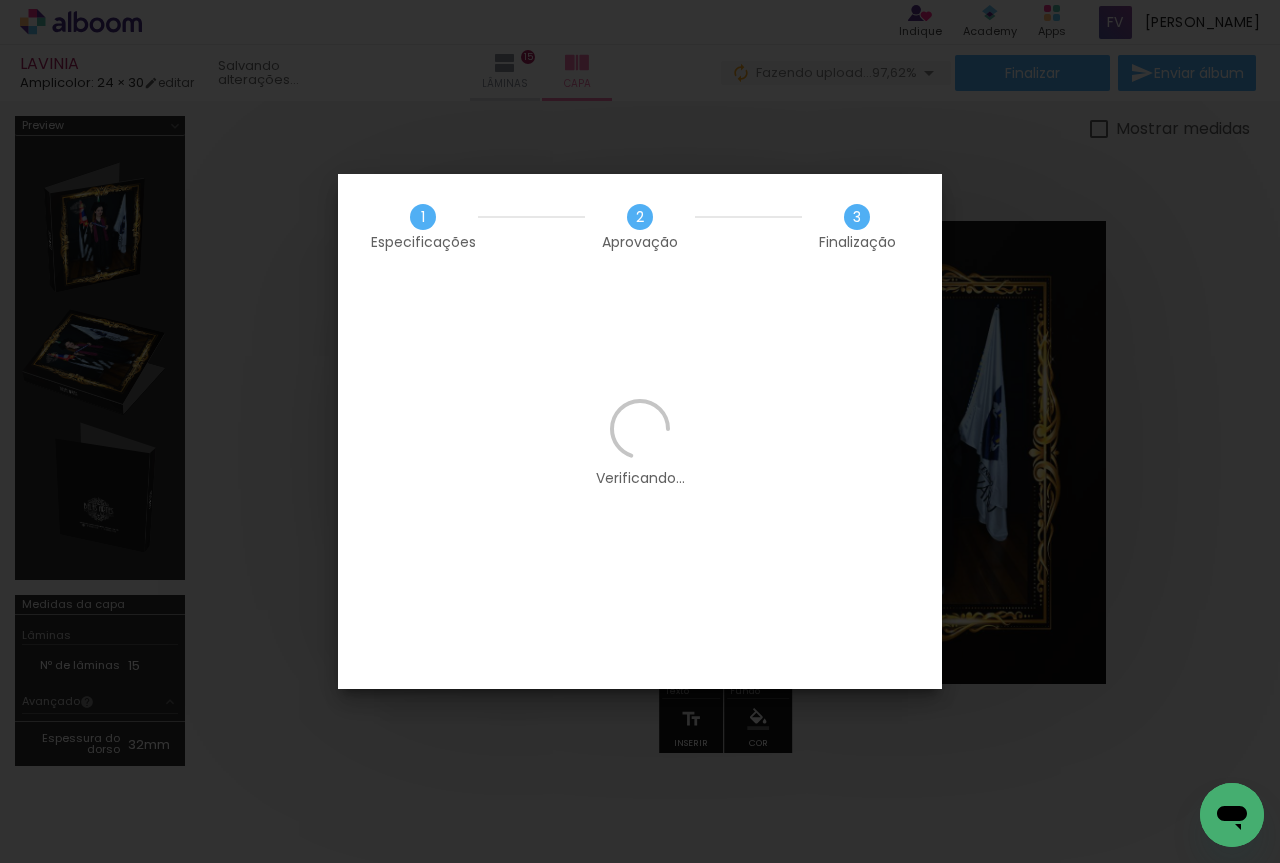 scroll, scrollTop: 0, scrollLeft: 0, axis: both 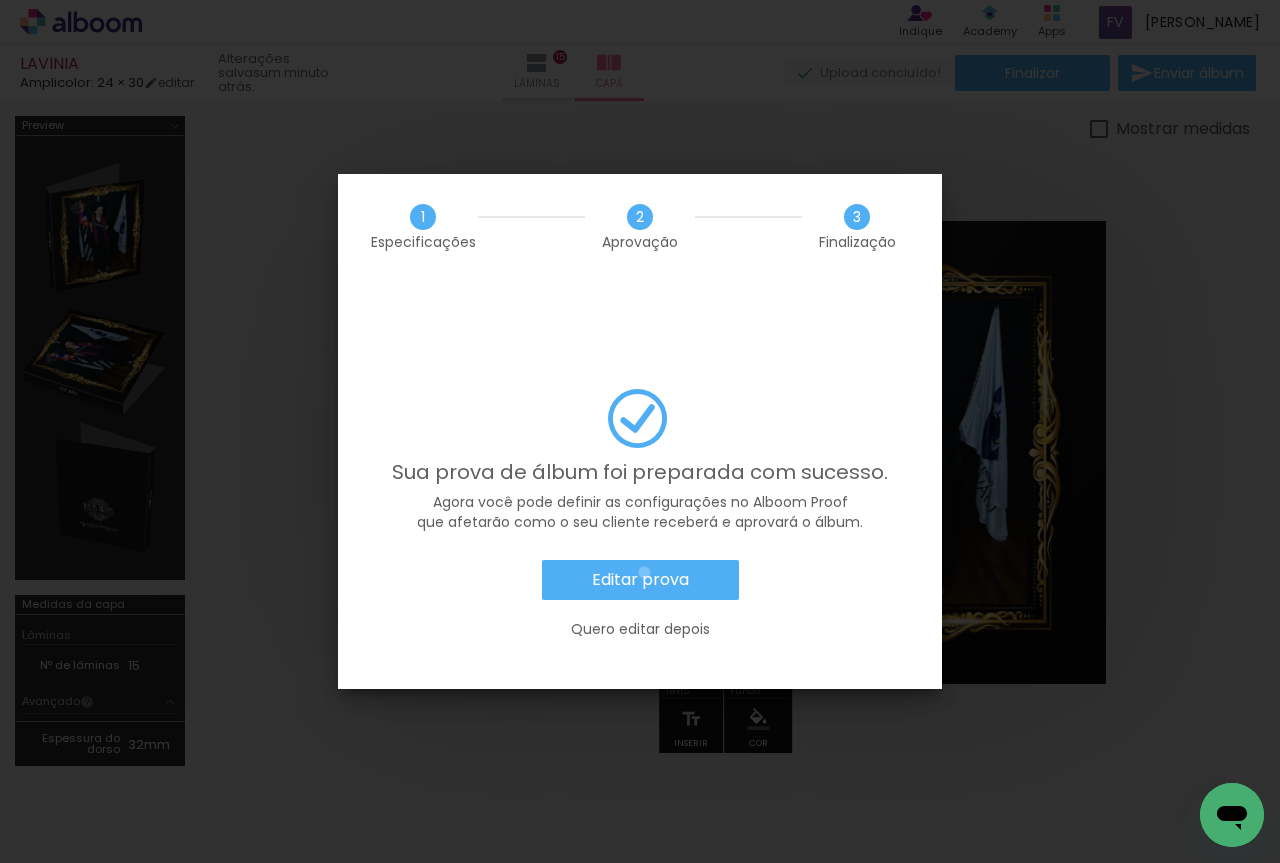 click on "Editar prova" at bounding box center (0, 0) 